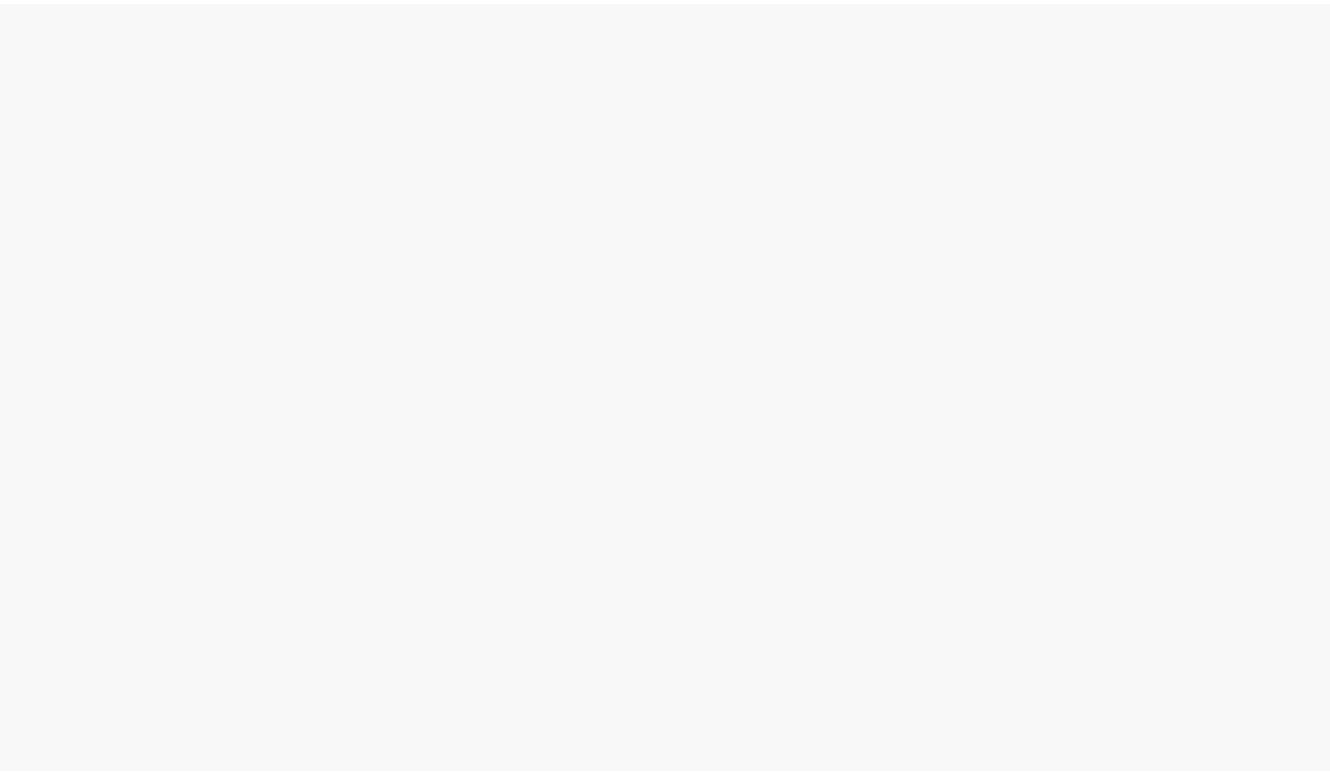 scroll, scrollTop: 0, scrollLeft: 0, axis: both 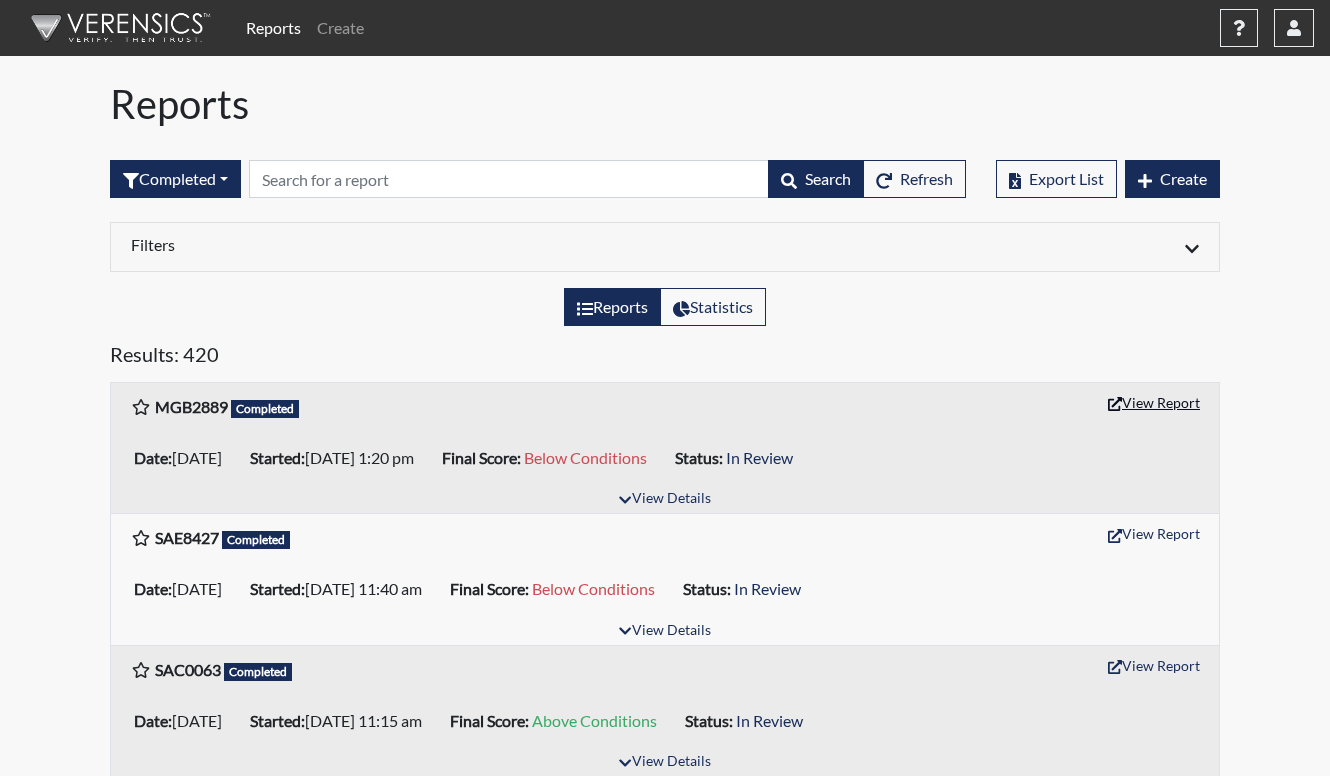click on "View Report" at bounding box center [1154, 402] 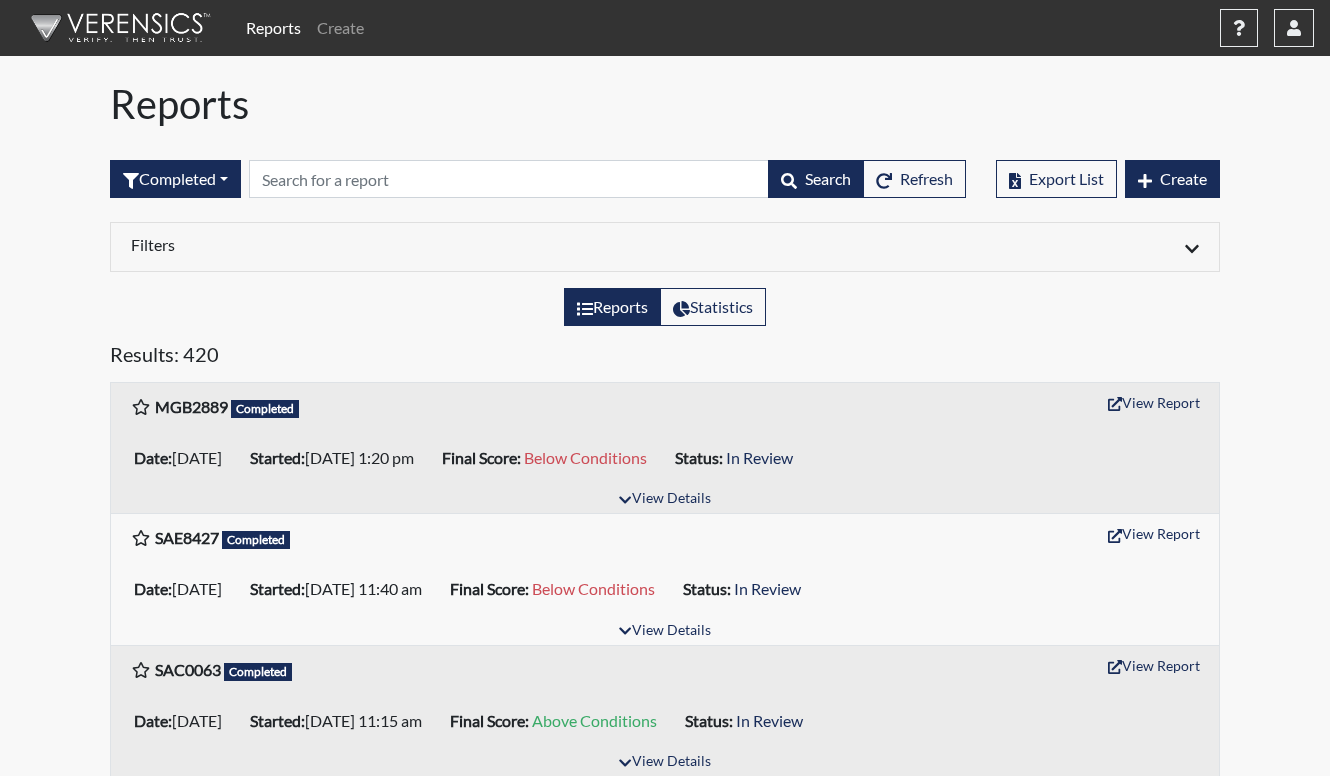 click on "Reports Create Help Center × Verensics Best Practices How to successfully use the Verensics platform. How to Start Interviewing This video instructs you how to start an interview, whether remotely or at your facility. Creating an Investigation  This video explains how to open investigations and add interviews to an investigation.  How to Edit Your Organization and Users  This video instructs you how to edit your organization's characteristics, including adding and editing your organization's users.  Dashboard Overview  This video instructs you in all of the functions and tools on the reports dashboard.  Viewing Reports  This video explains how to access/interpret/edit reports and describes all of the functionality and charts in the reports.  User stacie.houston@gdc.ga.gov Organization Georgia Department of Corrections Sign Out  Reports   Completed  All  Created   Sent by email   In Progress   Declined   Completed  Search Refresh Export List Create Filters  Date Range  (All) Reset  Regions  (All) Reset (All)" at bounding box center (665, 1877) 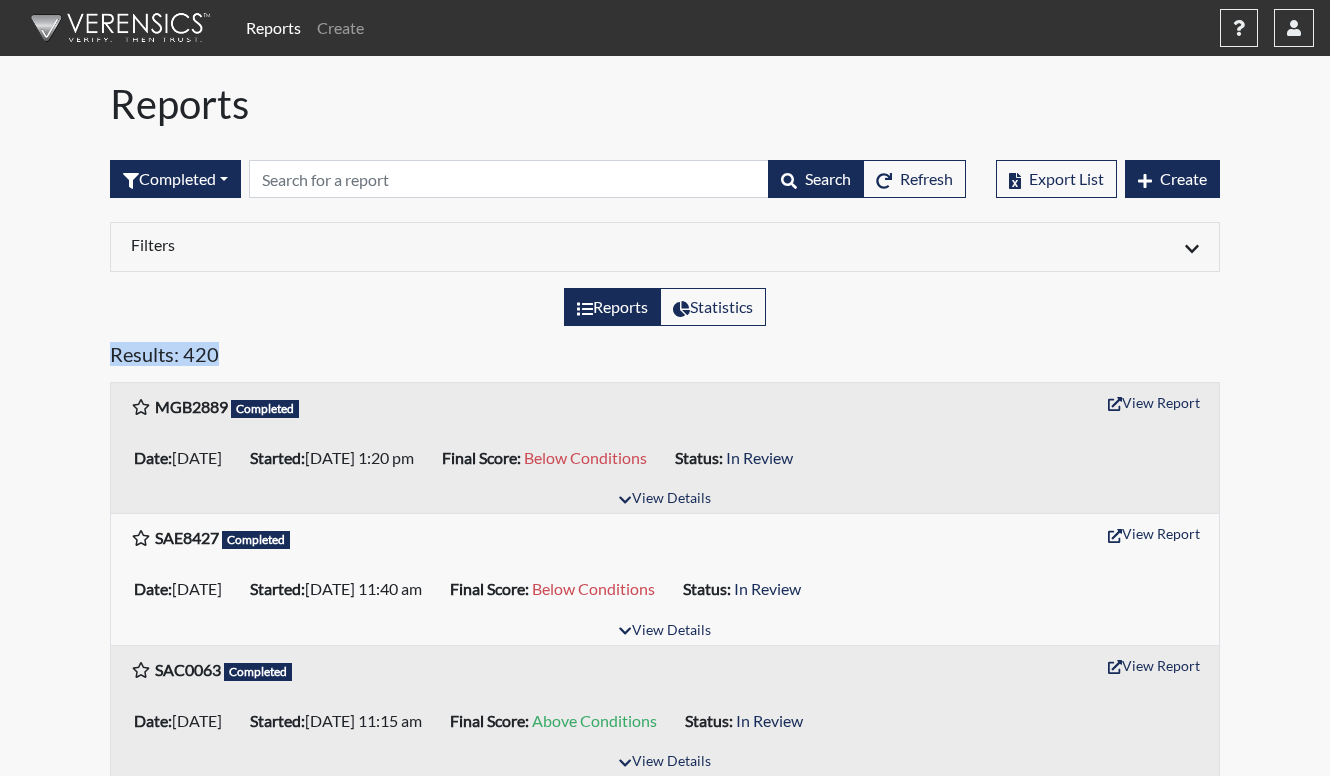 drag, startPoint x: 98, startPoint y: 382, endPoint x: 72, endPoint y: 408, distance: 36.769554 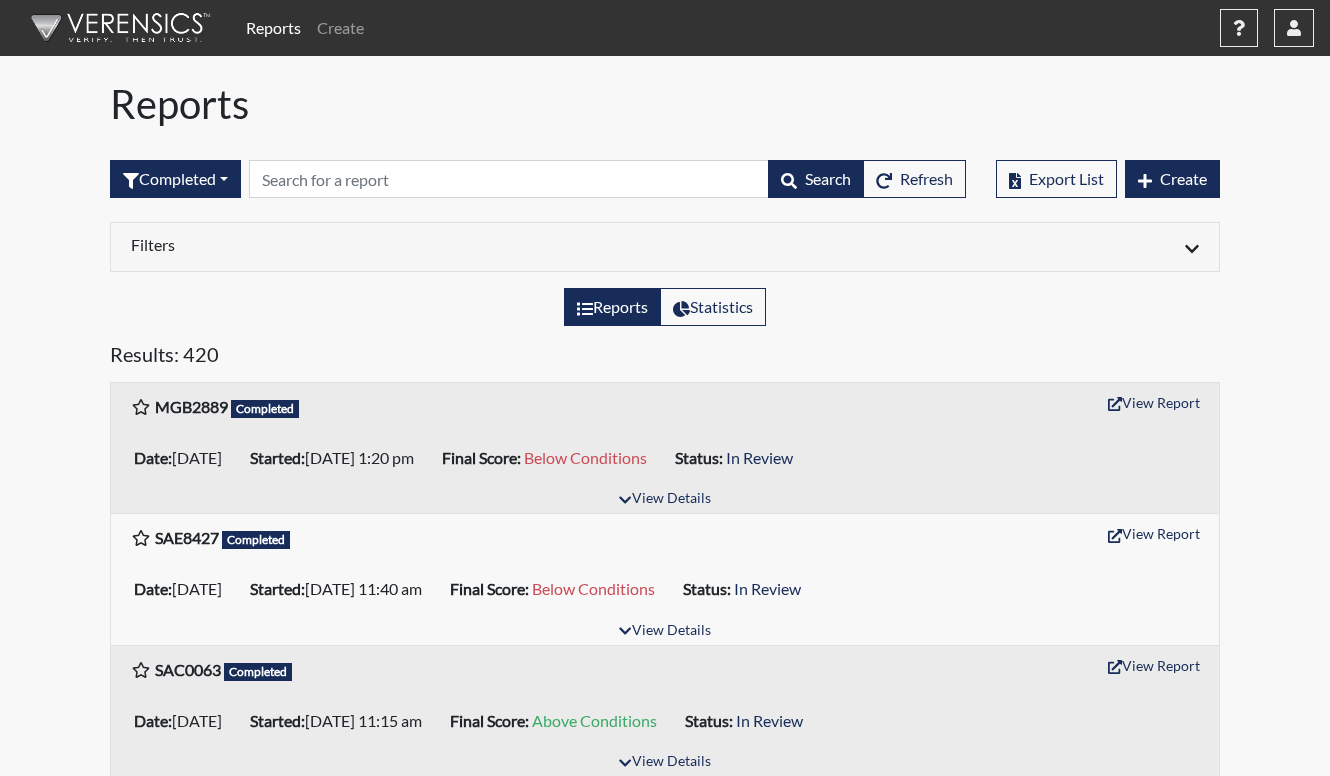 click on "Reports   Statistics" at bounding box center (665, 315) 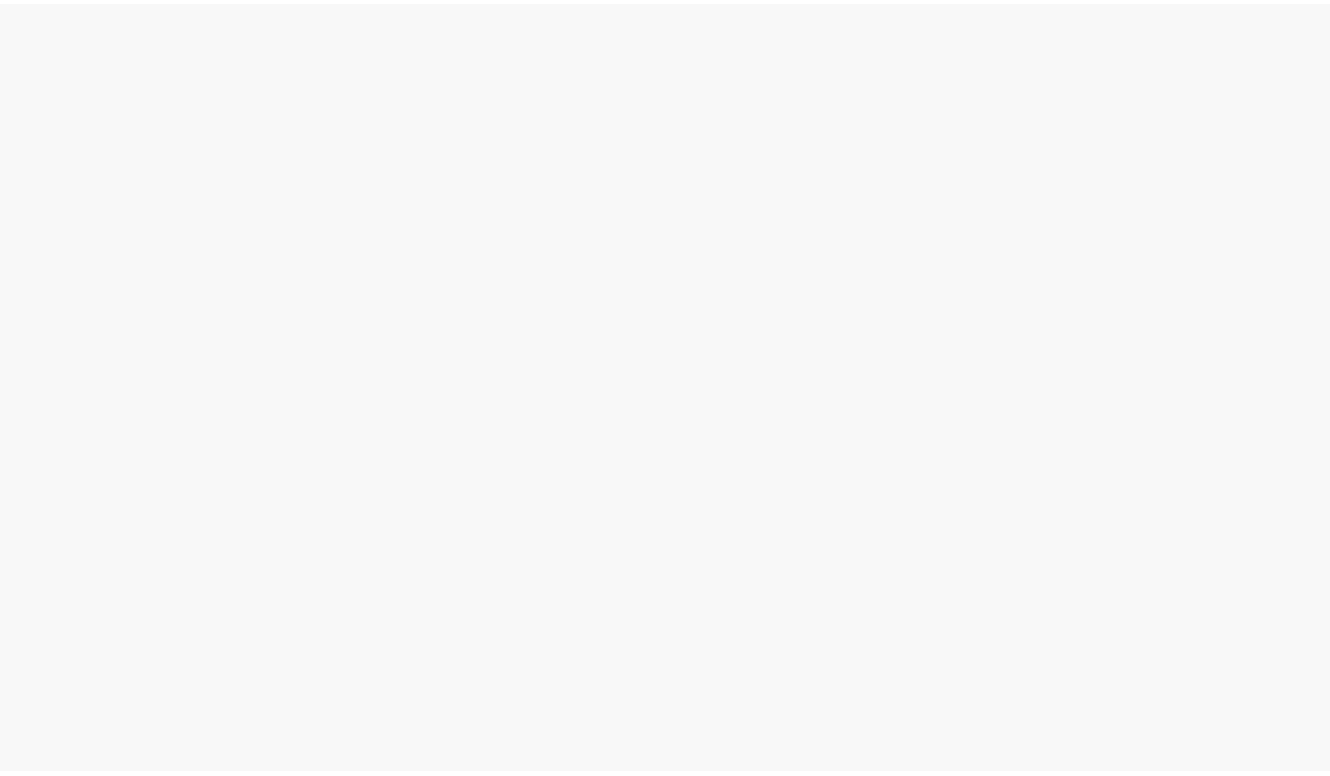 scroll, scrollTop: 0, scrollLeft: 0, axis: both 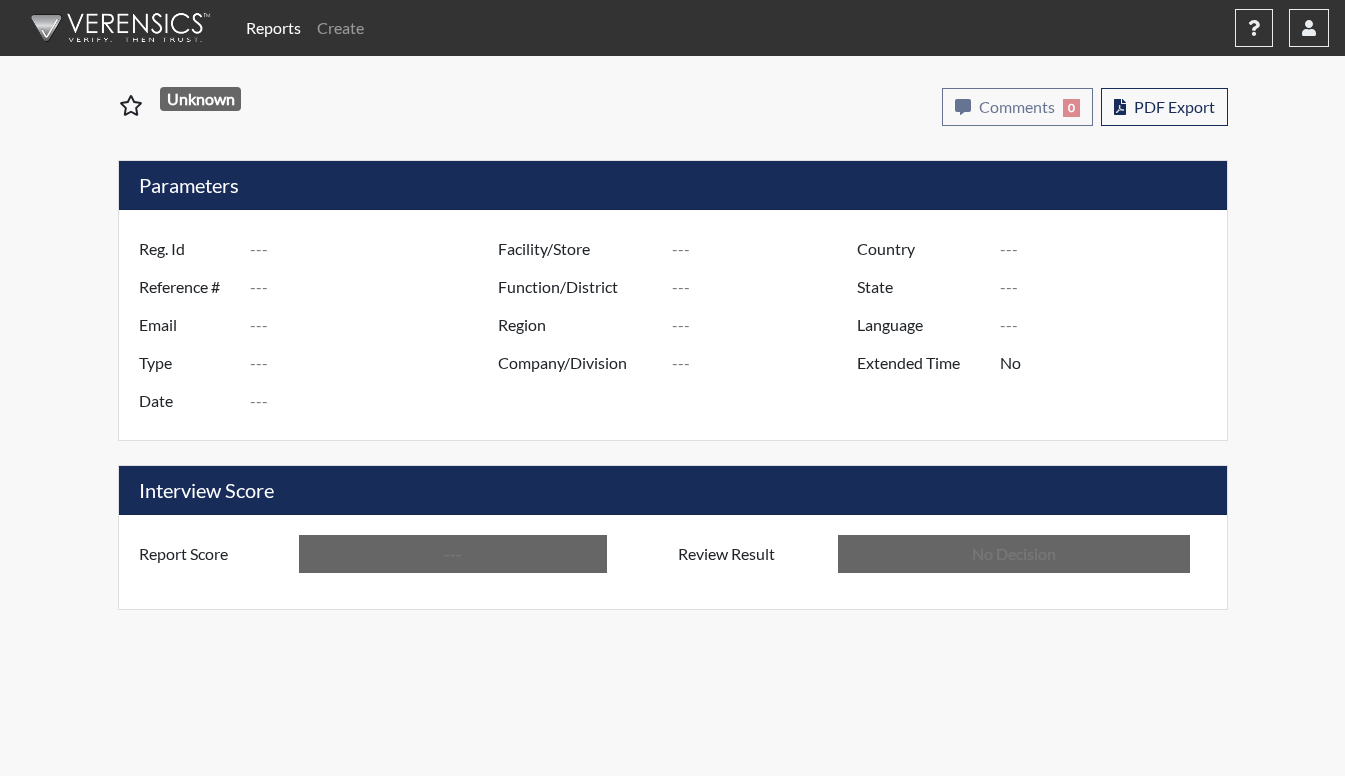 type on "MGB2889" 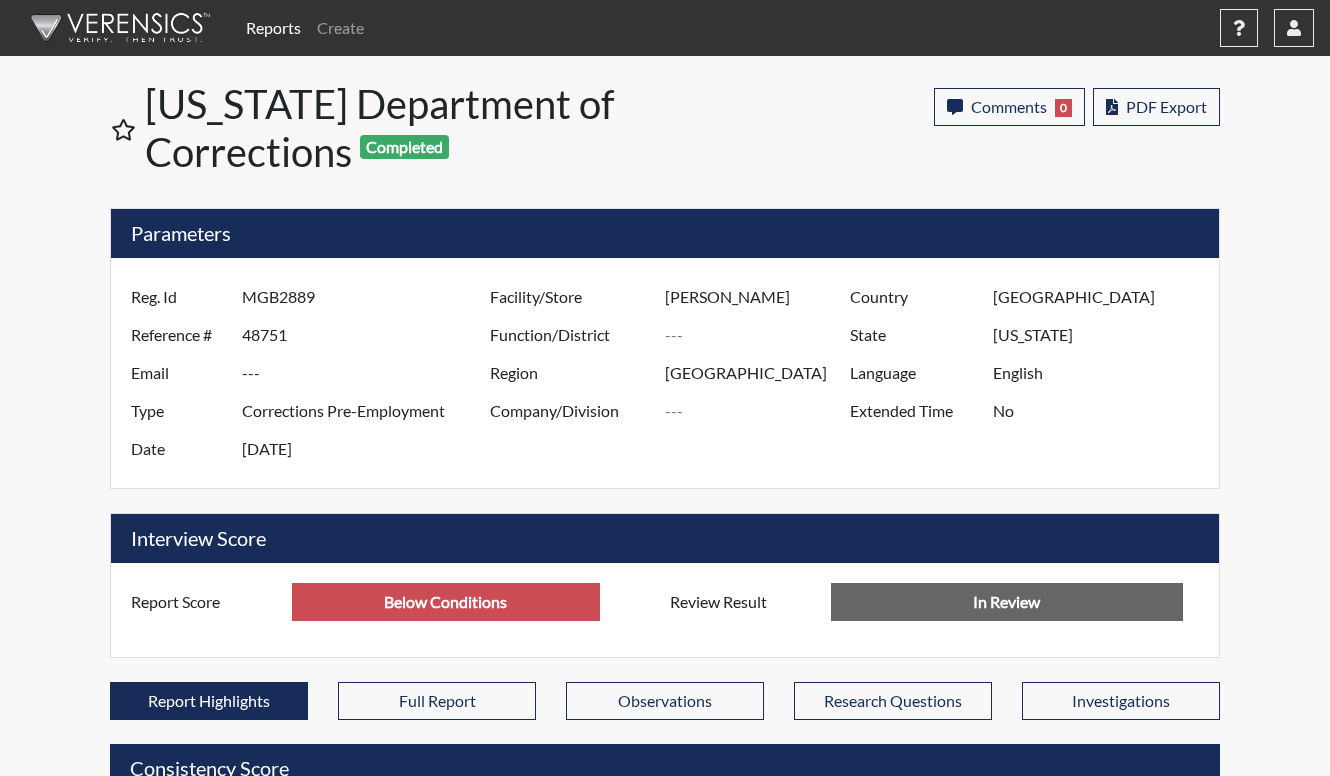 scroll, scrollTop: 999668, scrollLeft: 999169, axis: both 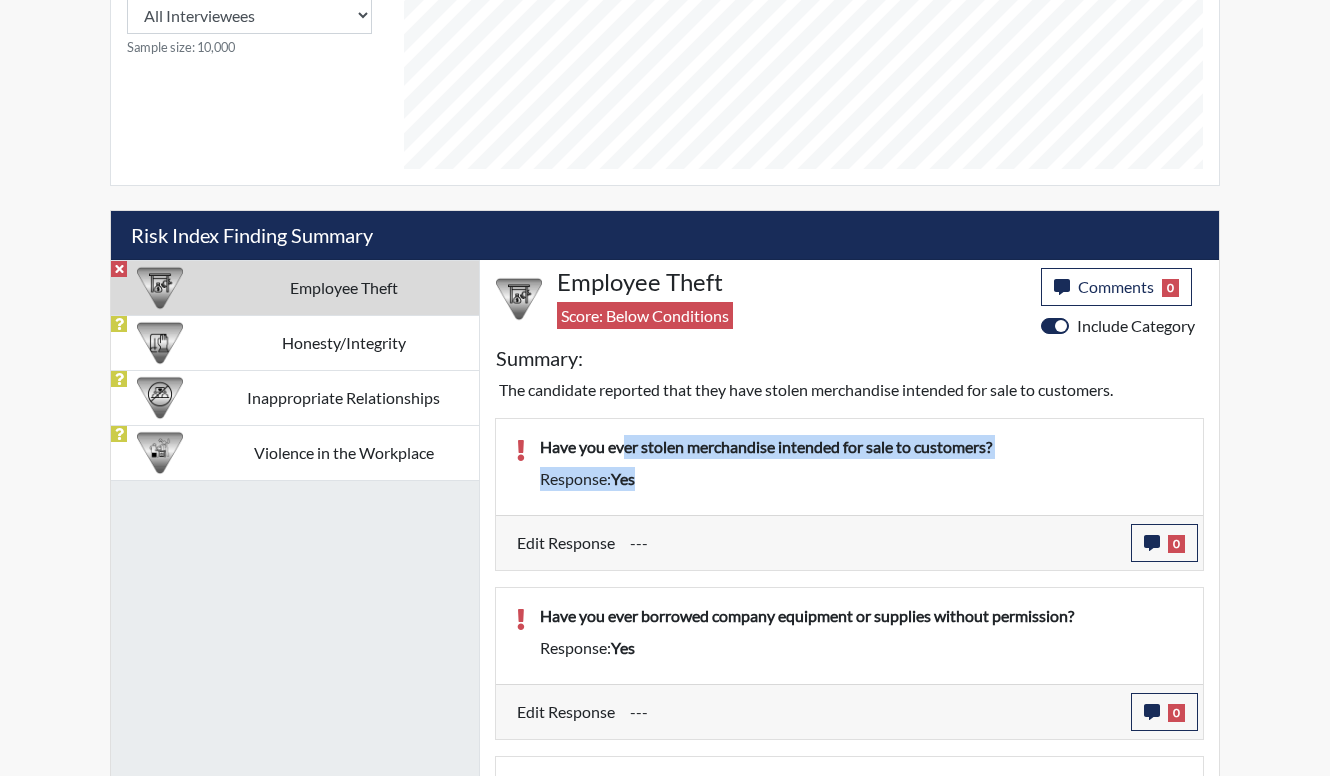 drag, startPoint x: 623, startPoint y: 454, endPoint x: 733, endPoint y: 470, distance: 111.15755 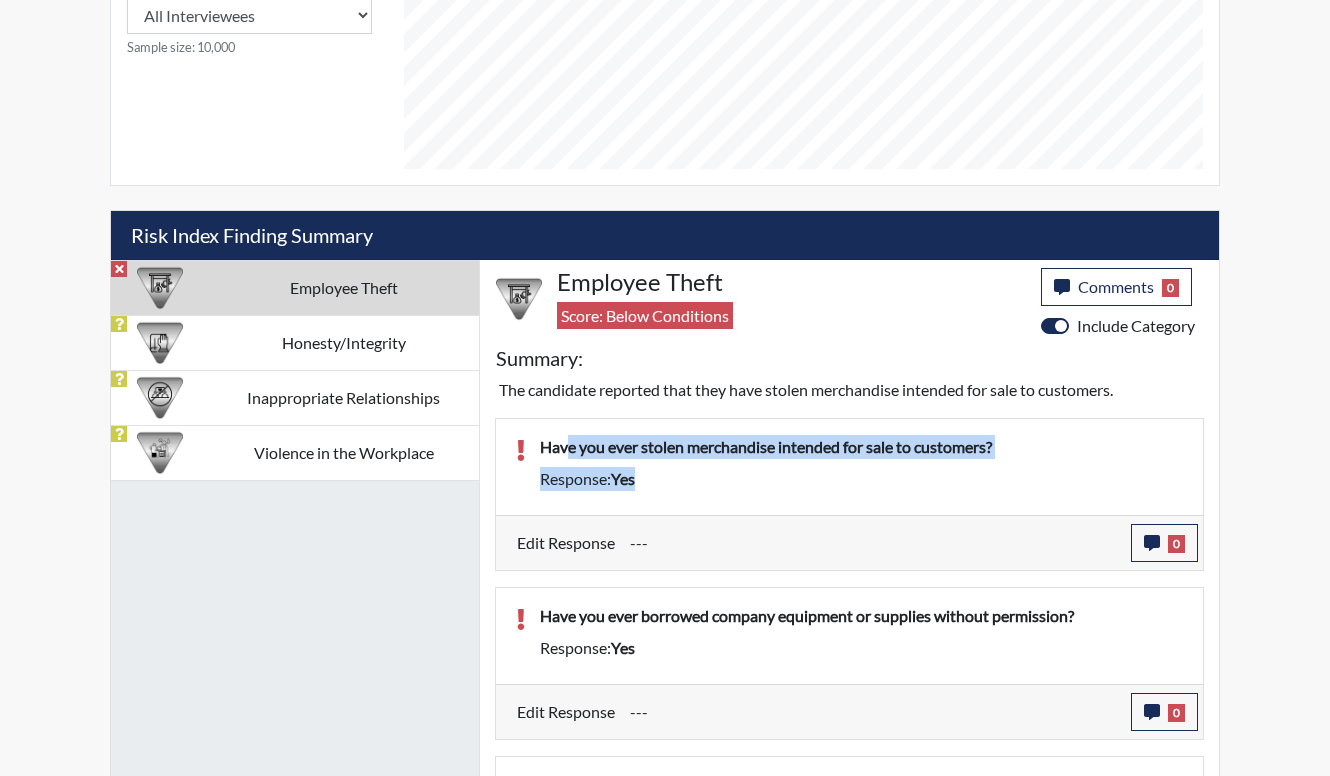 drag, startPoint x: 757, startPoint y: 484, endPoint x: 569, endPoint y: 454, distance: 190.37857 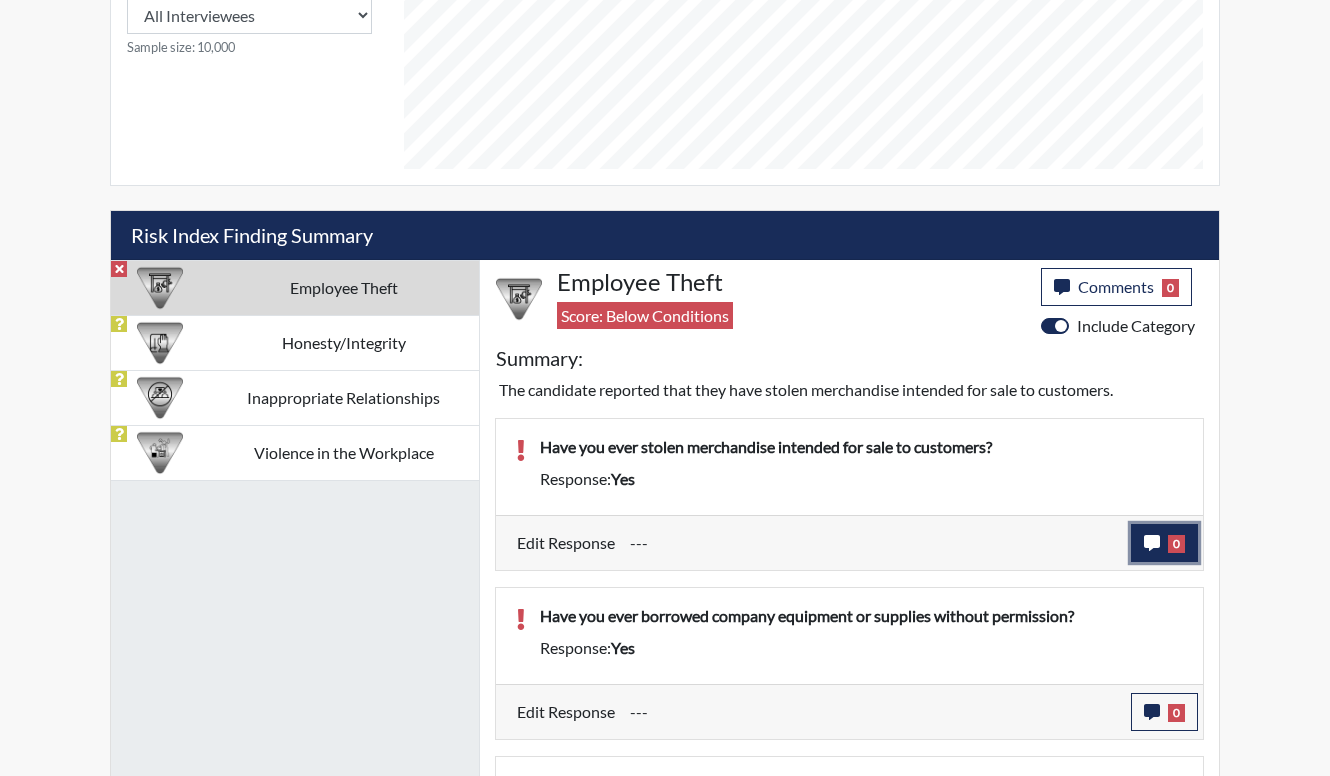 click on "0" at bounding box center [1176, 544] 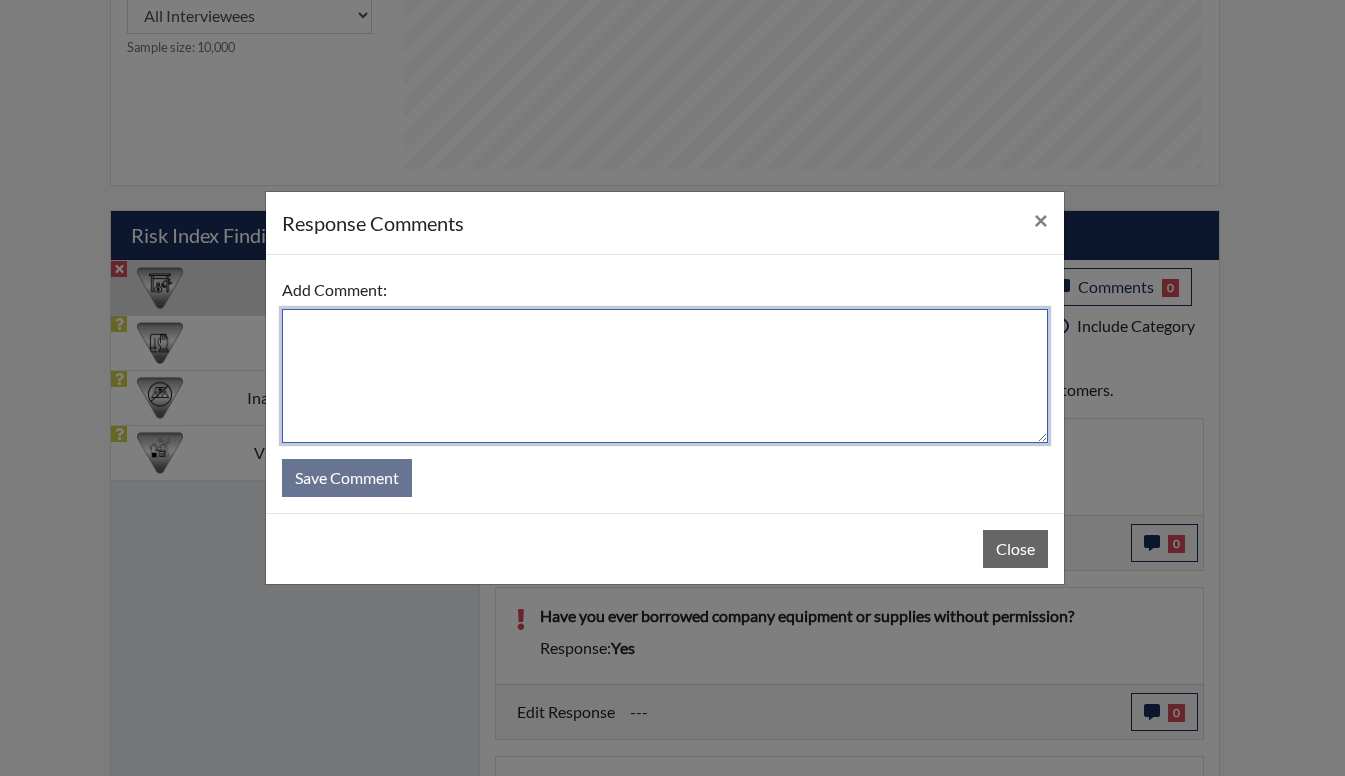 click at bounding box center [665, 376] 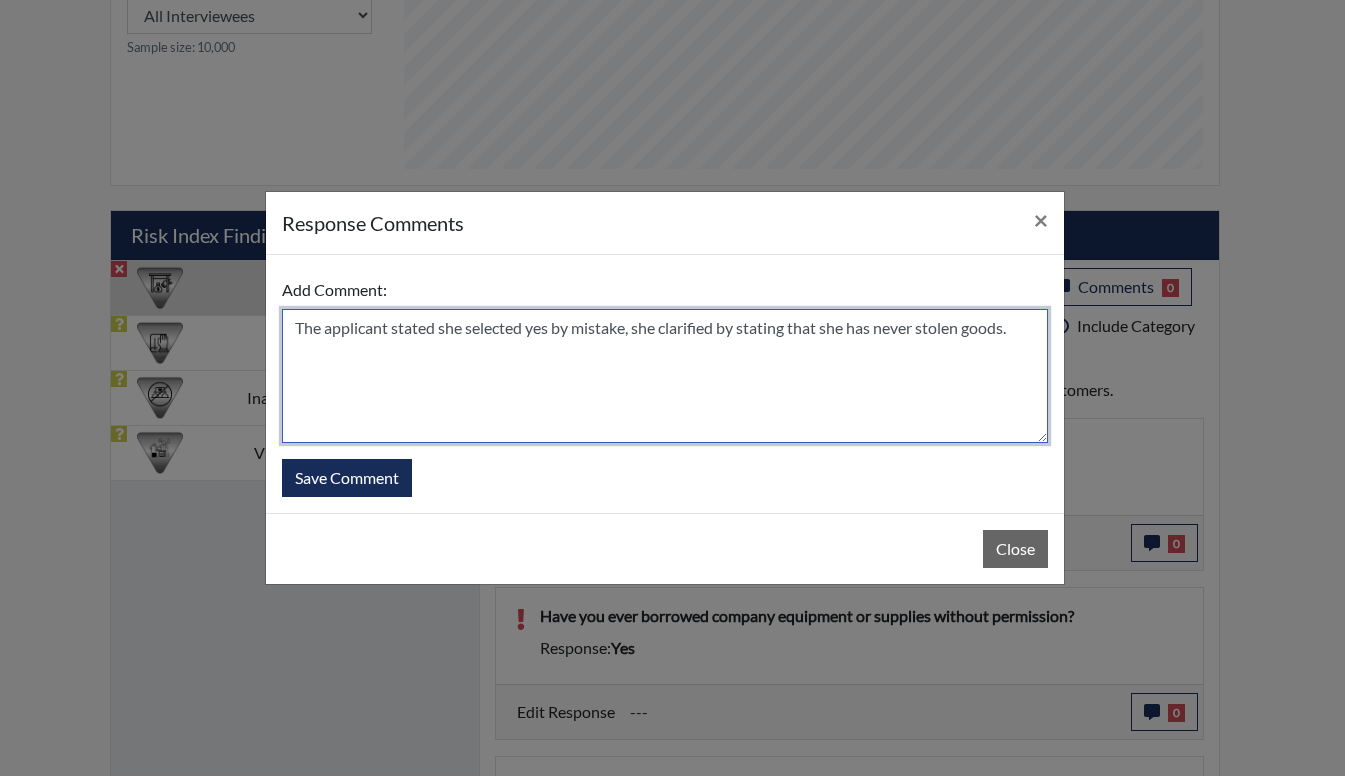 drag, startPoint x: 1038, startPoint y: 327, endPoint x: 97, endPoint y: 302, distance: 941.33203 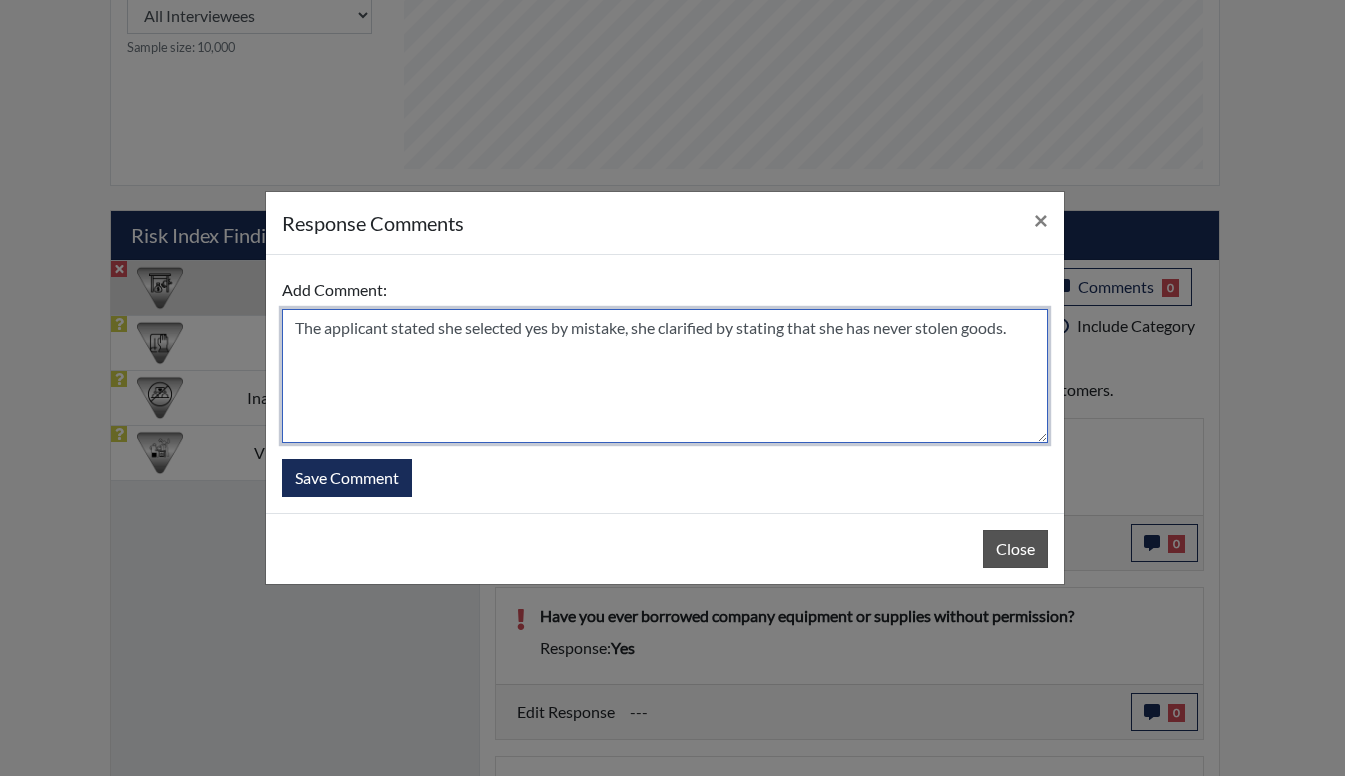 type on "The applicant stated she selected yes by mistake, she clarified by stating that she has never stolen goods." 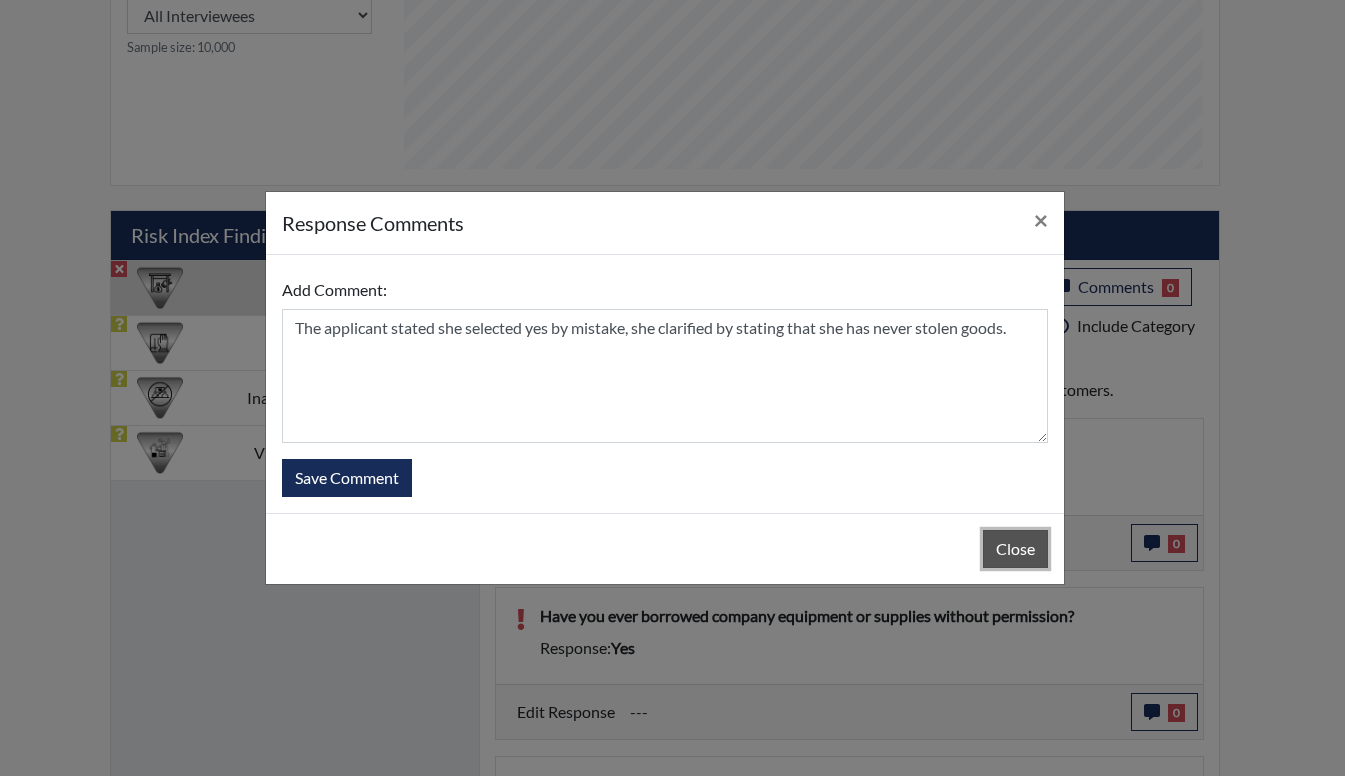 click on "Close" at bounding box center [1015, 549] 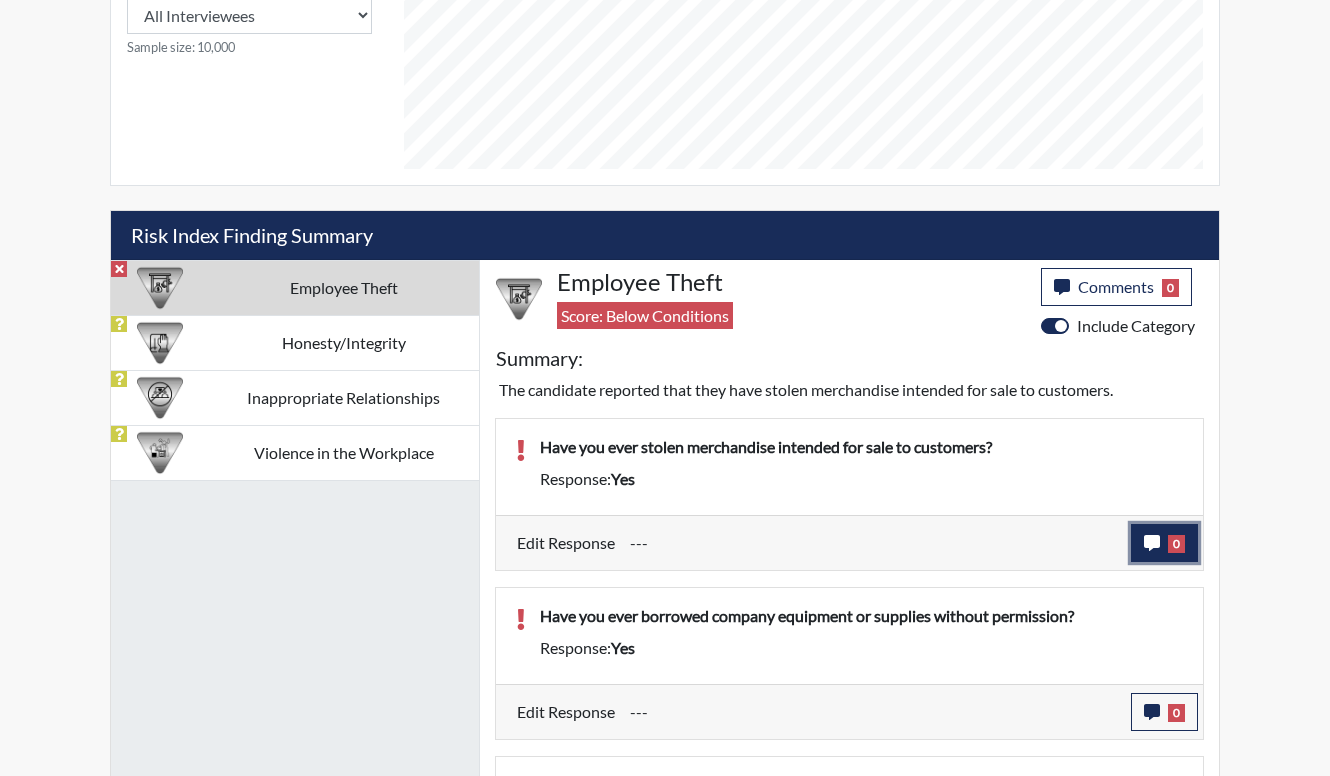 click on "0" at bounding box center [1176, 544] 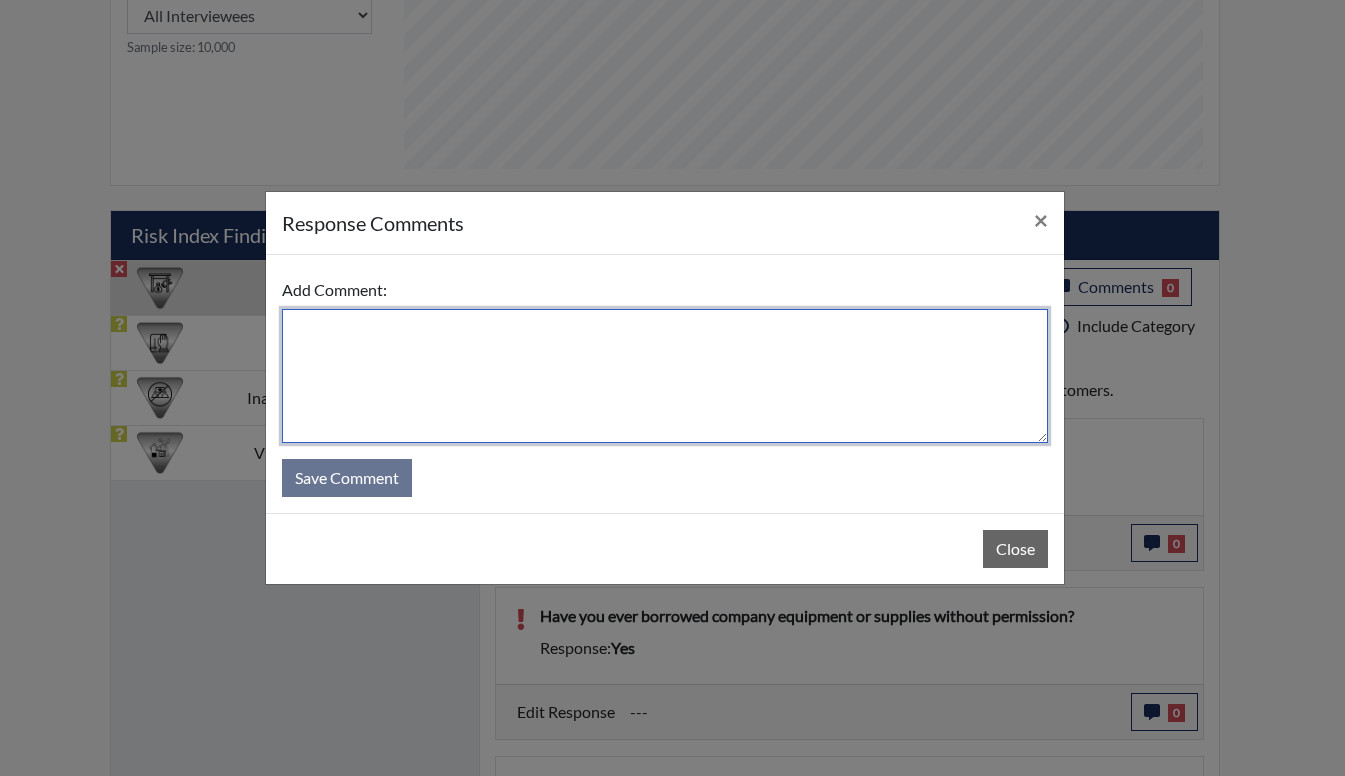 click at bounding box center [665, 376] 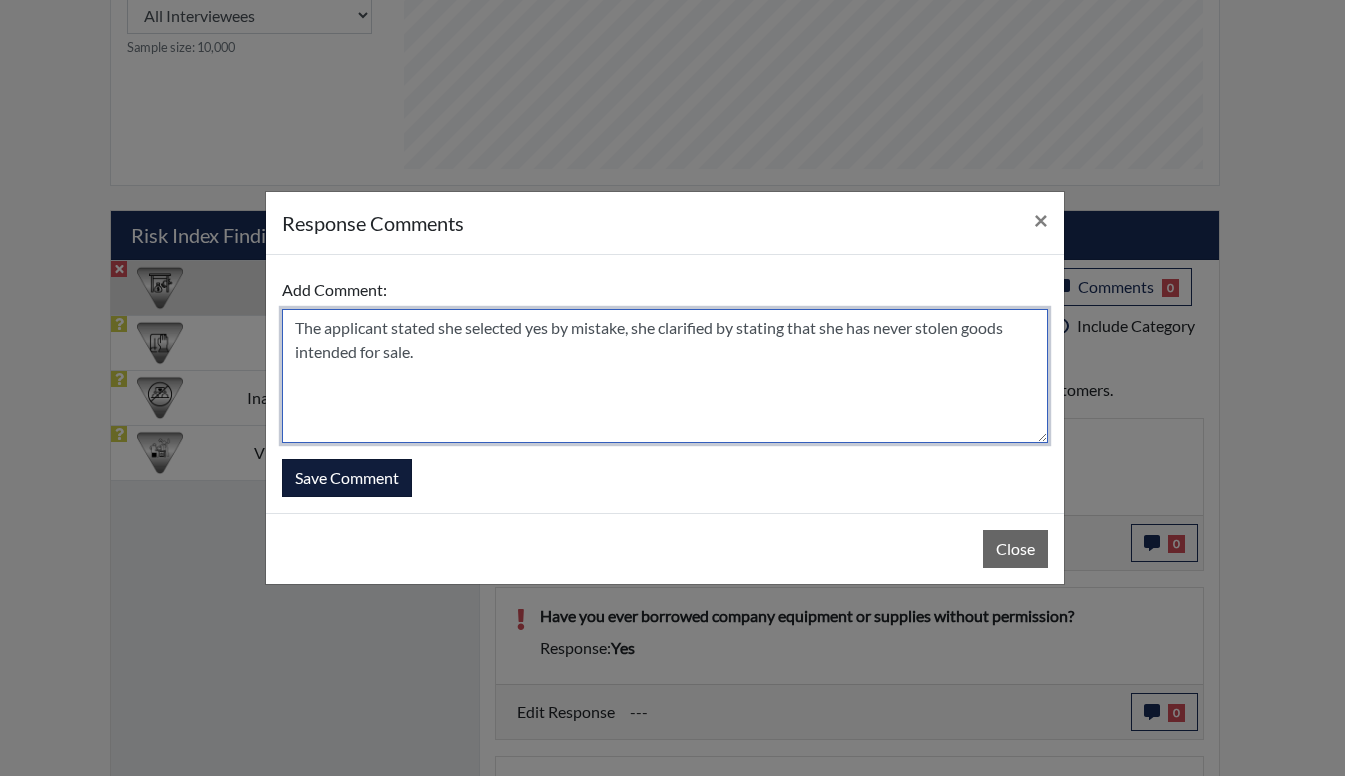 type on "The applicant stated she selected yes by mistake, she clarified by stating that she has never stolen goods intended for sale." 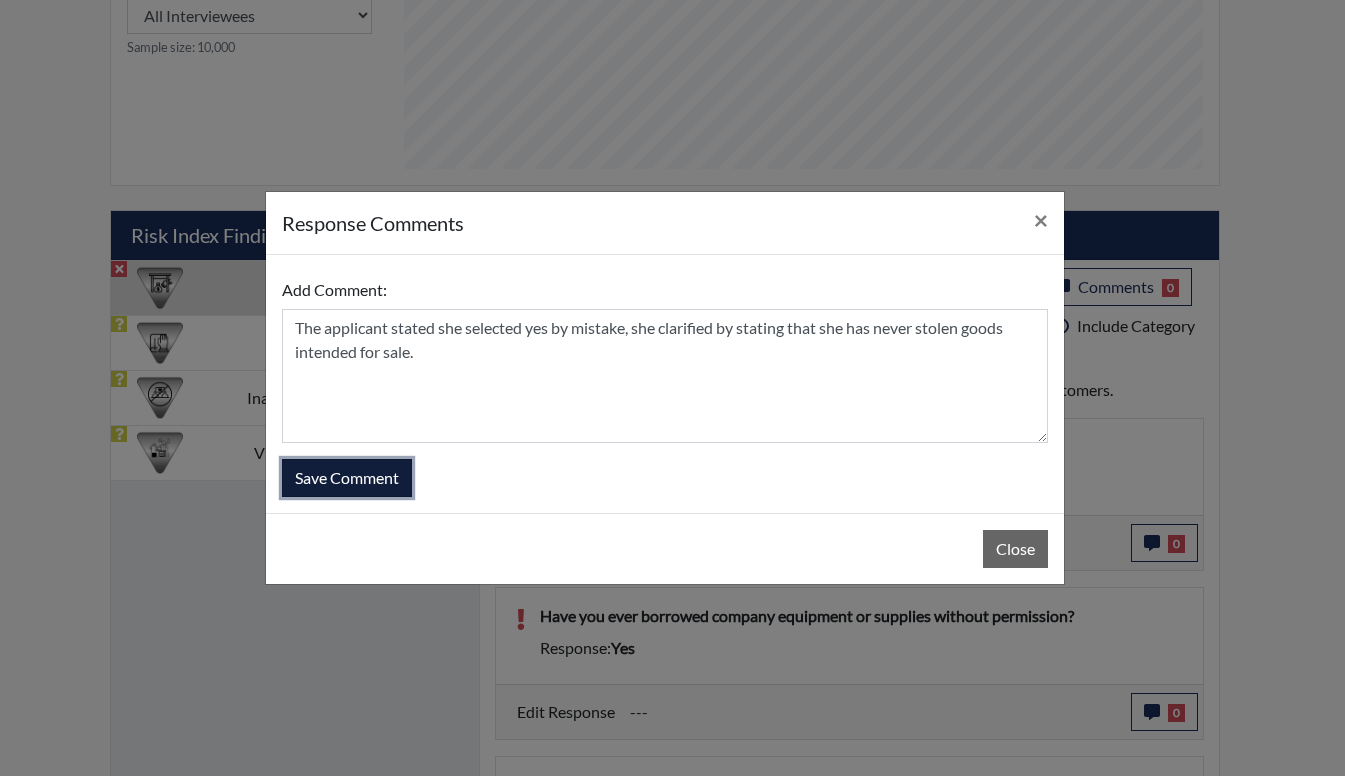 click on "Save Comment" at bounding box center [347, 478] 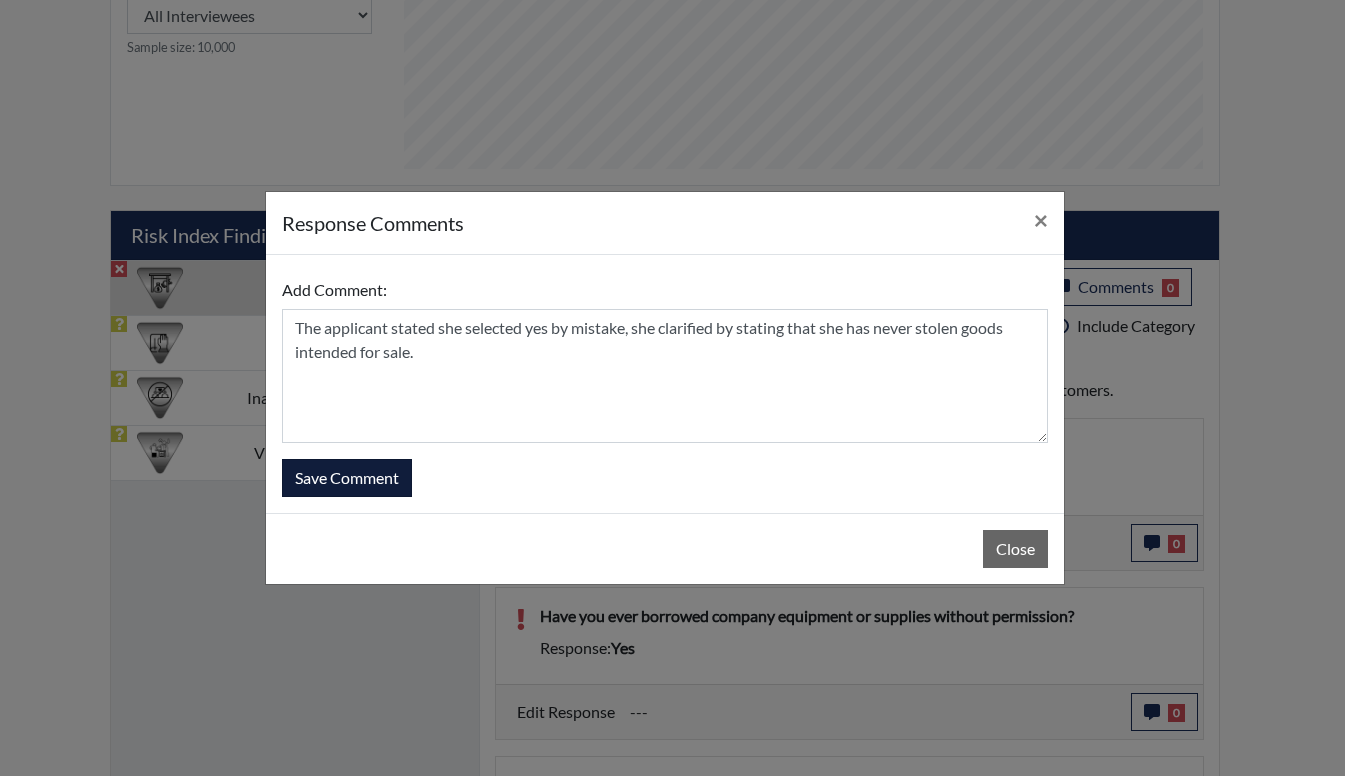 type 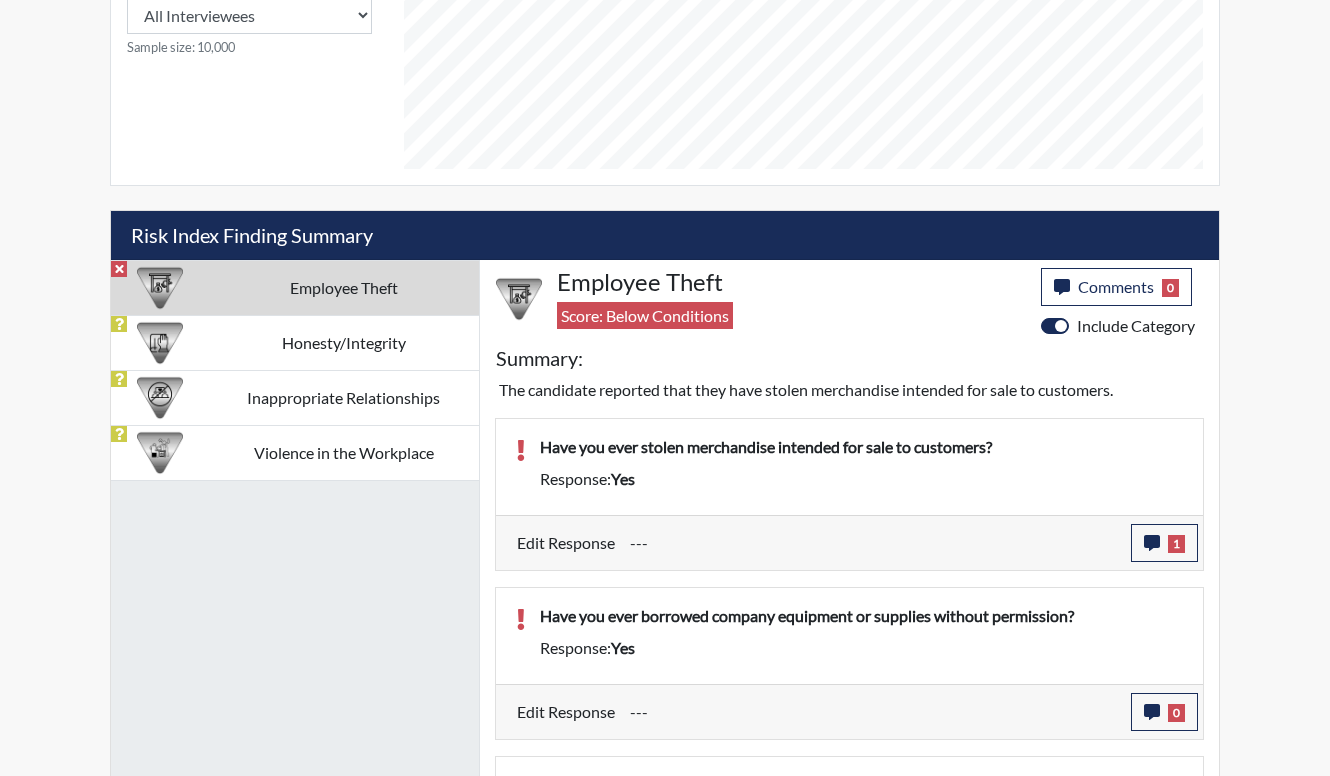 scroll, scrollTop: 999668, scrollLeft: 999169, axis: both 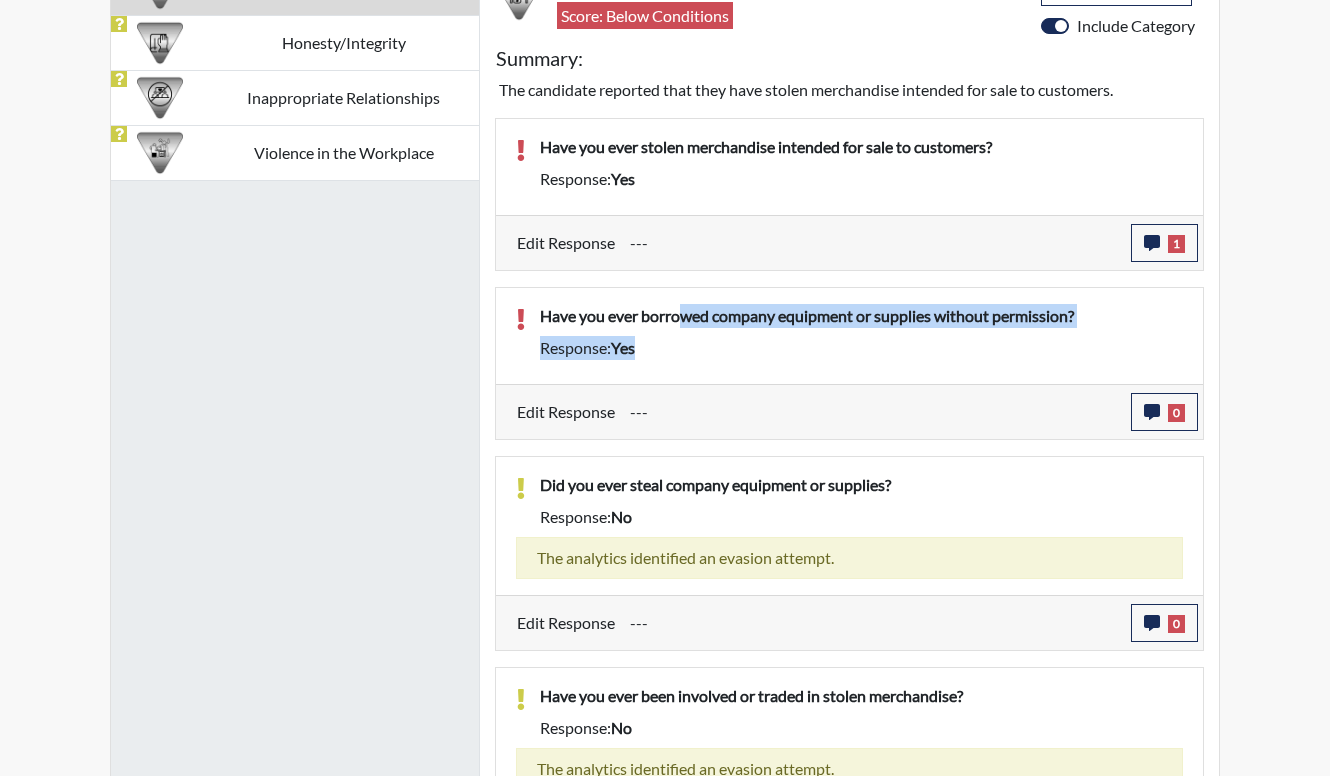 drag, startPoint x: 687, startPoint y: 314, endPoint x: 711, endPoint y: 348, distance: 41.617306 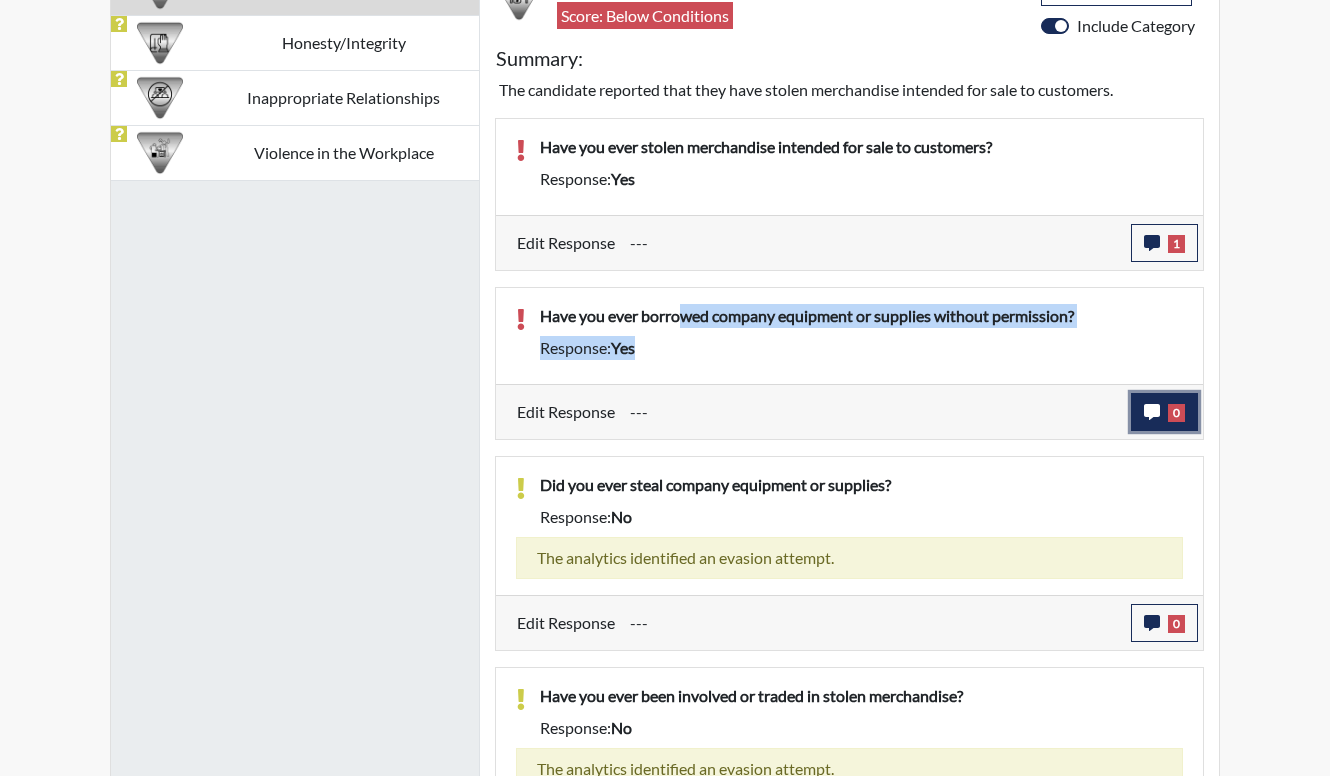 click on "0" at bounding box center (1164, 412) 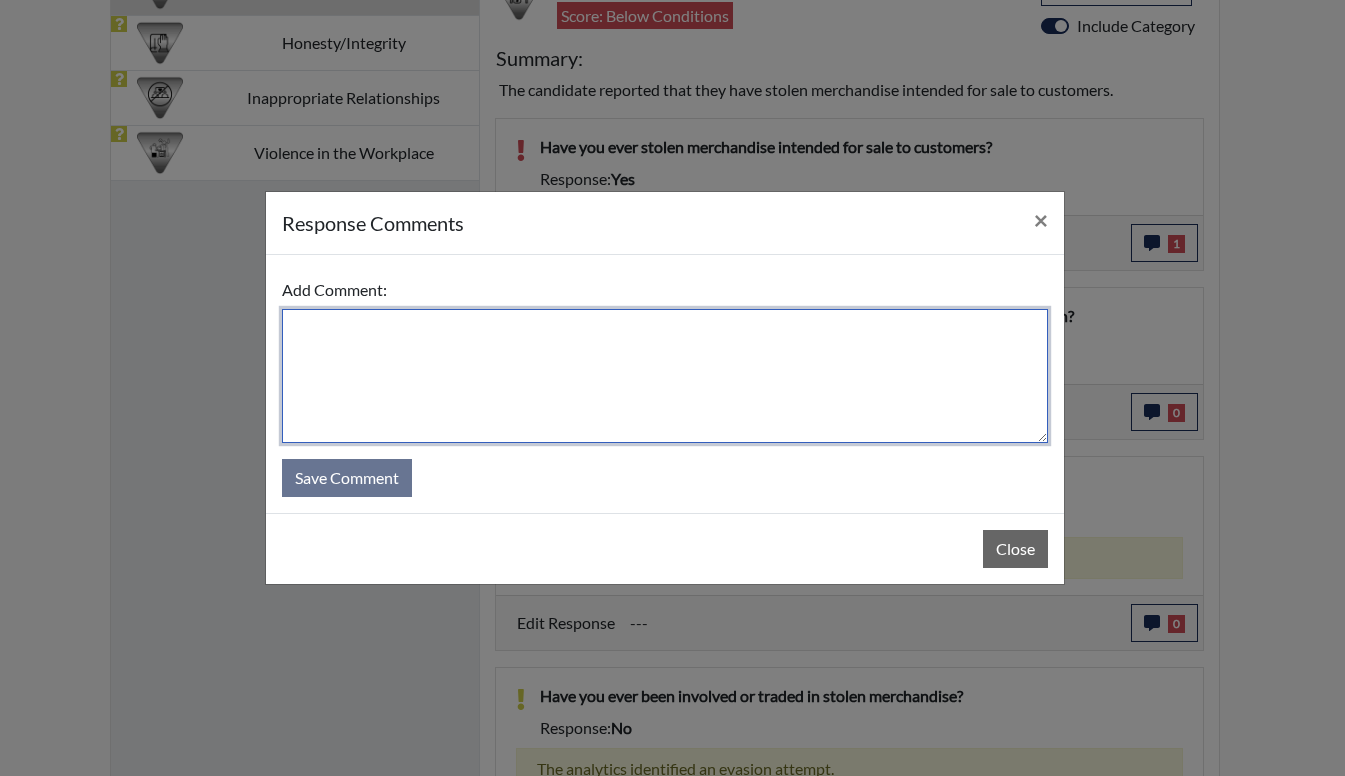 click at bounding box center [665, 376] 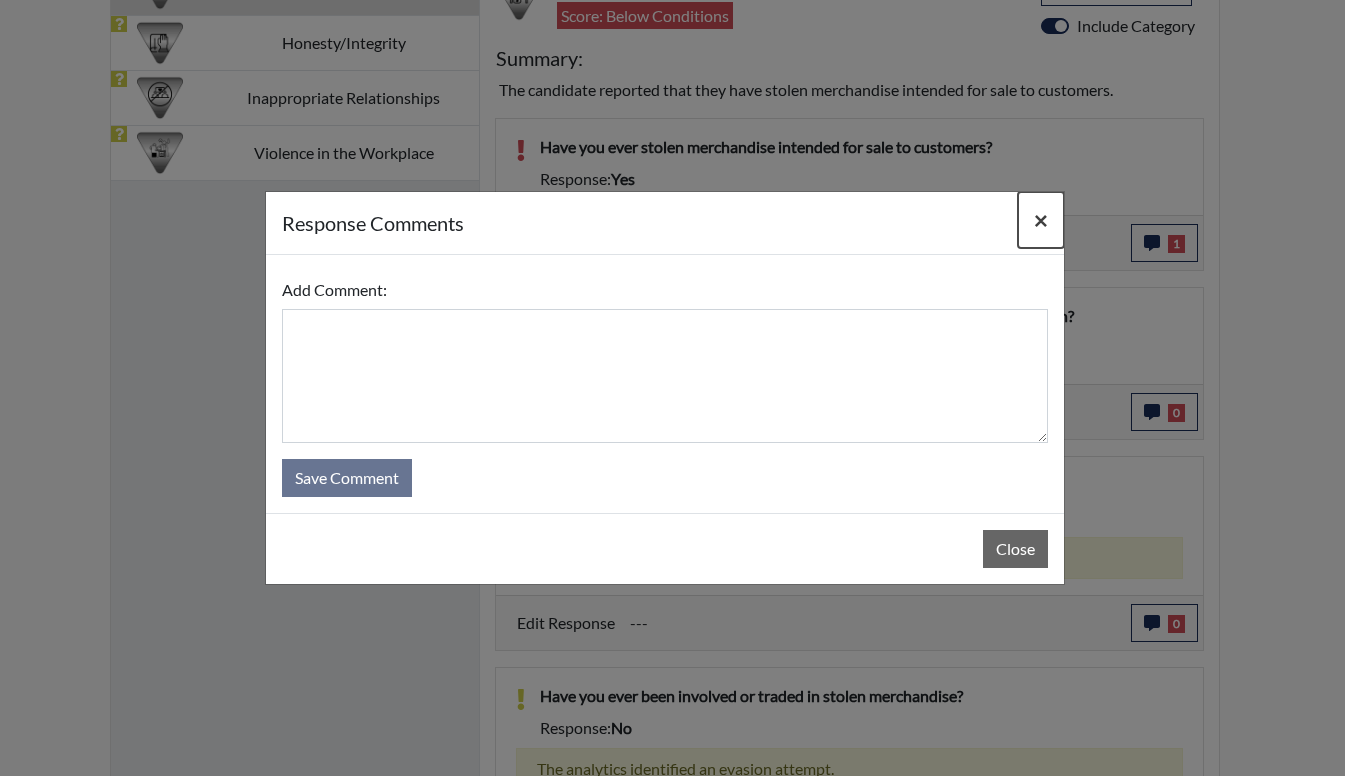 click on "×" at bounding box center [1041, 219] 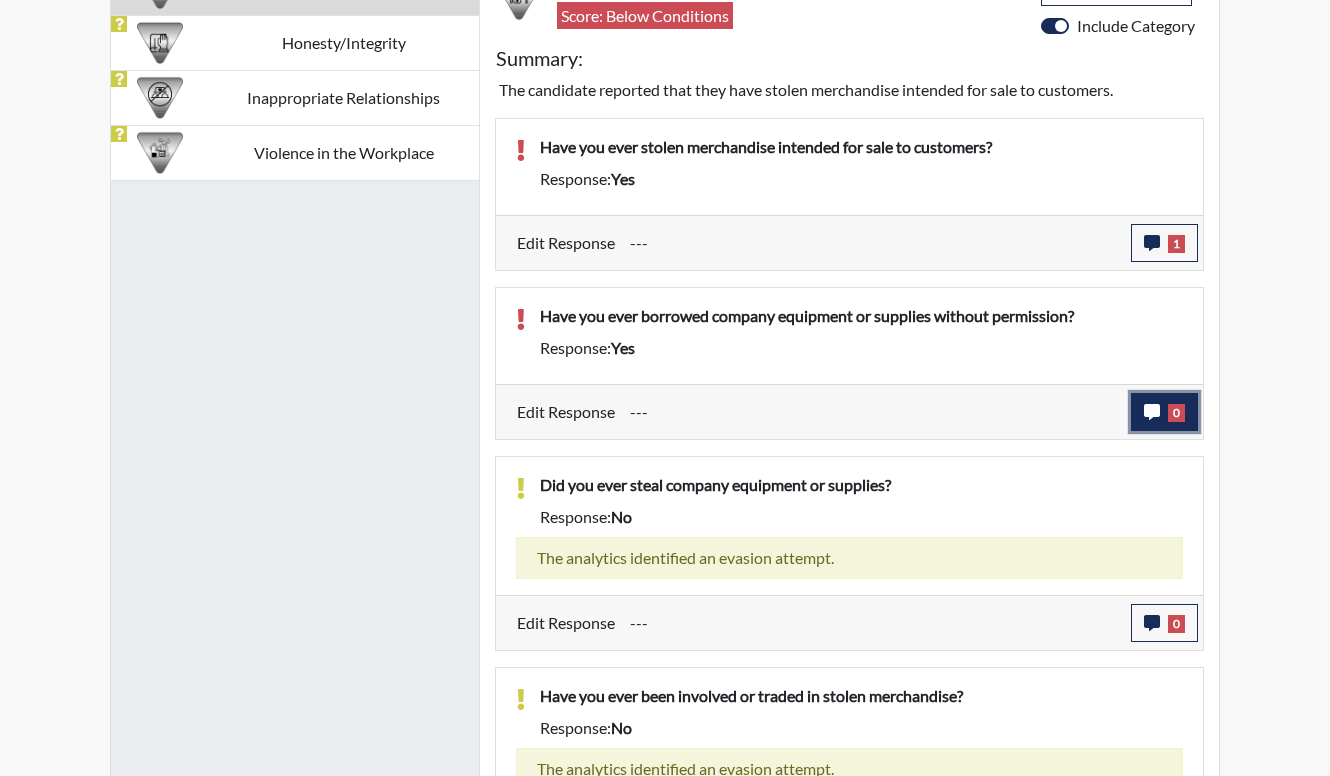 click on "0" at bounding box center [1164, 412] 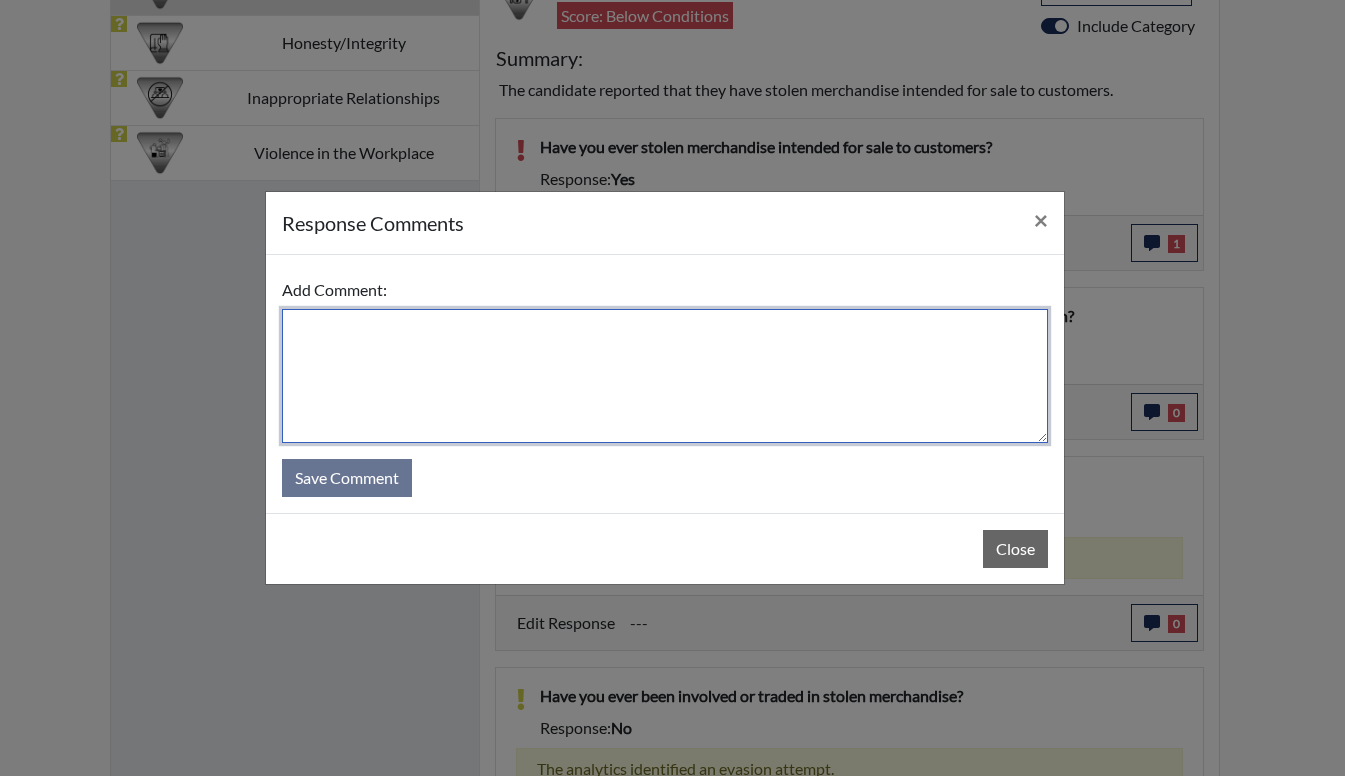 click at bounding box center (665, 376) 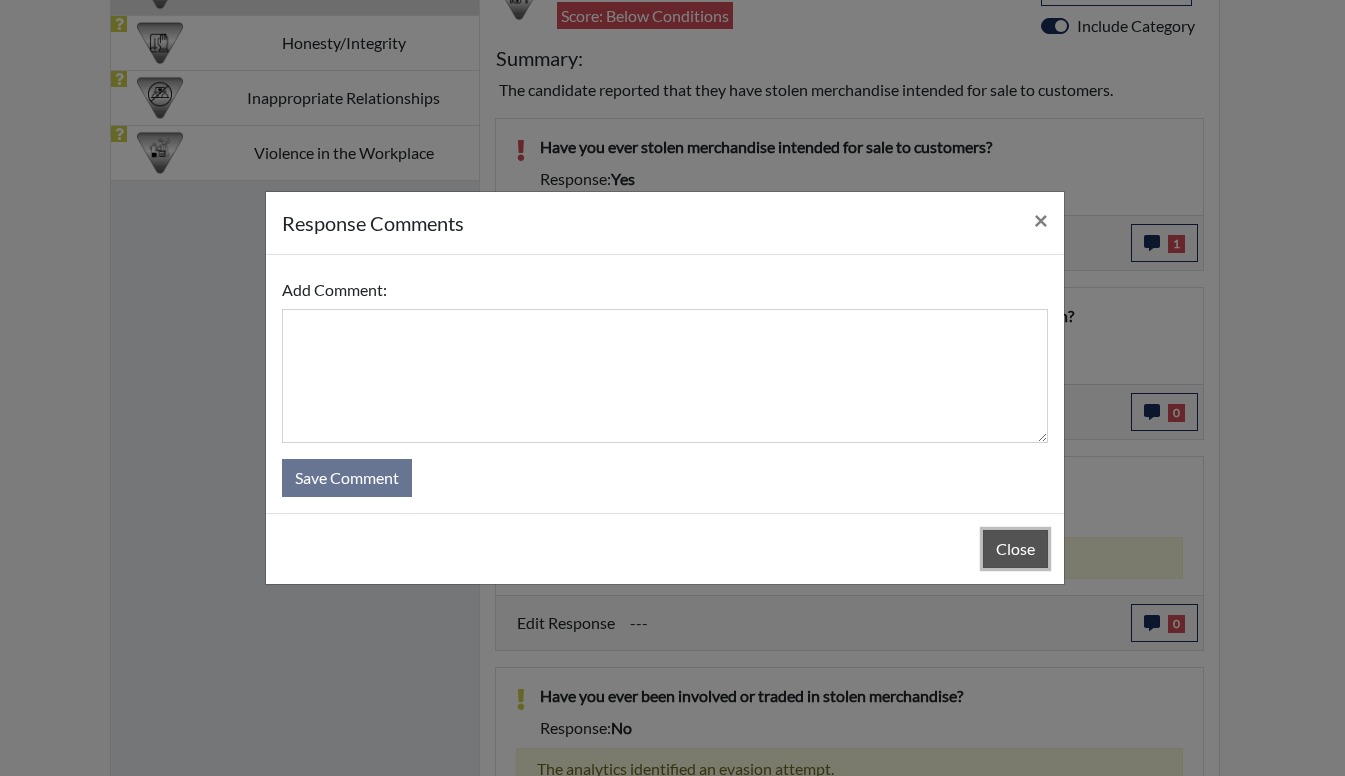 click on "Close" at bounding box center [1015, 549] 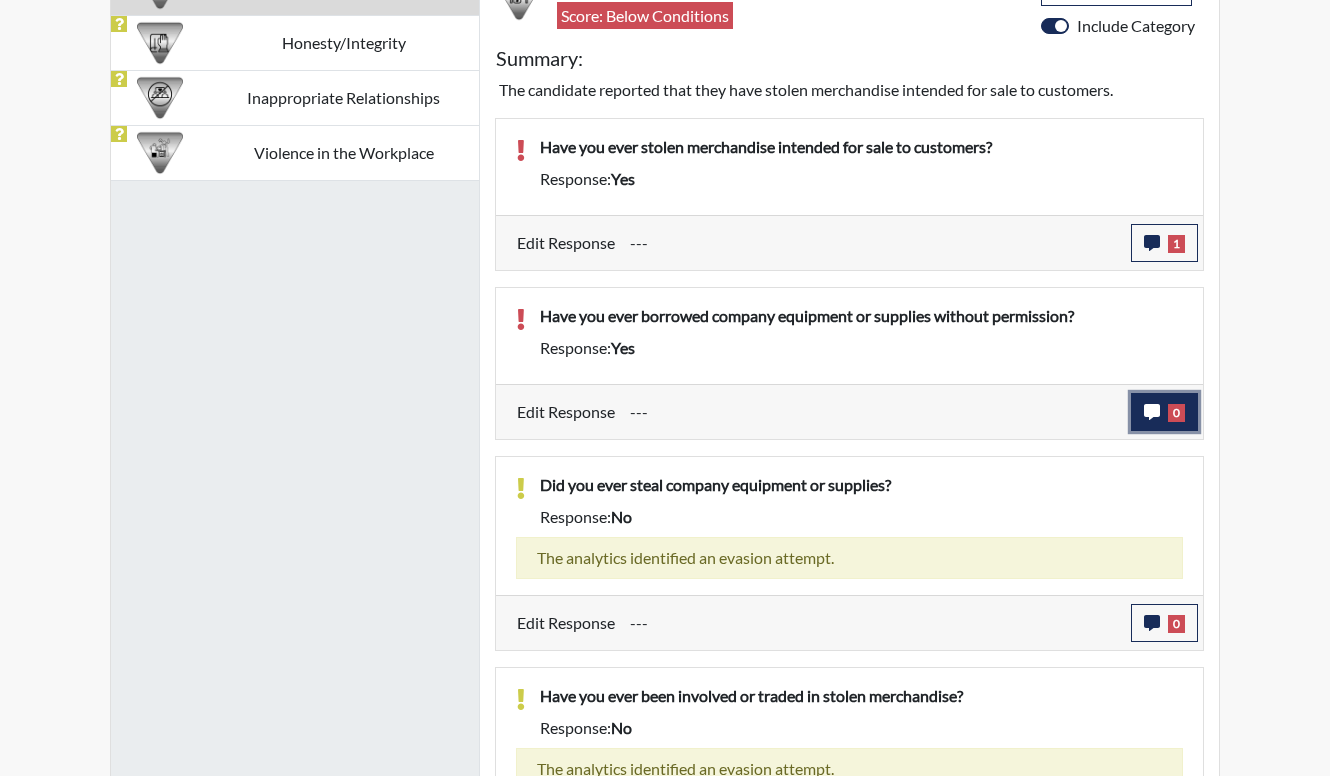 click on "0" at bounding box center (1176, 413) 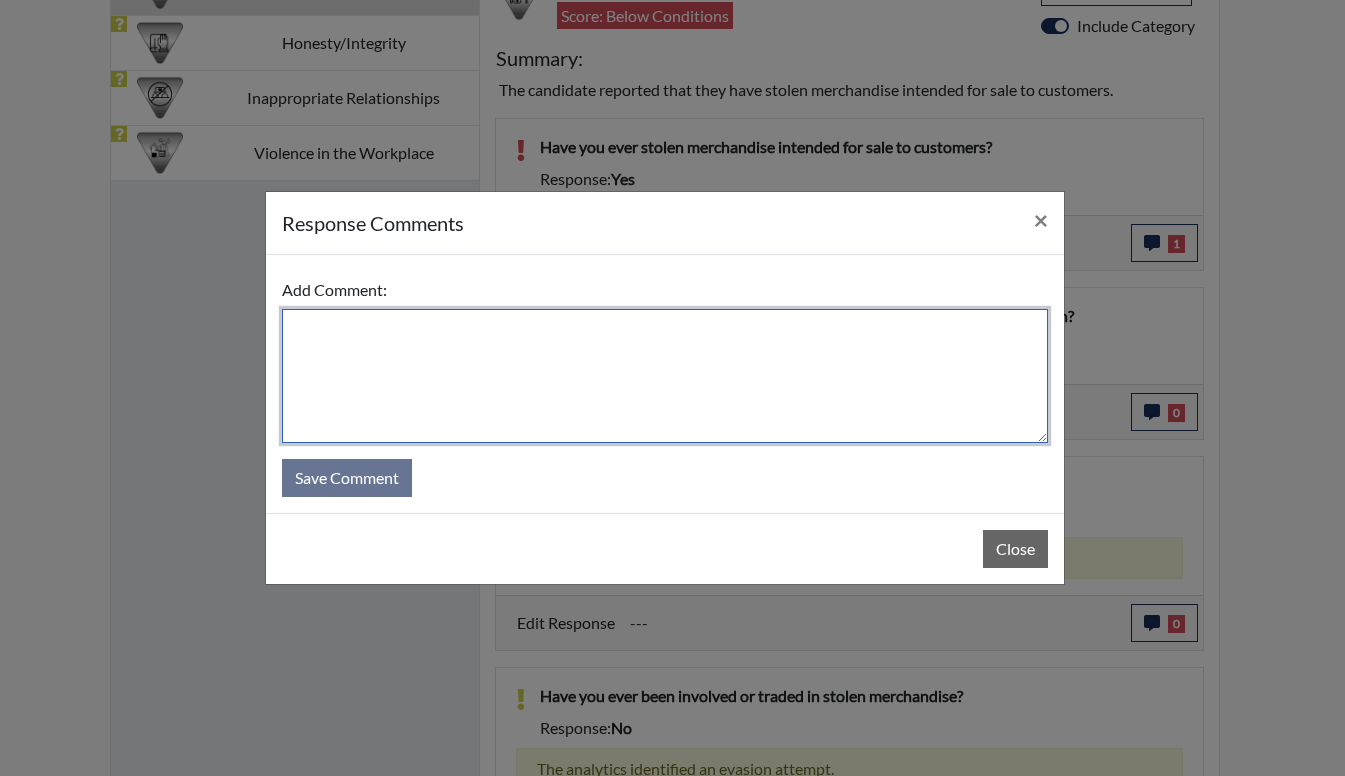 click at bounding box center (665, 376) 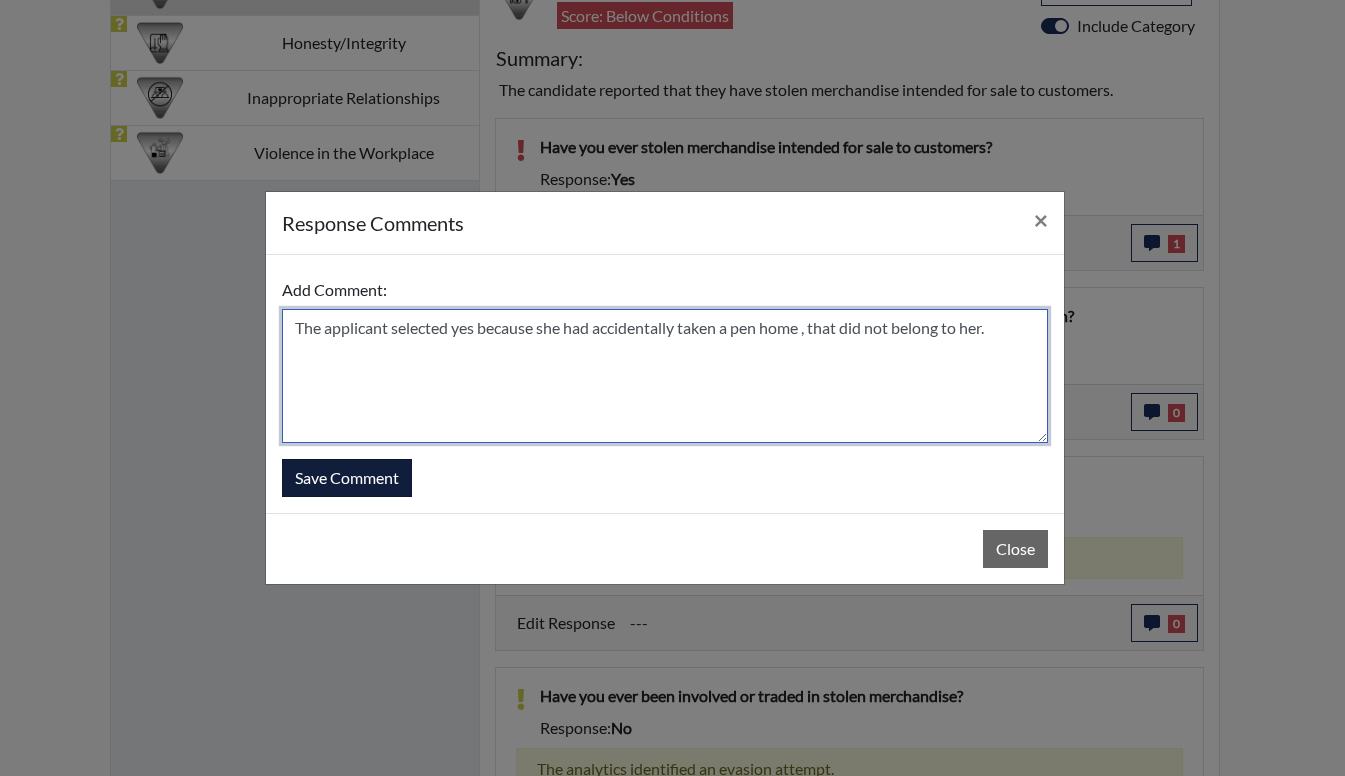 type on "The applicant selected yes because she had accidentally taken a pen home , that did not belong to her." 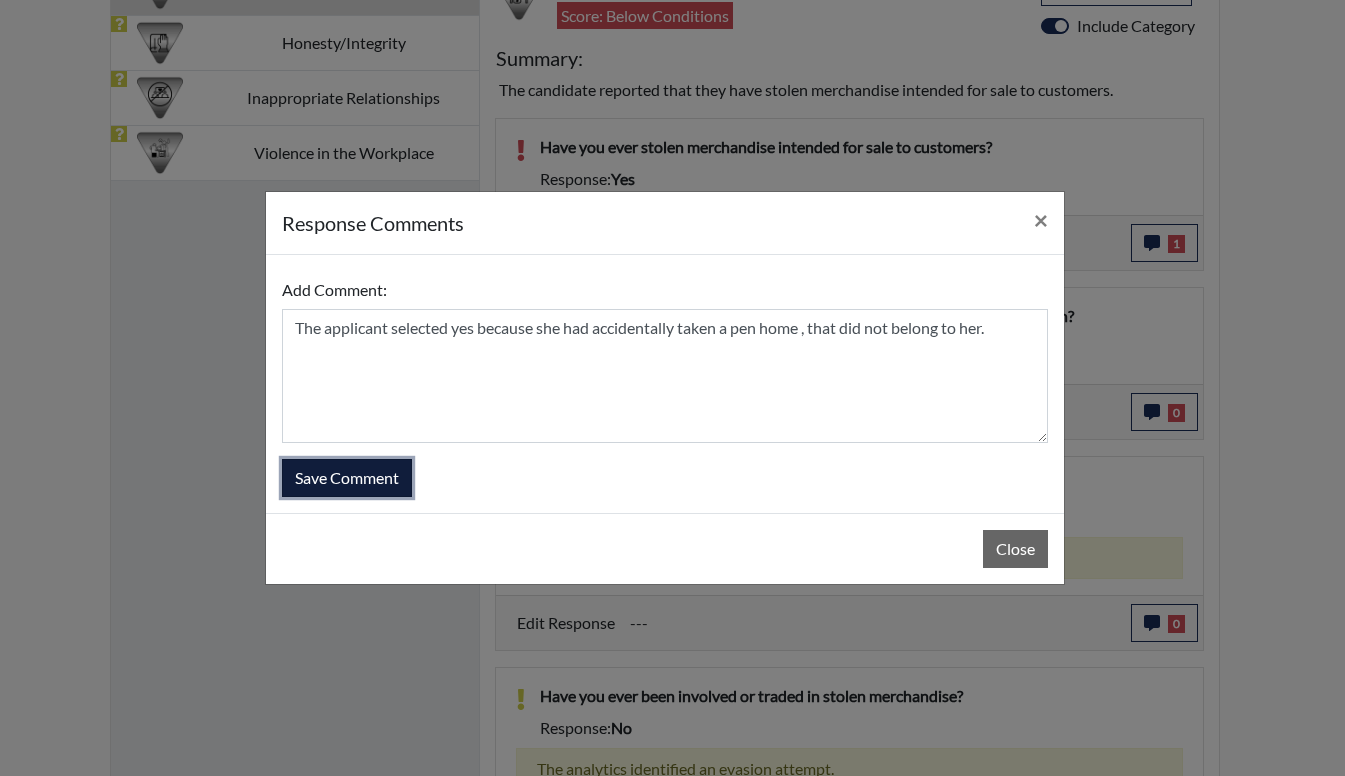 click on "Save Comment" at bounding box center [347, 478] 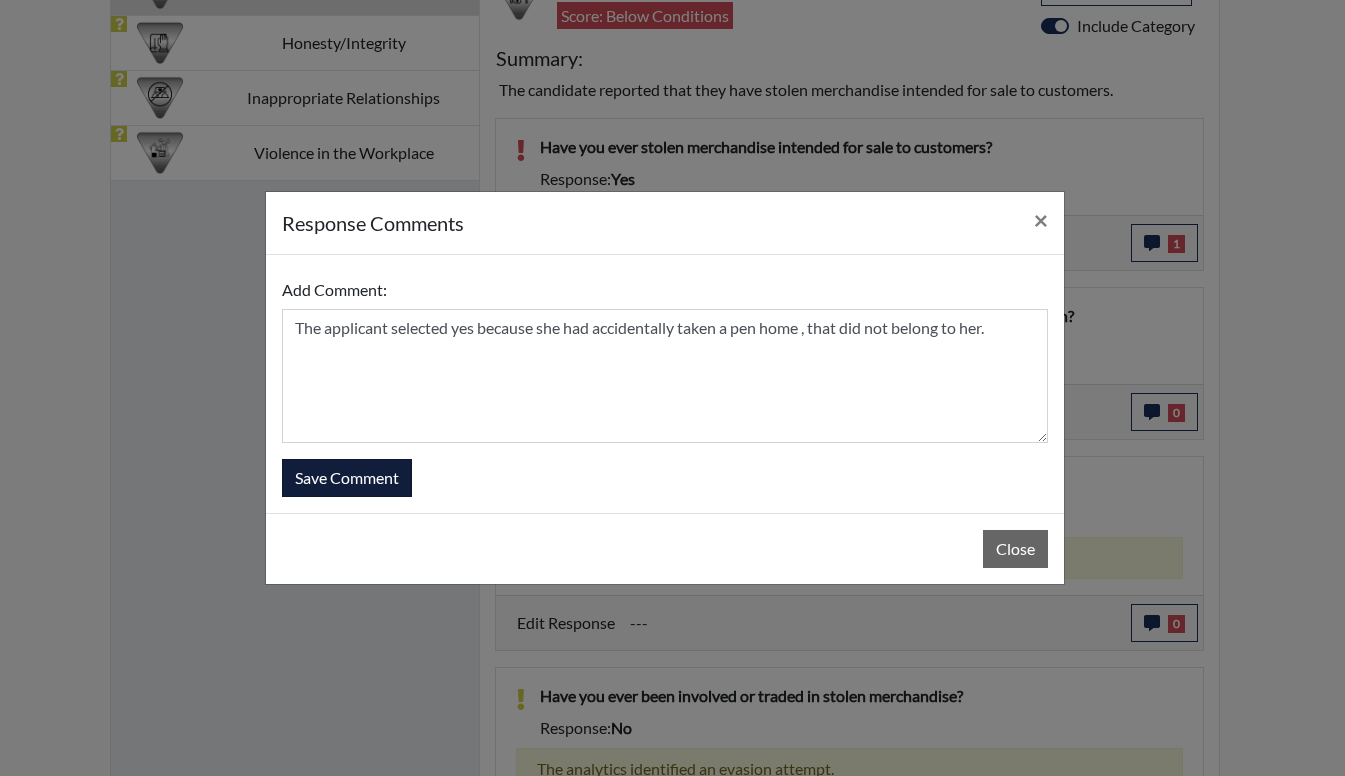 type 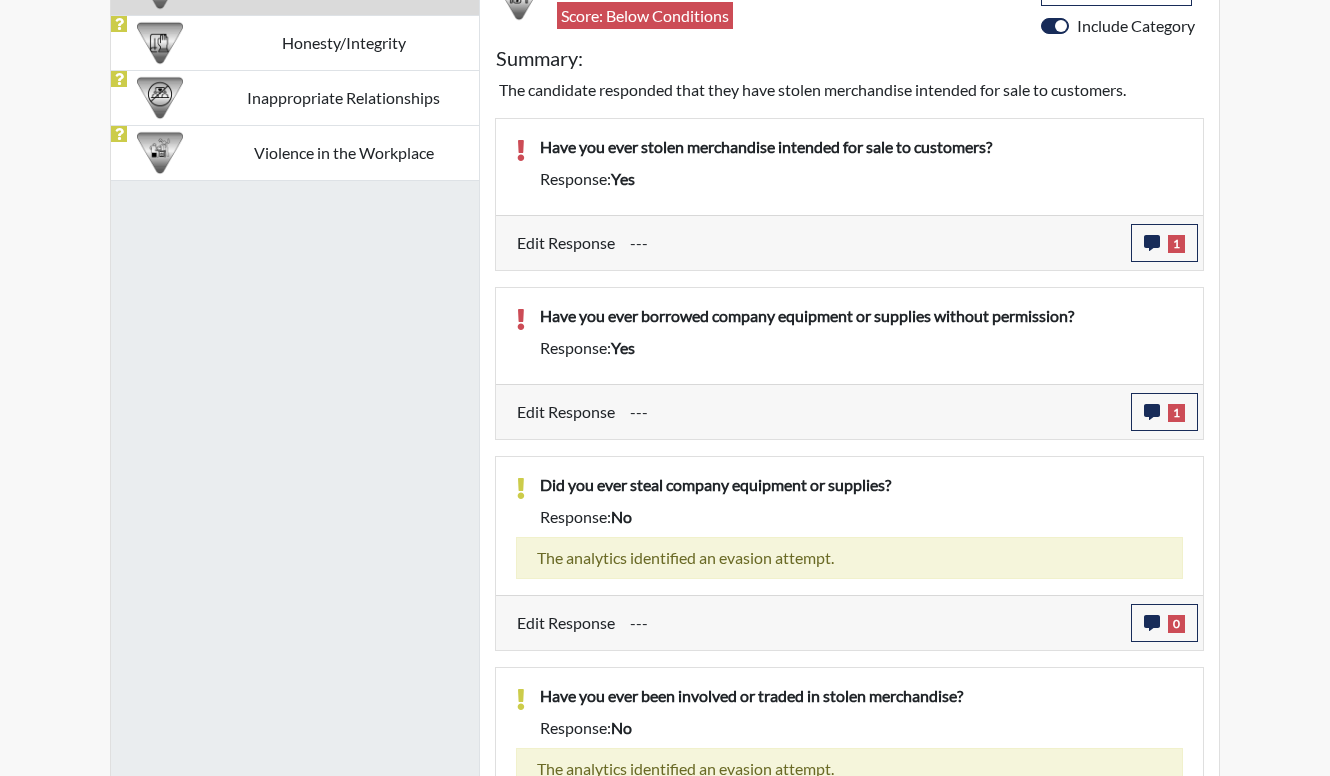 scroll, scrollTop: 999668, scrollLeft: 999169, axis: both 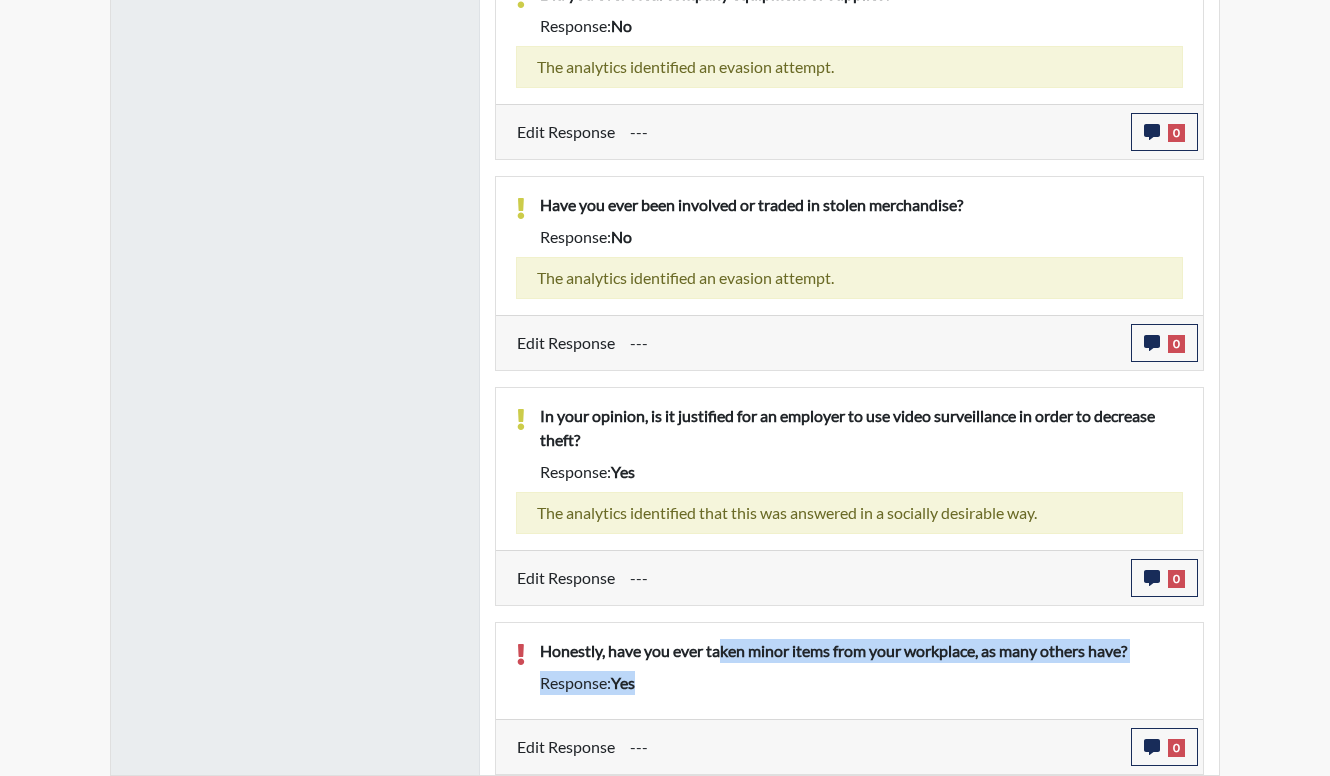 drag, startPoint x: 724, startPoint y: 651, endPoint x: 771, endPoint y: 696, distance: 65.06919 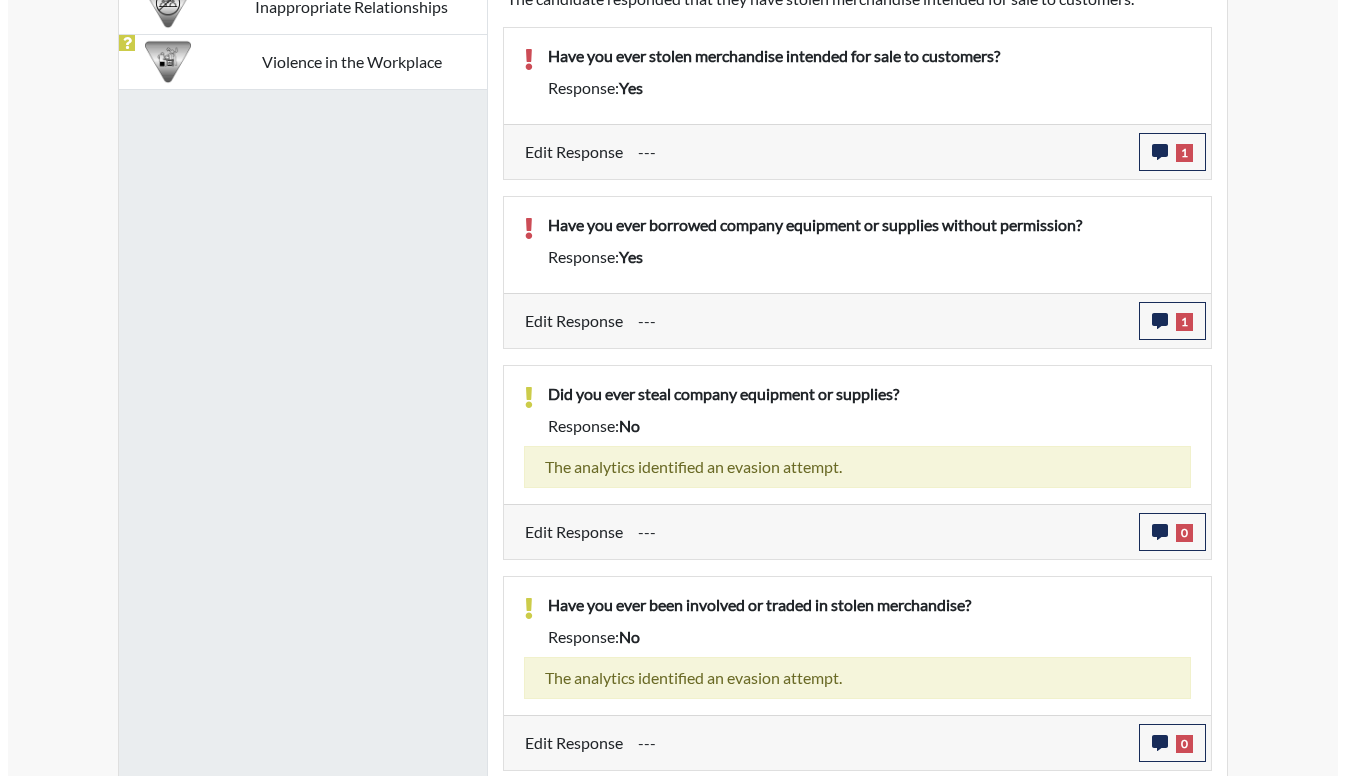 scroll, scrollTop: 1191, scrollLeft: 0, axis: vertical 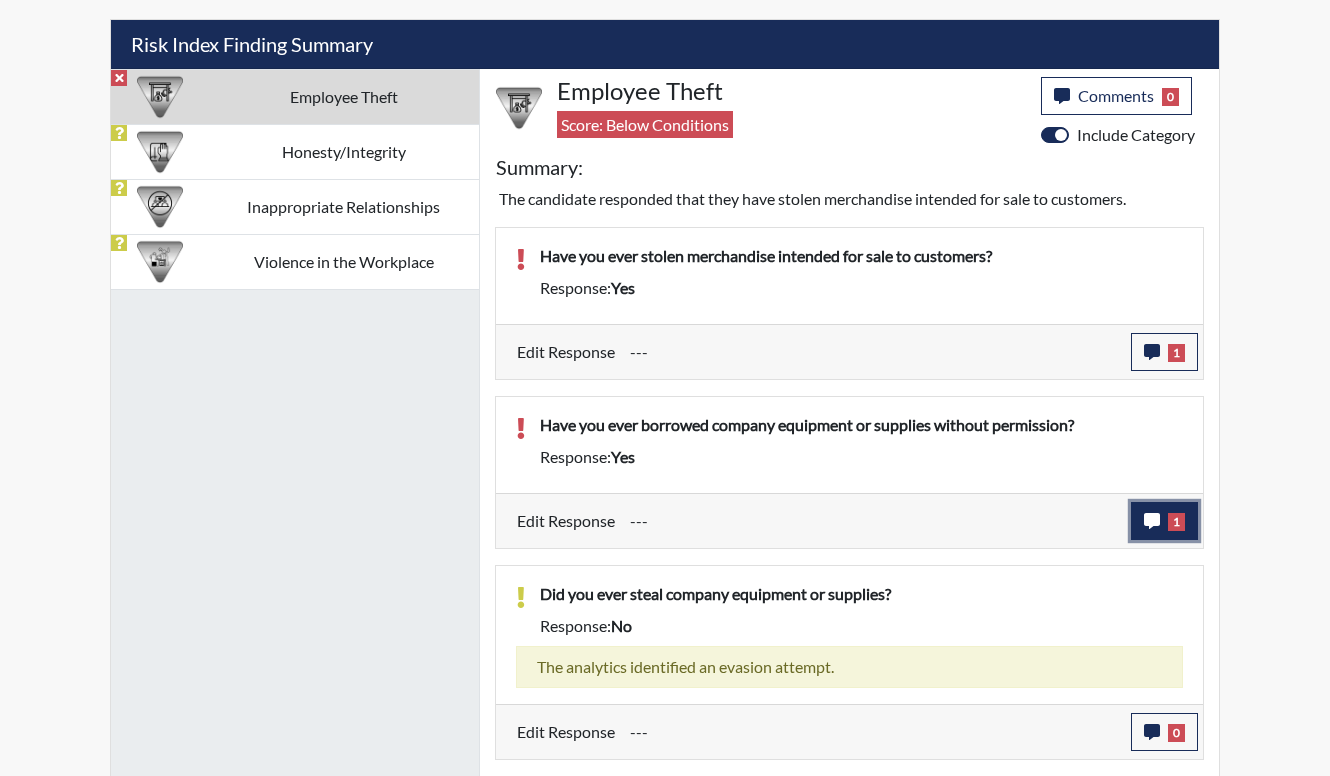 click on "1" at bounding box center (1164, 521) 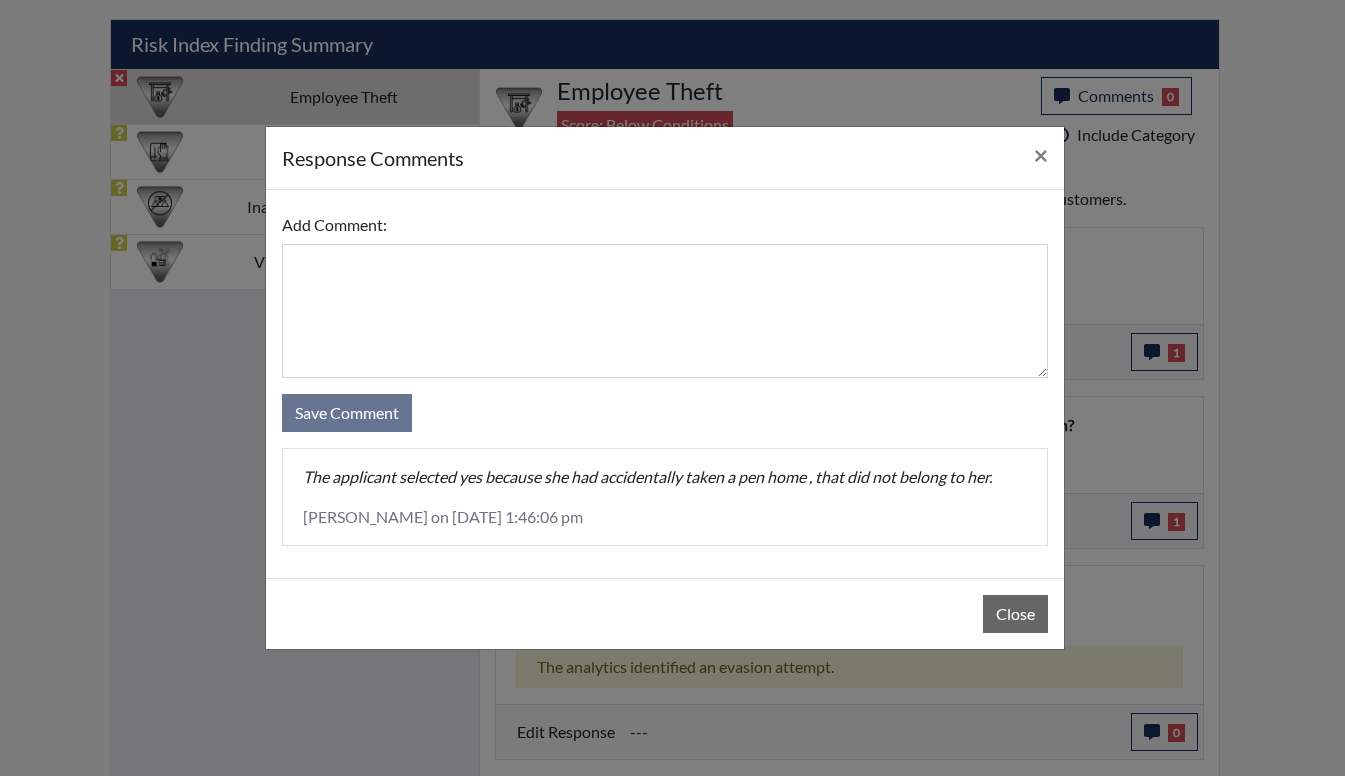 click on "The applicant selected yes because she had accidentally taken a pen home , that did not belong to her." at bounding box center [665, 477] 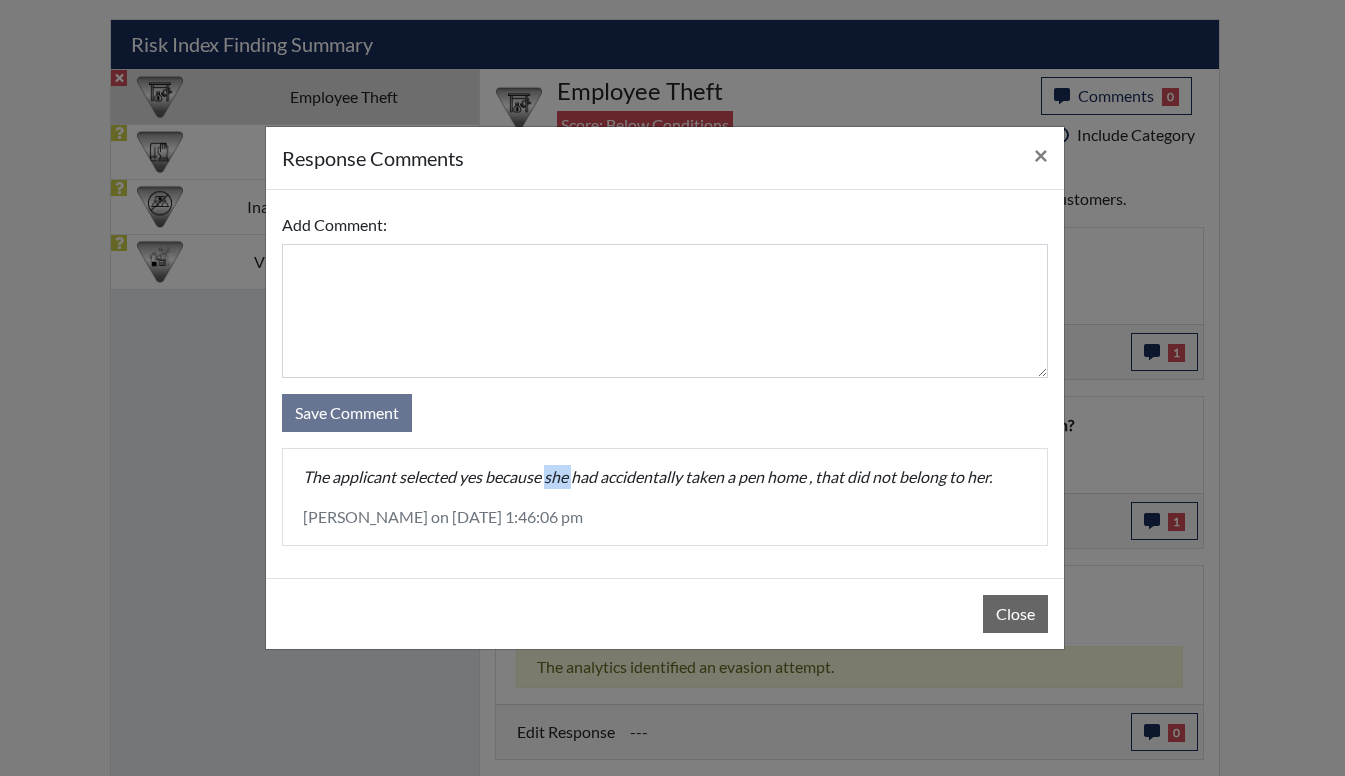 click on "The applicant selected yes because she had accidentally taken a pen home , that did not belong to her." at bounding box center (665, 477) 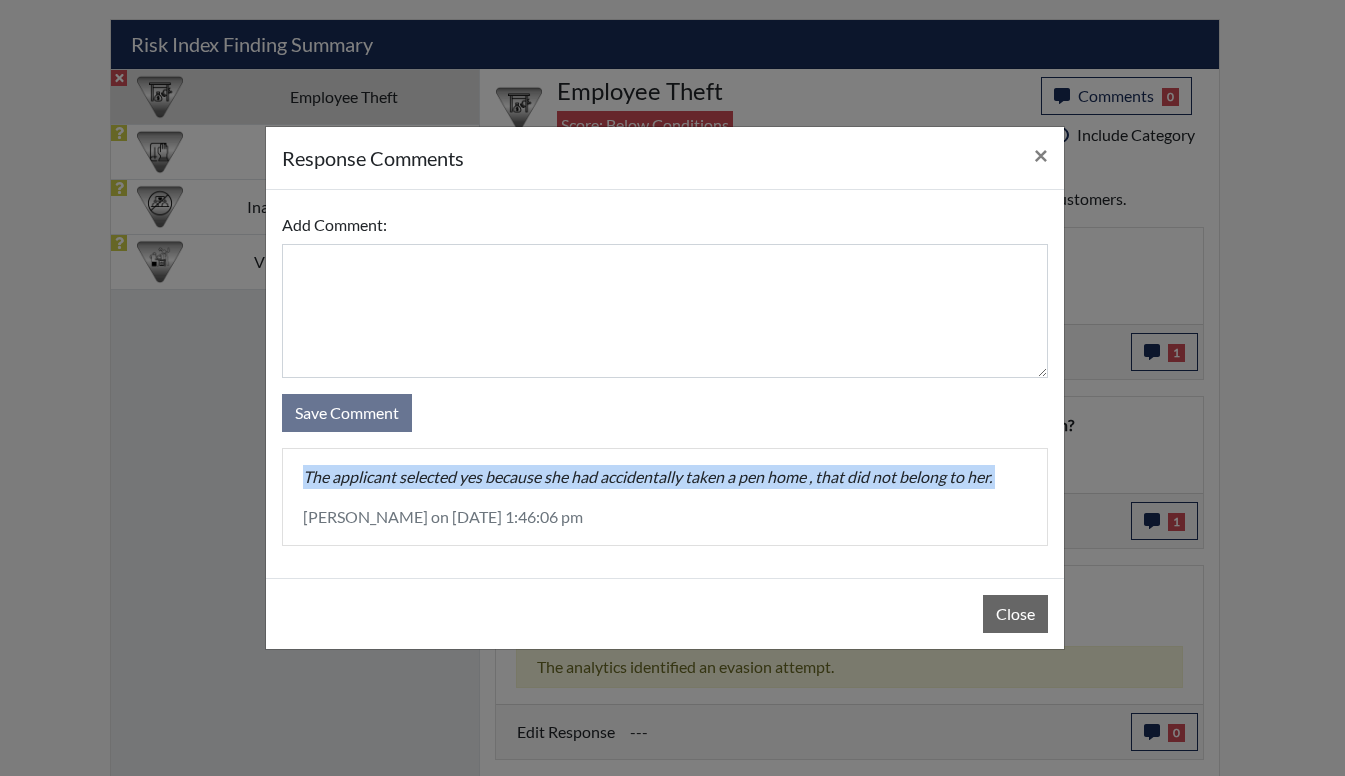click on "The applicant selected yes because she had accidentally taken a pen home , that did not belong to her." at bounding box center (665, 477) 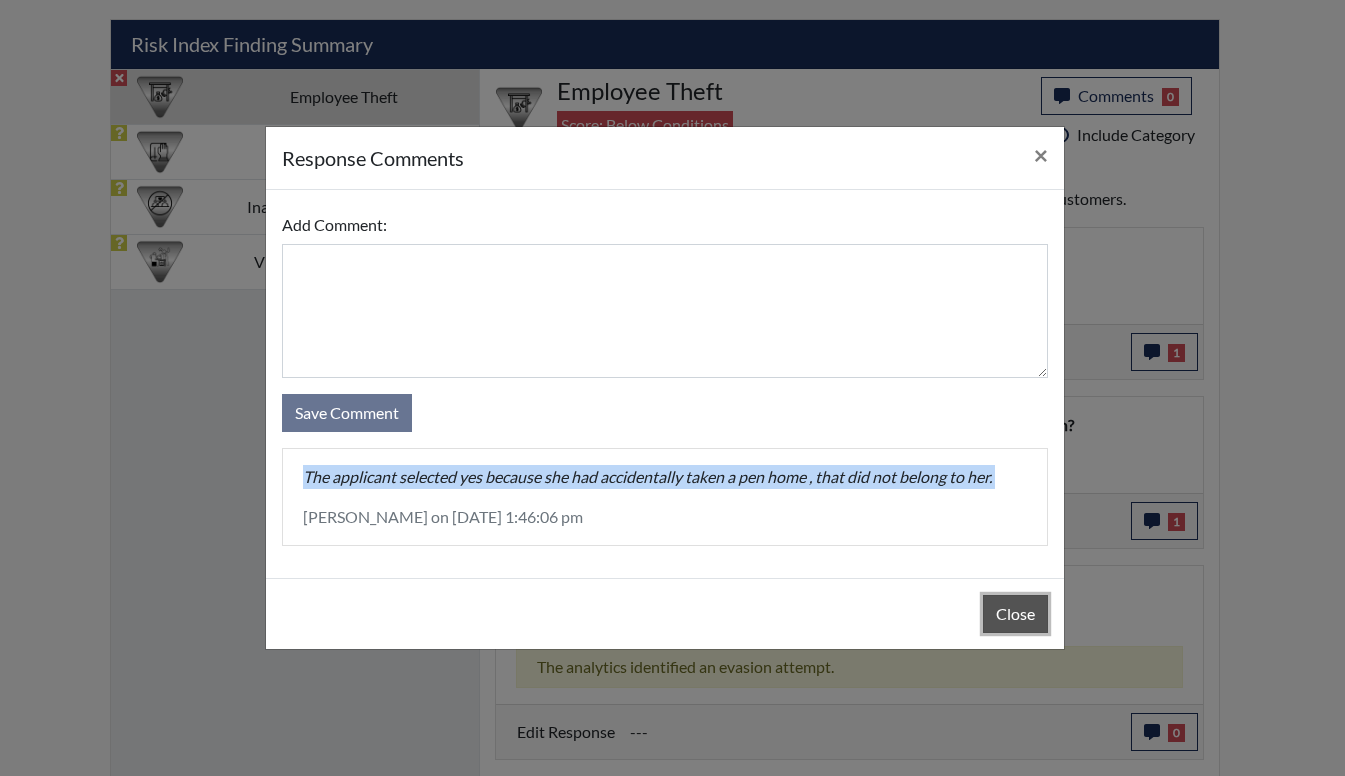 click on "Close" at bounding box center (1015, 614) 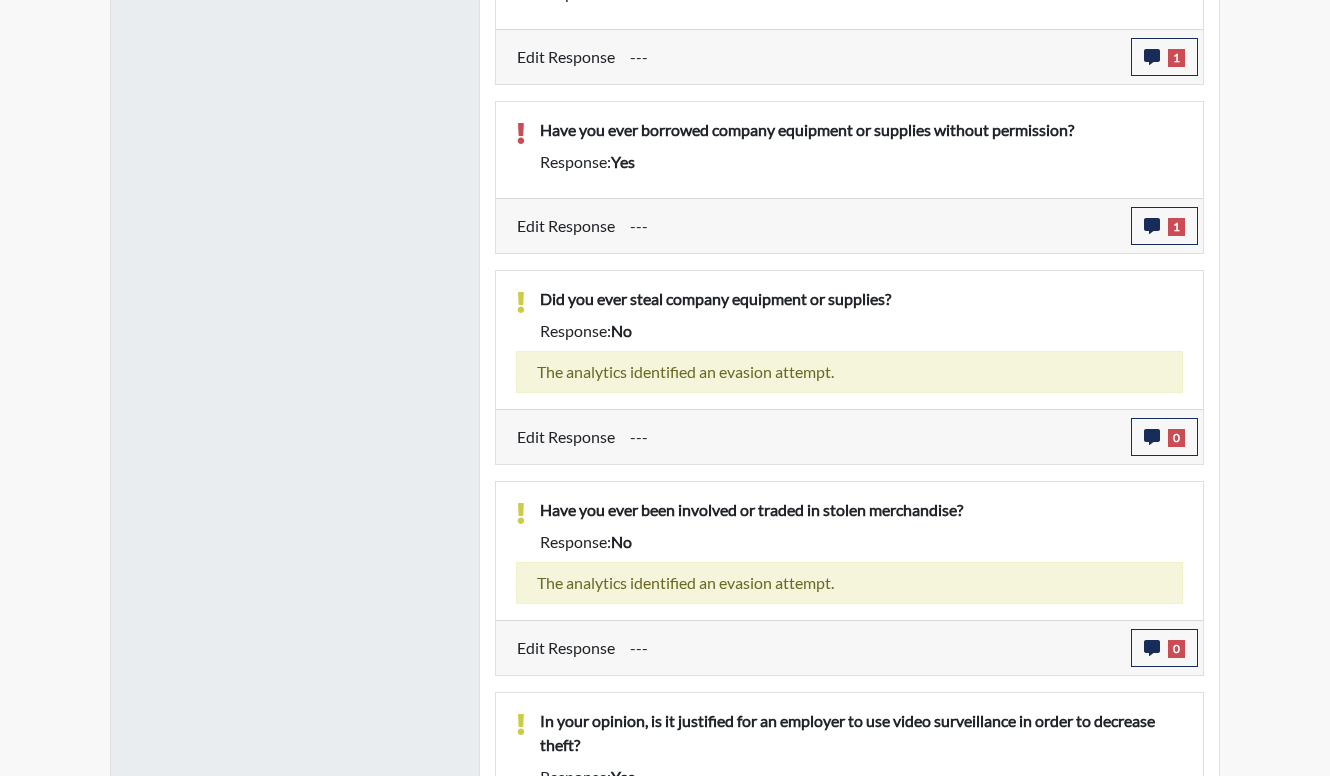 scroll, scrollTop: 1791, scrollLeft: 0, axis: vertical 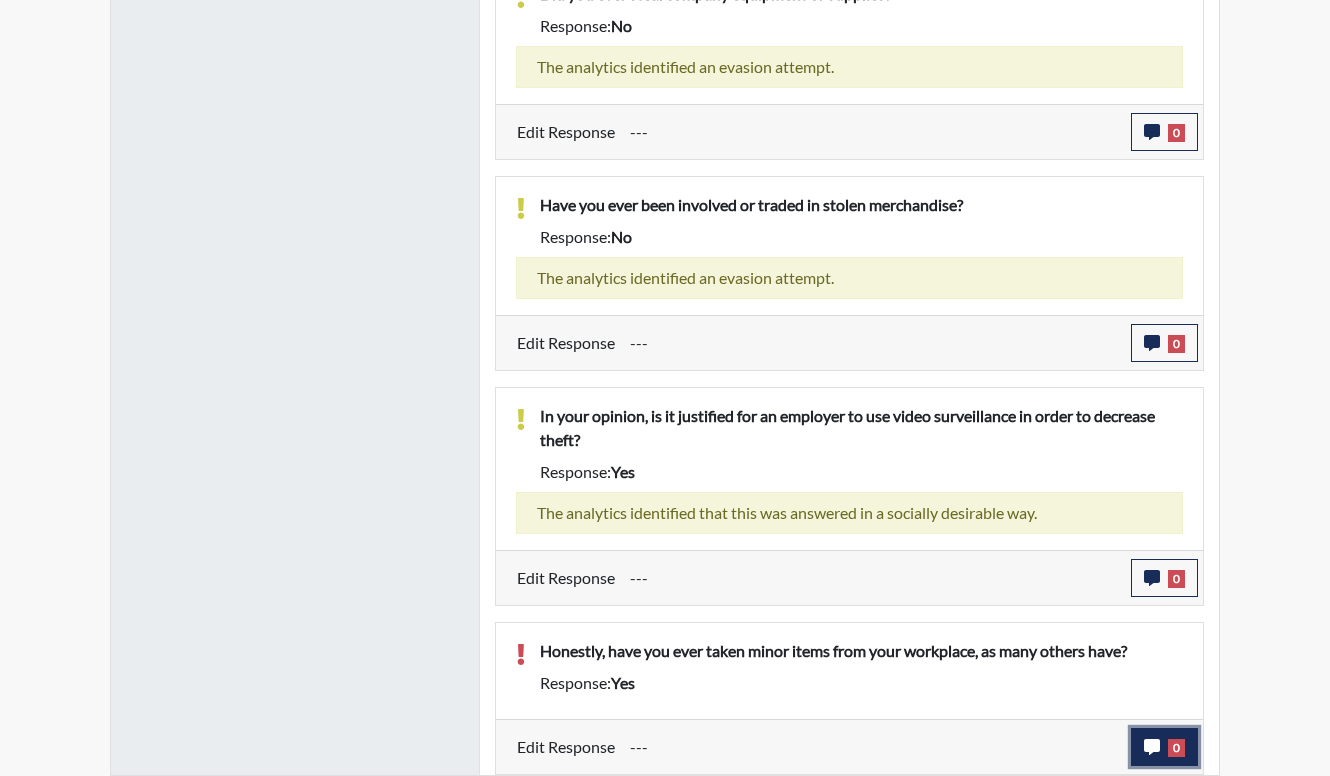 click on "0" at bounding box center [1176, 748] 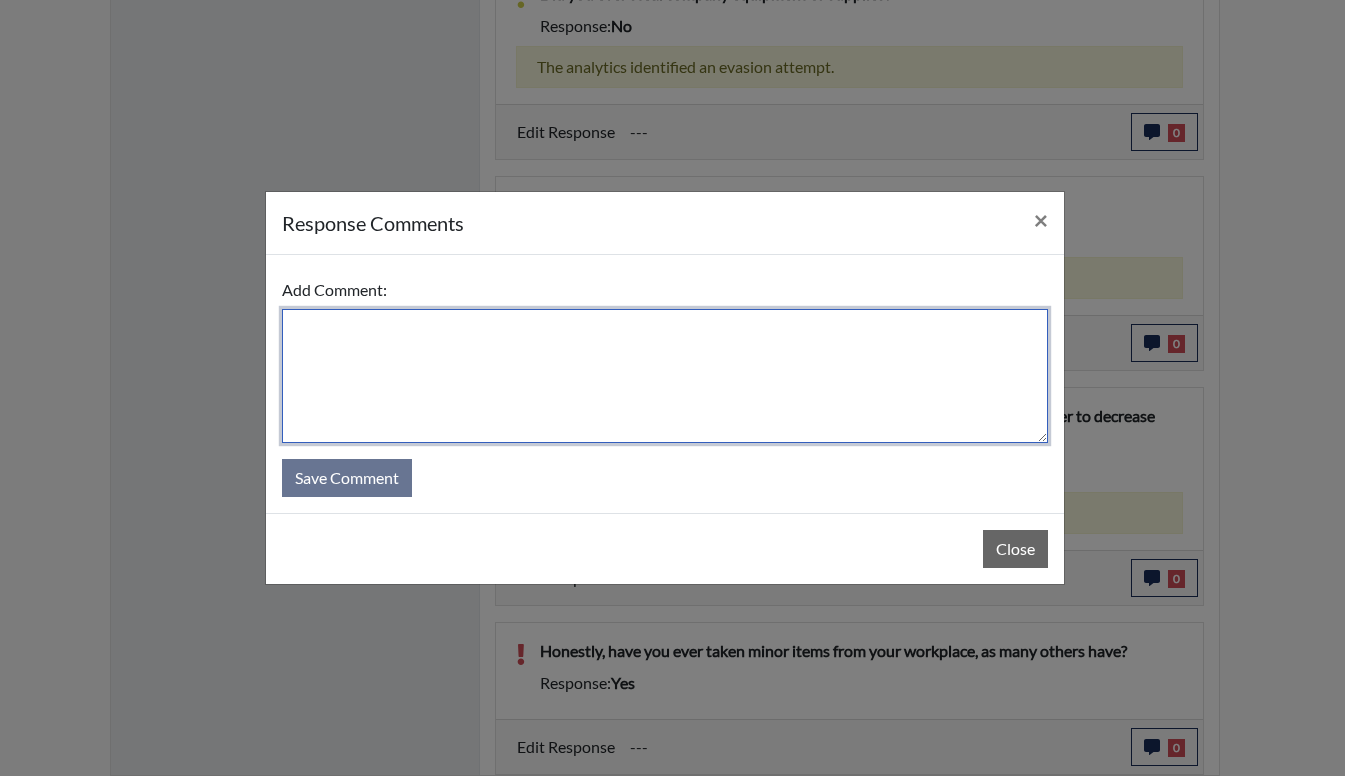 click at bounding box center [665, 376] 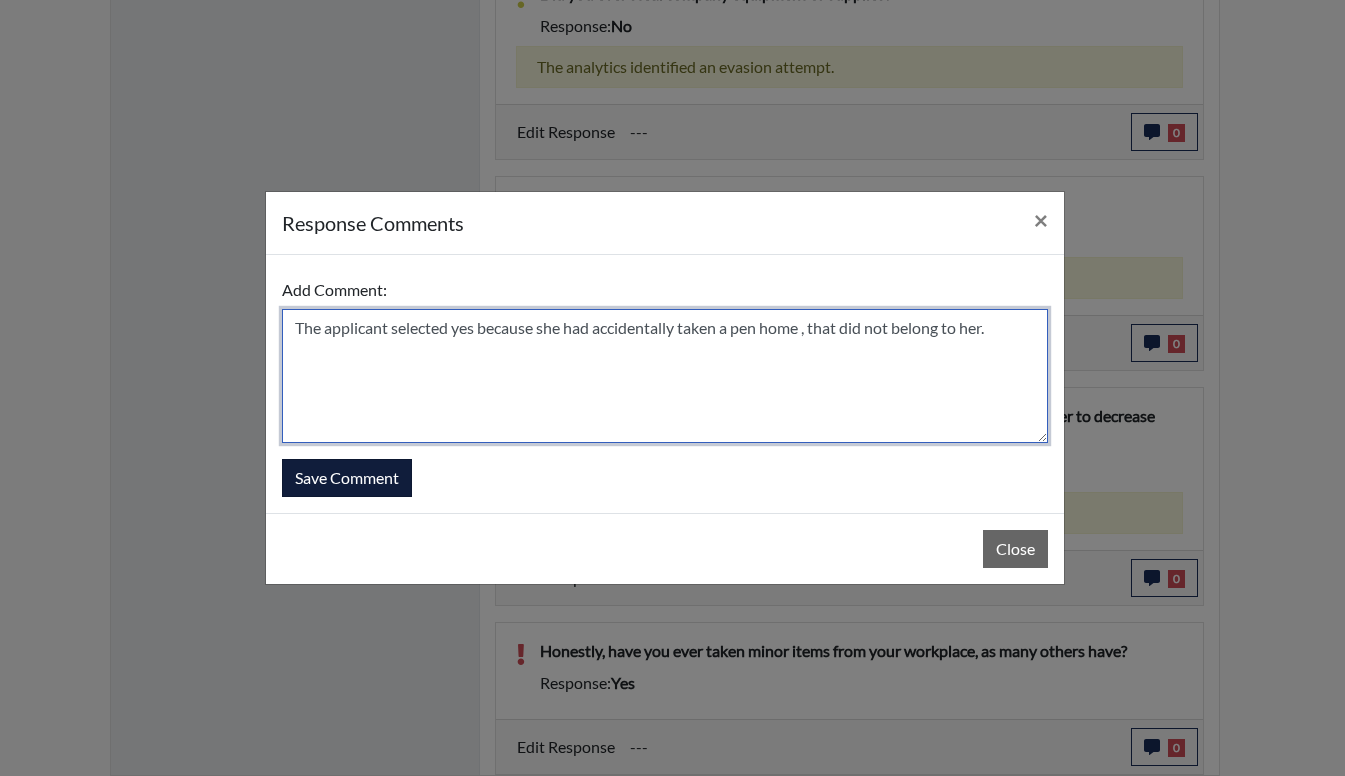 type on "The applicant selected yes because she had accidentally taken a pen home , that did not belong to her." 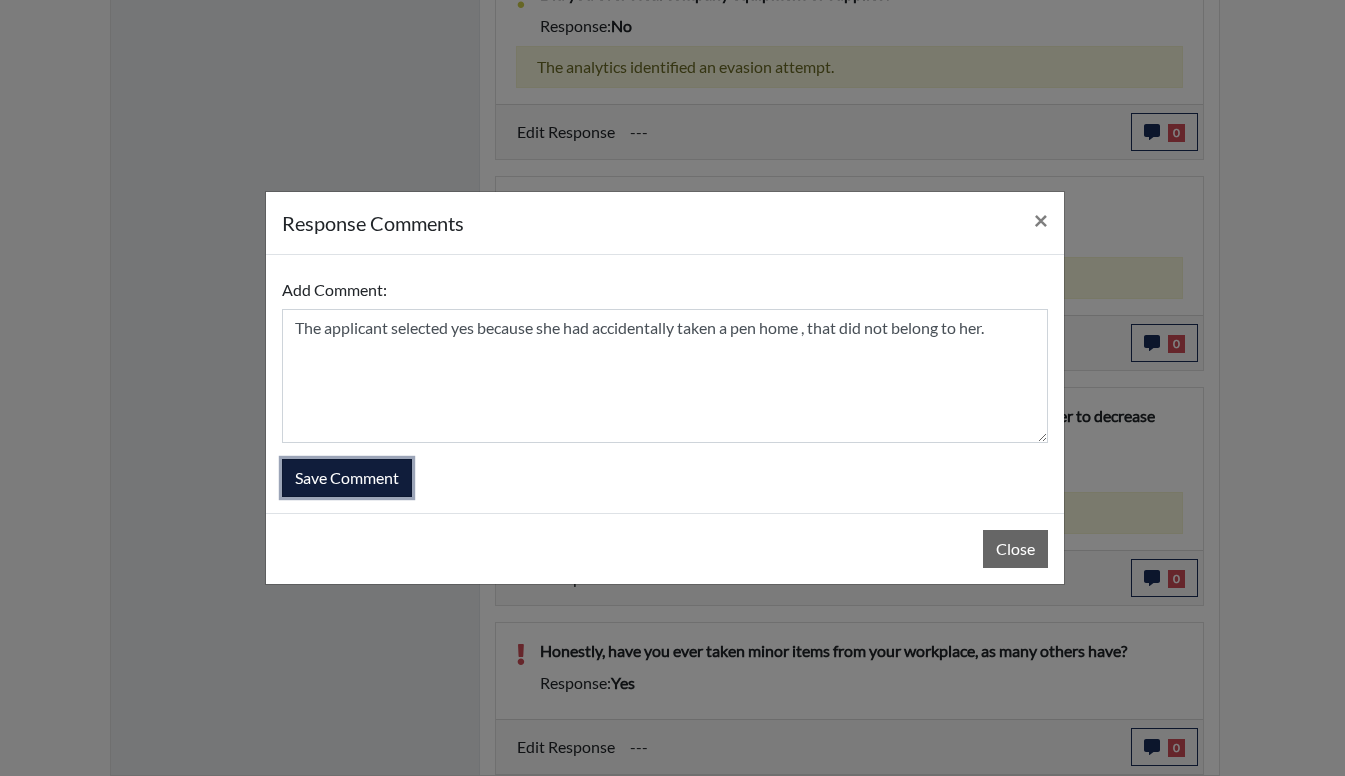 click on "Save Comment" at bounding box center (347, 478) 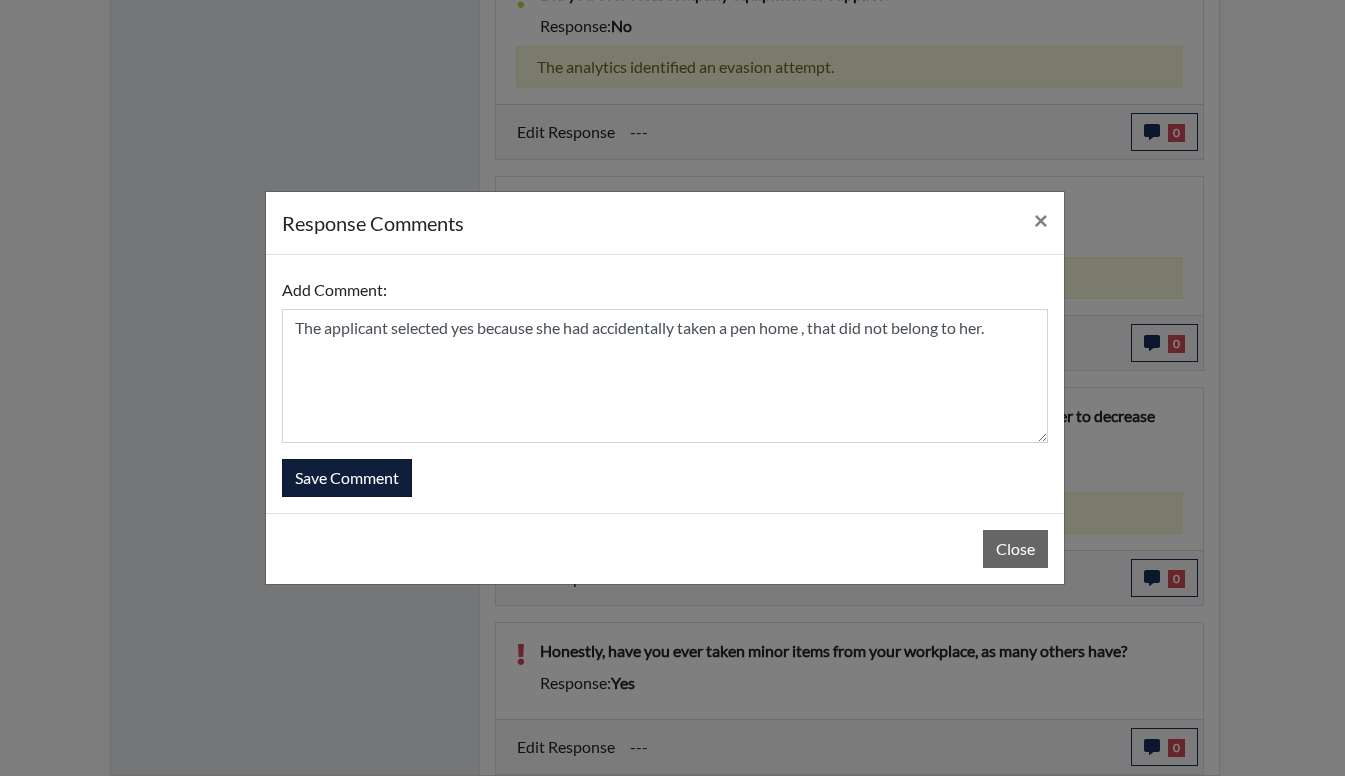 type 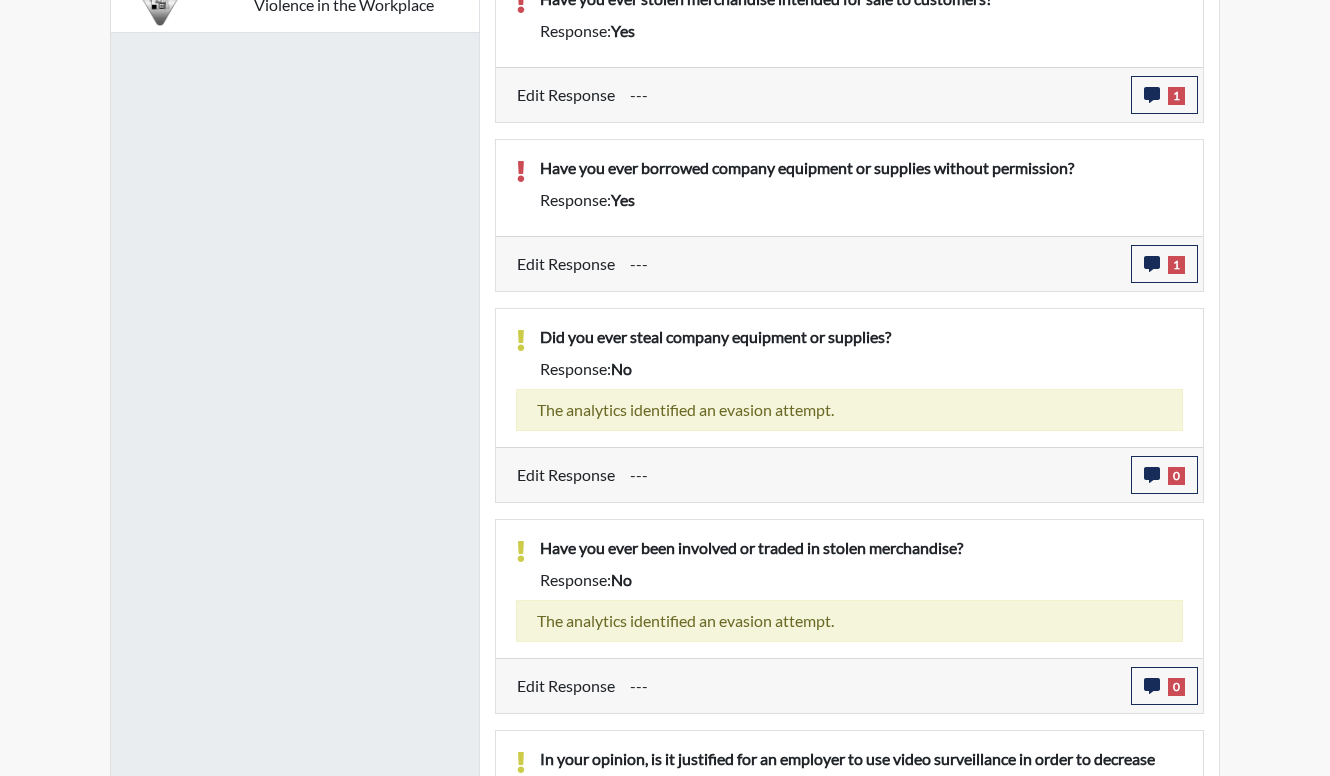 scroll, scrollTop: 1191, scrollLeft: 0, axis: vertical 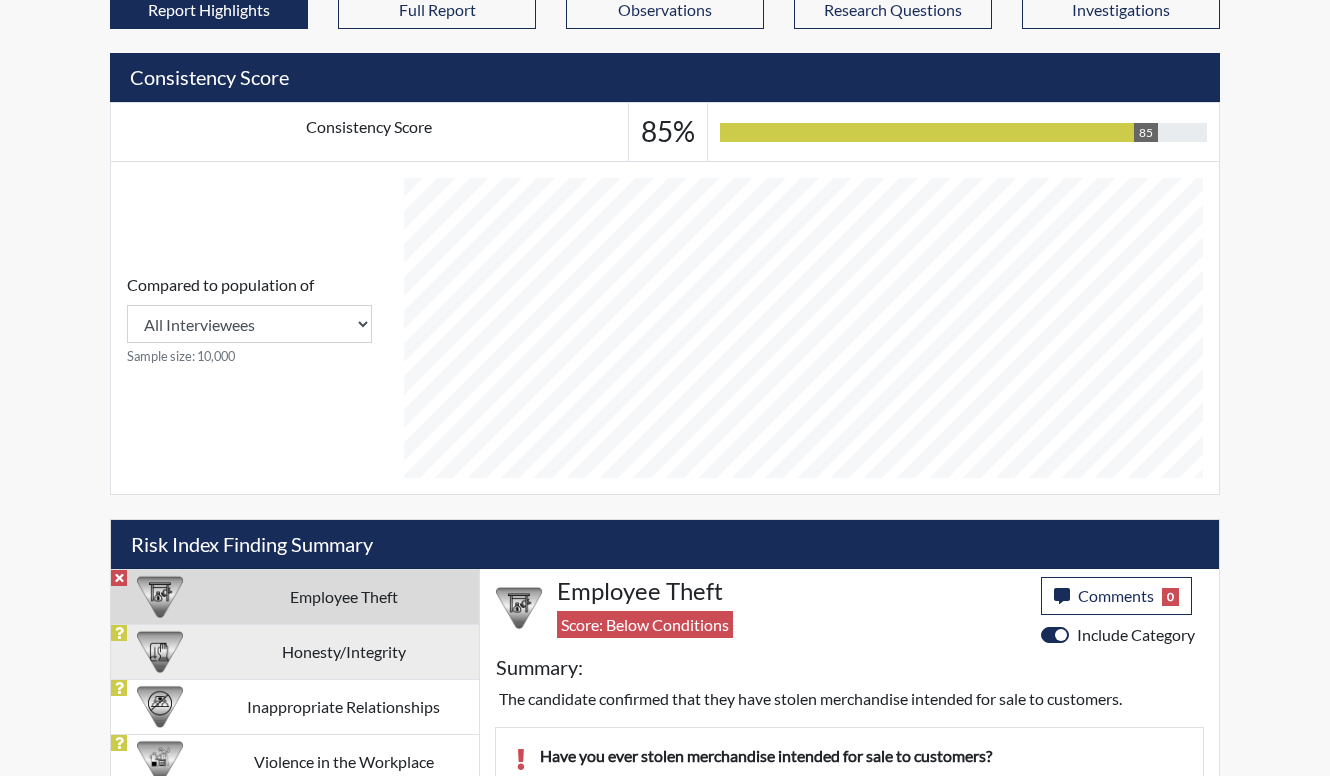 click on "Honesty/Integrity" at bounding box center (343, 651) 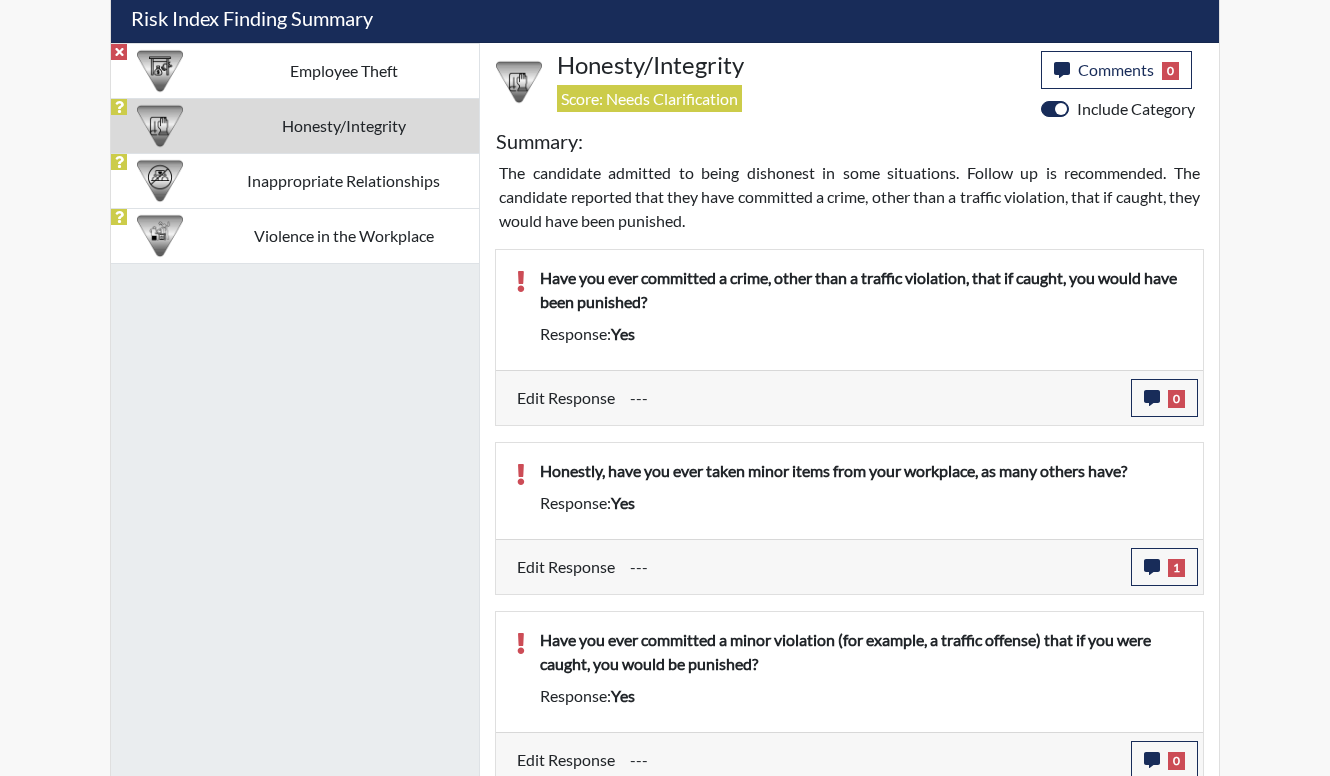 scroll, scrollTop: 1230, scrollLeft: 0, axis: vertical 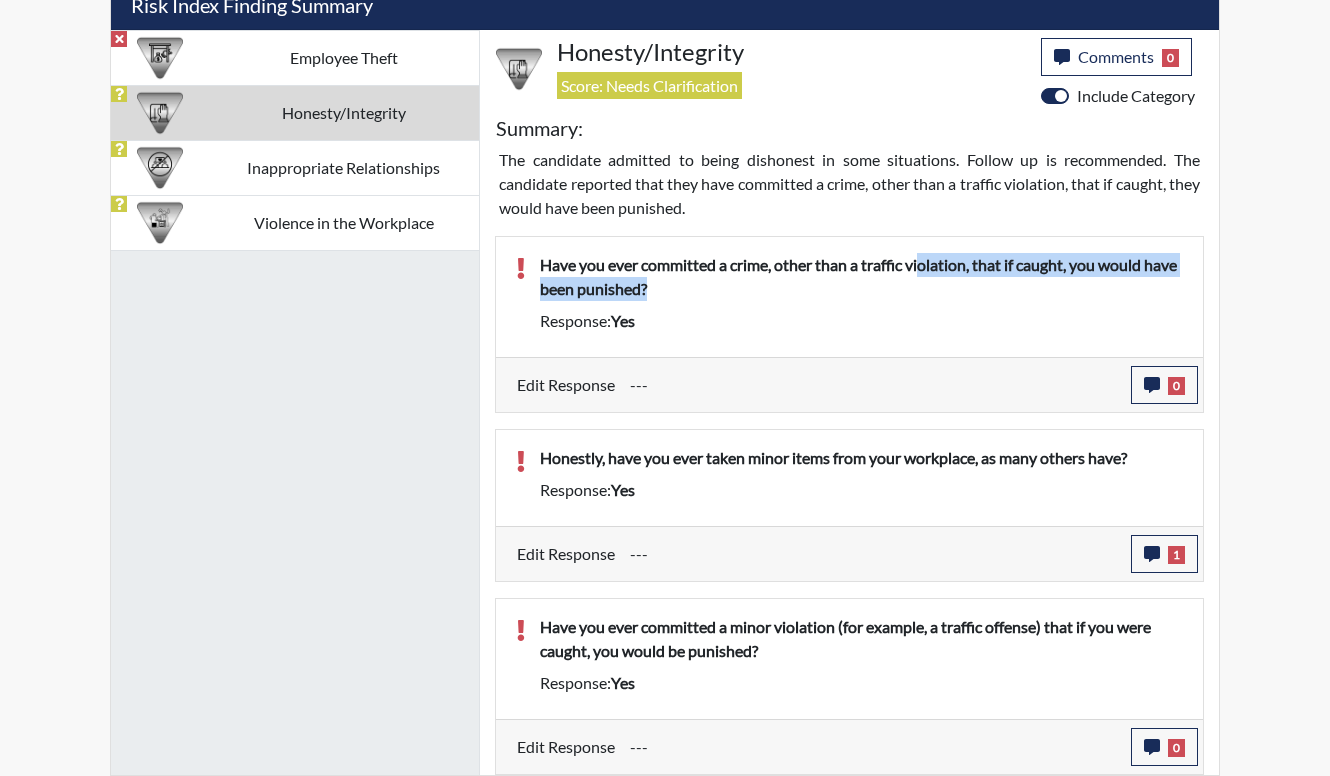 drag, startPoint x: 927, startPoint y: 266, endPoint x: 1059, endPoint y: 323, distance: 143.78108 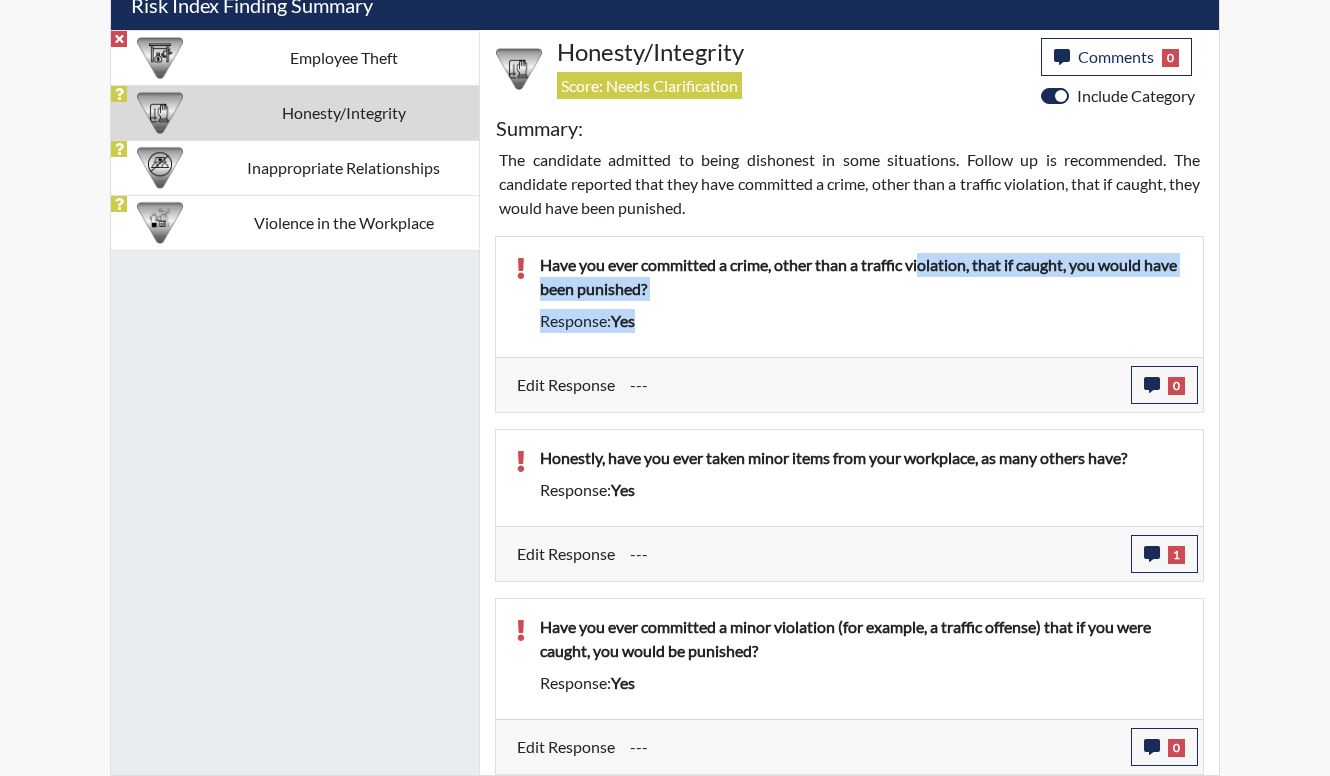 drag, startPoint x: 1059, startPoint y: 323, endPoint x: 968, endPoint y: 322, distance: 91.00549 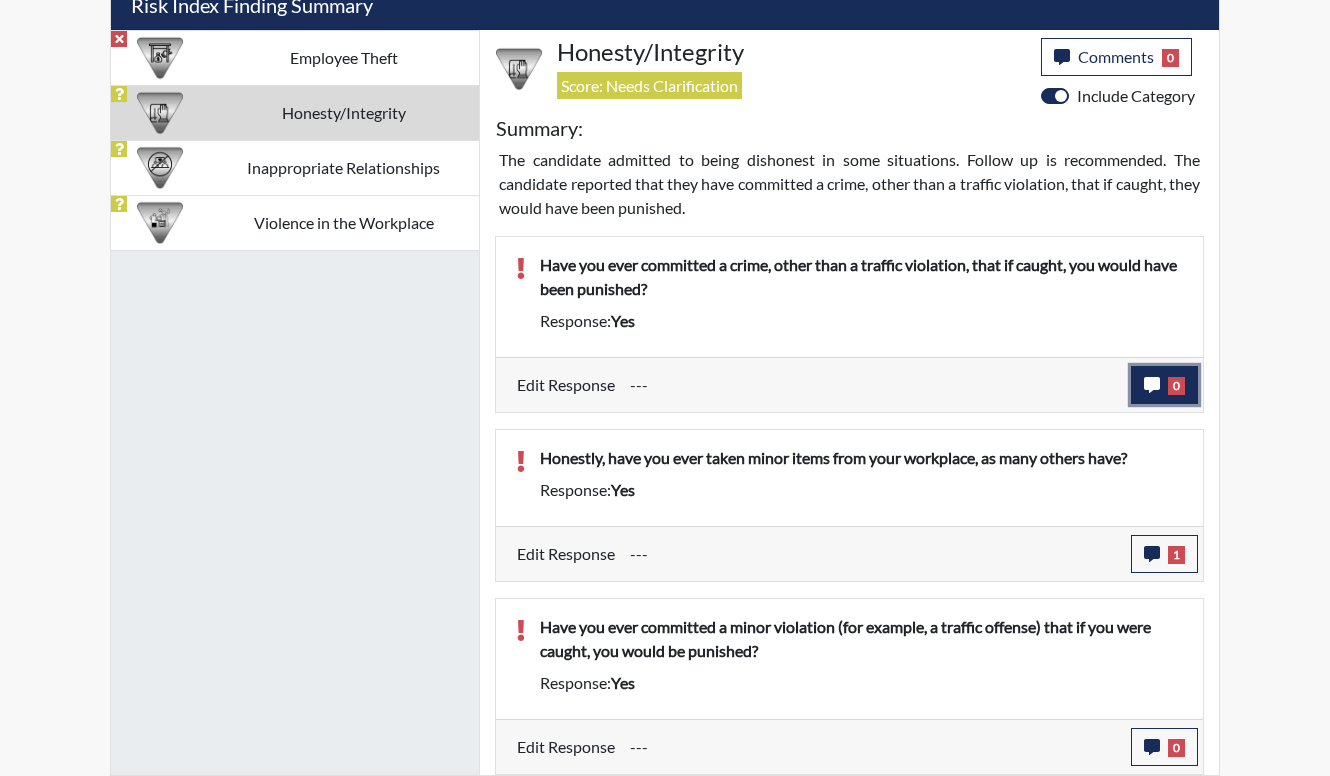 click 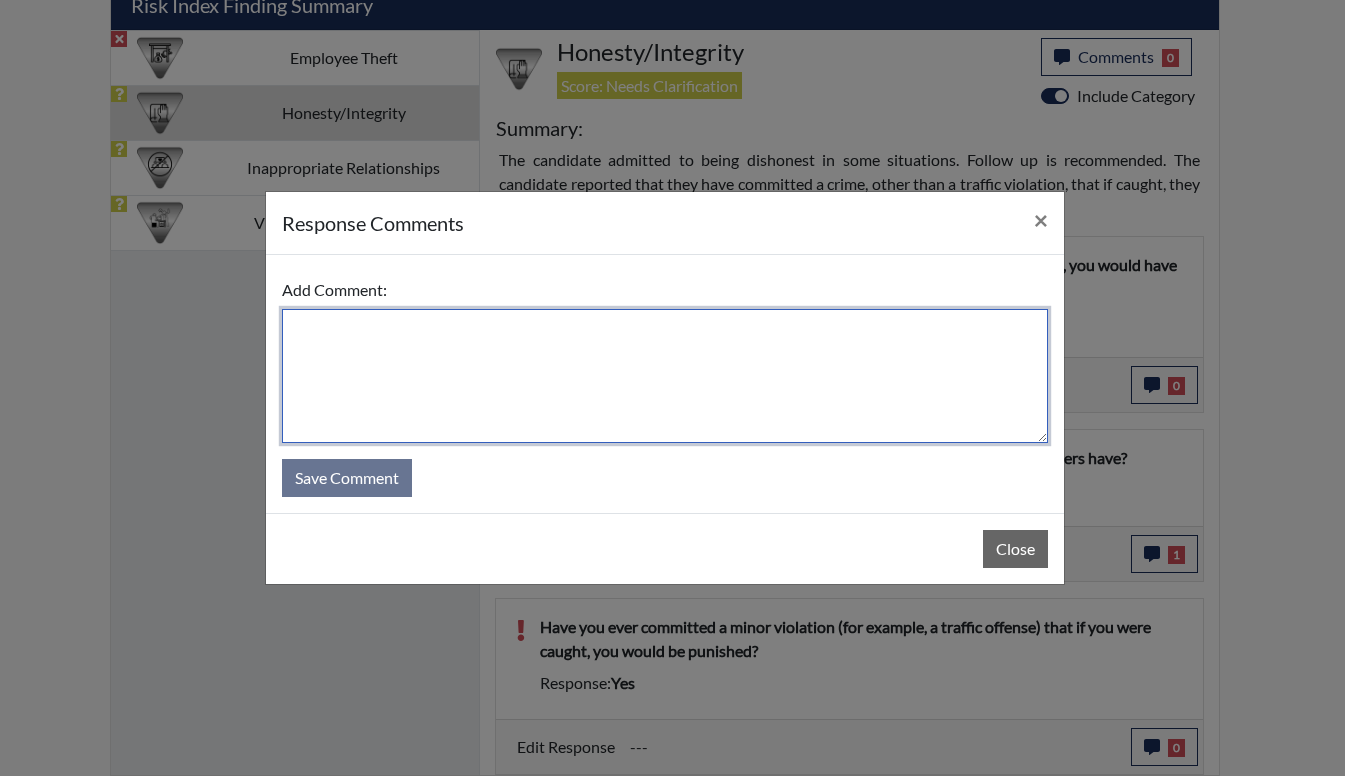 drag, startPoint x: 591, startPoint y: 335, endPoint x: 602, endPoint y: 335, distance: 11 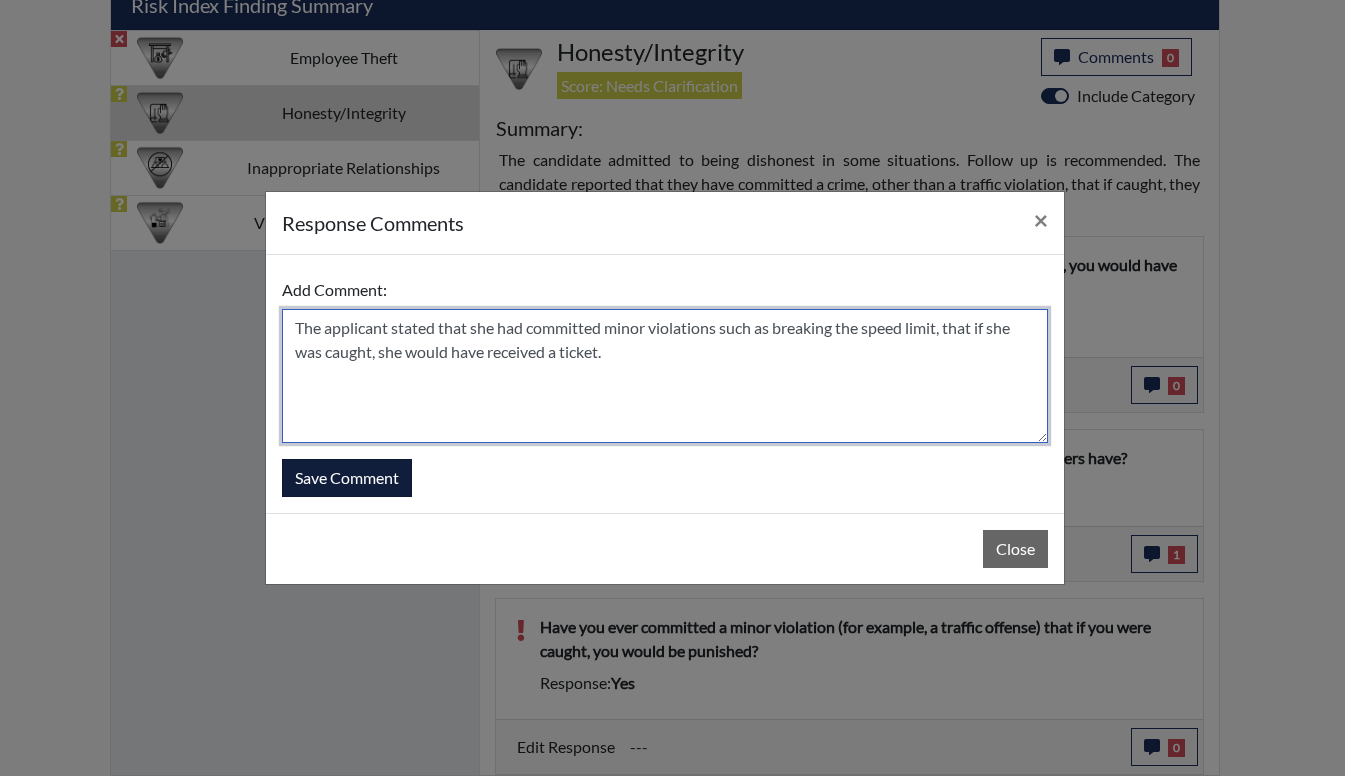 type on "The applicant stated that she had committed minor violations such as breaking the speed limit, that if she was caught, she would have received a ticket." 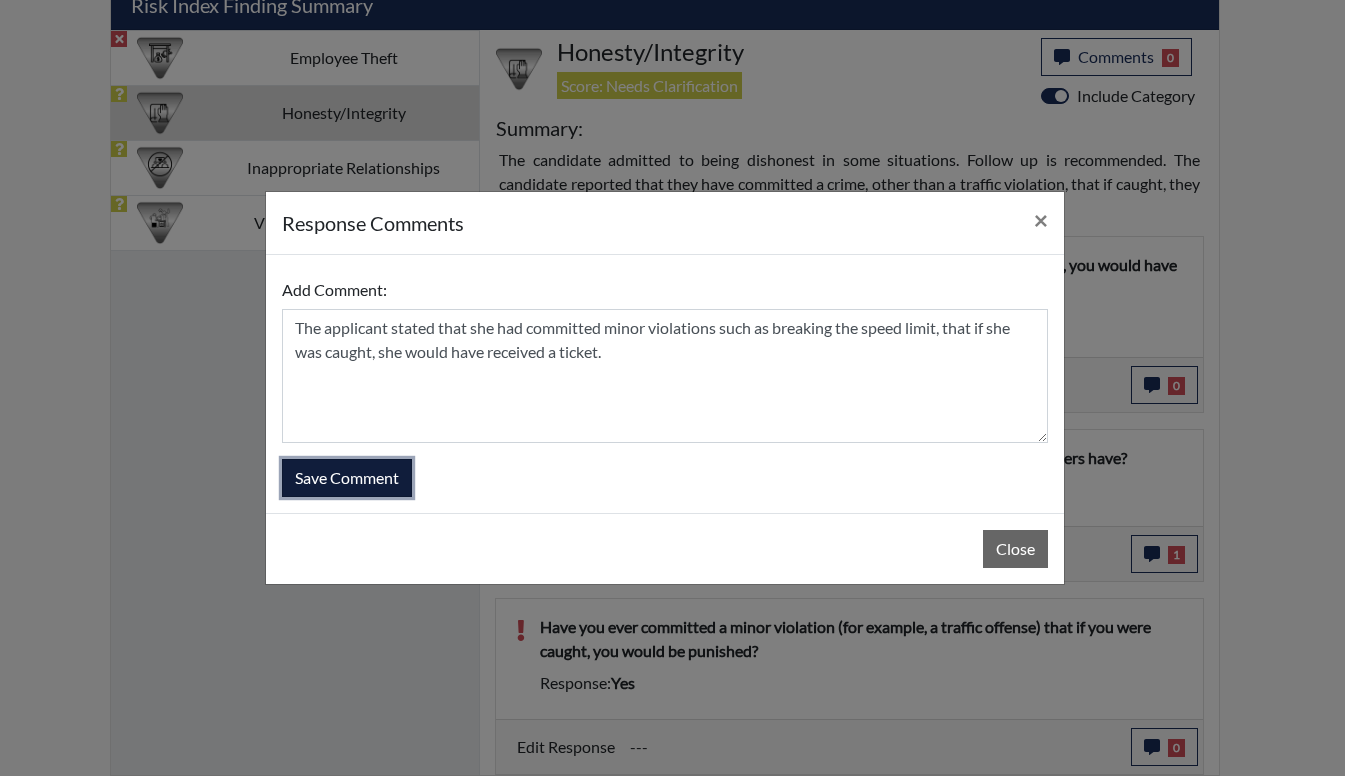 click on "Save Comment" at bounding box center [347, 478] 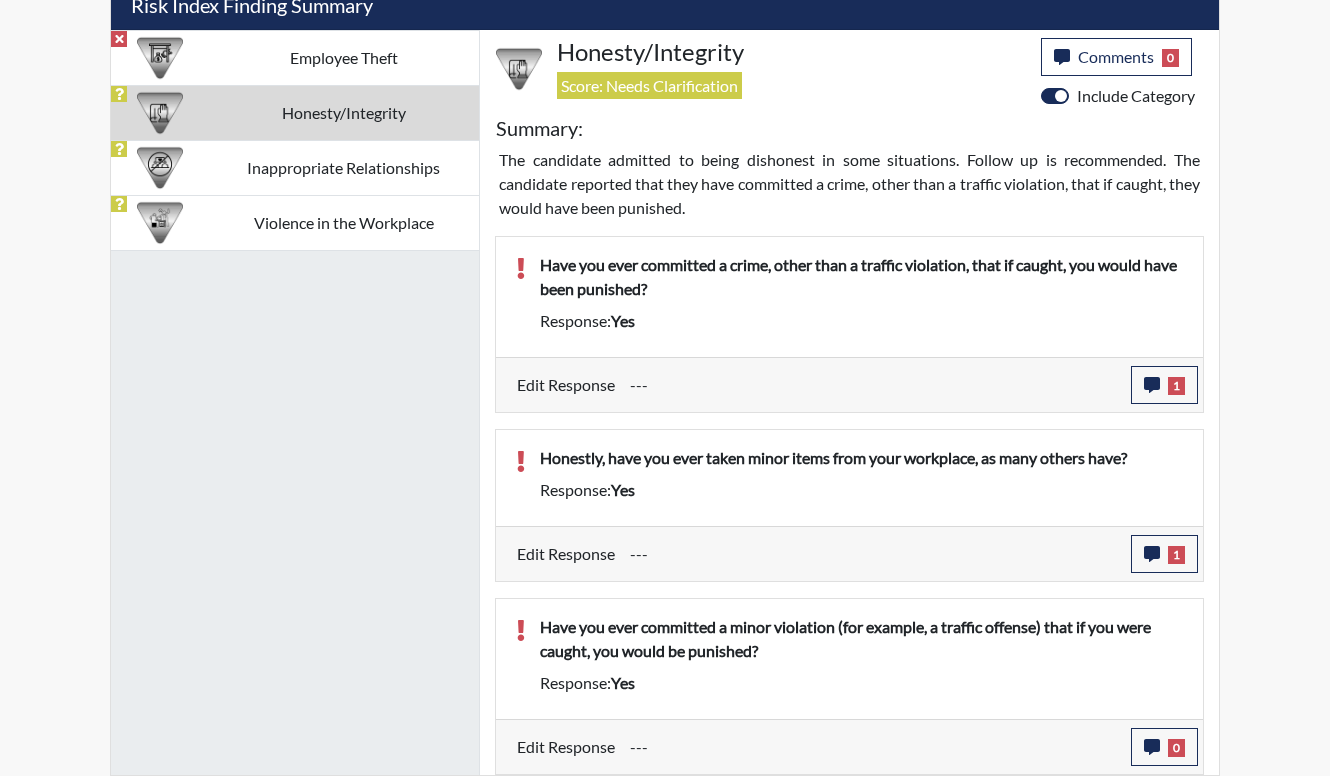 scroll, scrollTop: 999668, scrollLeft: 999169, axis: both 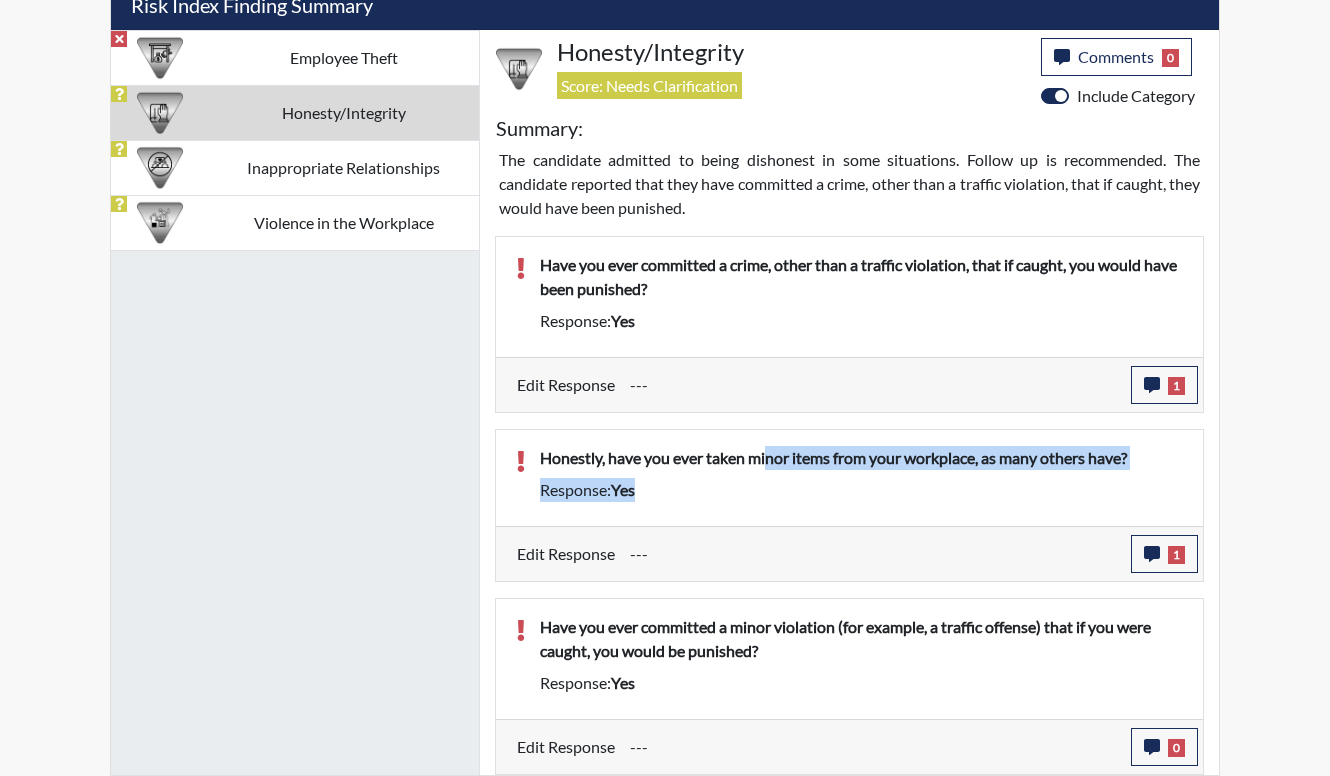 drag, startPoint x: 769, startPoint y: 457, endPoint x: 775, endPoint y: 491, distance: 34.525352 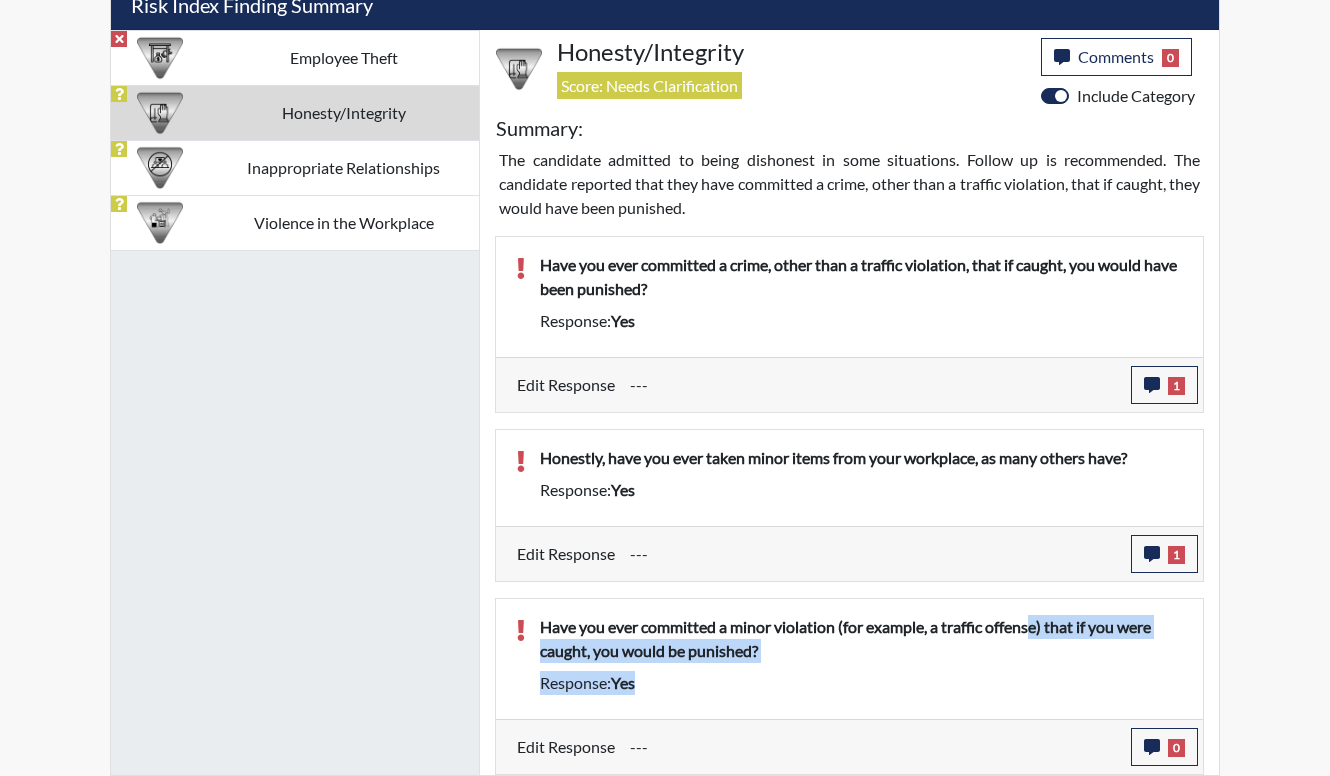 drag, startPoint x: 1033, startPoint y: 625, endPoint x: 1048, endPoint y: 672, distance: 49.335587 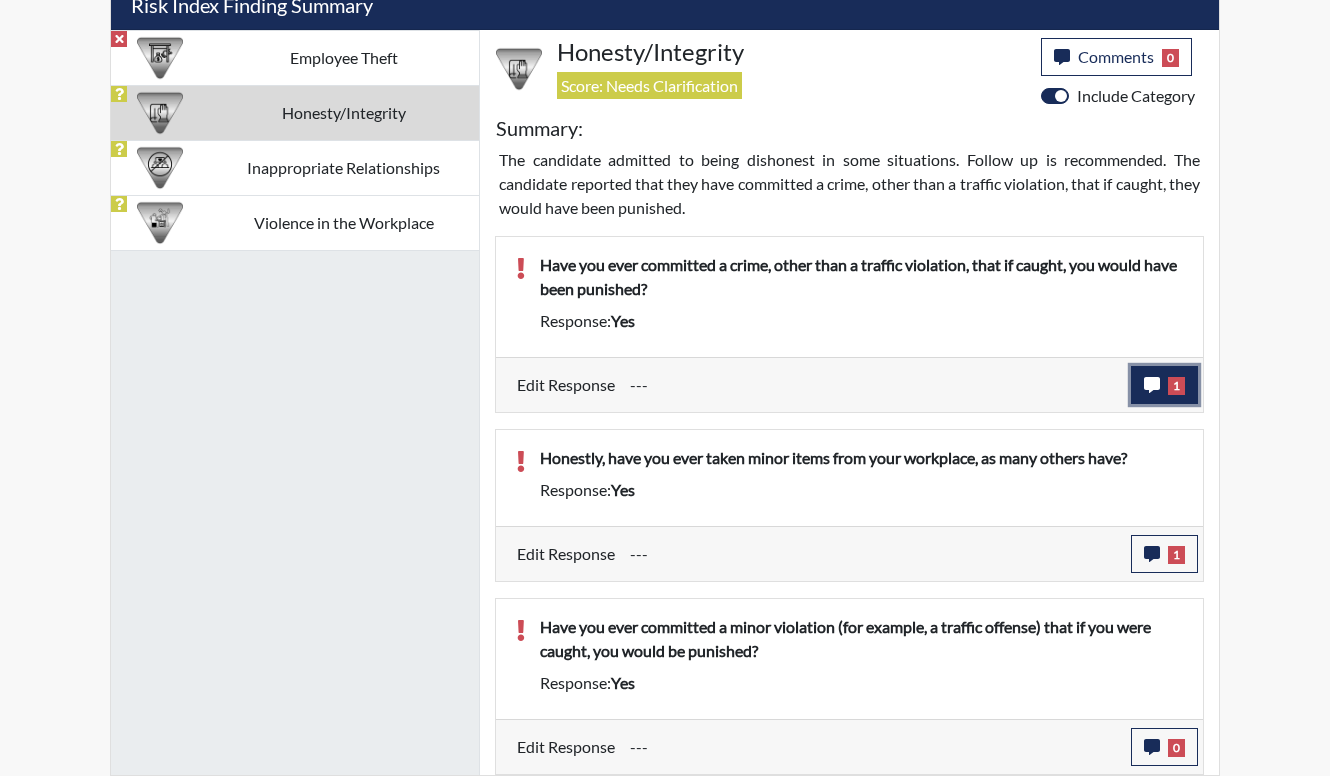 click 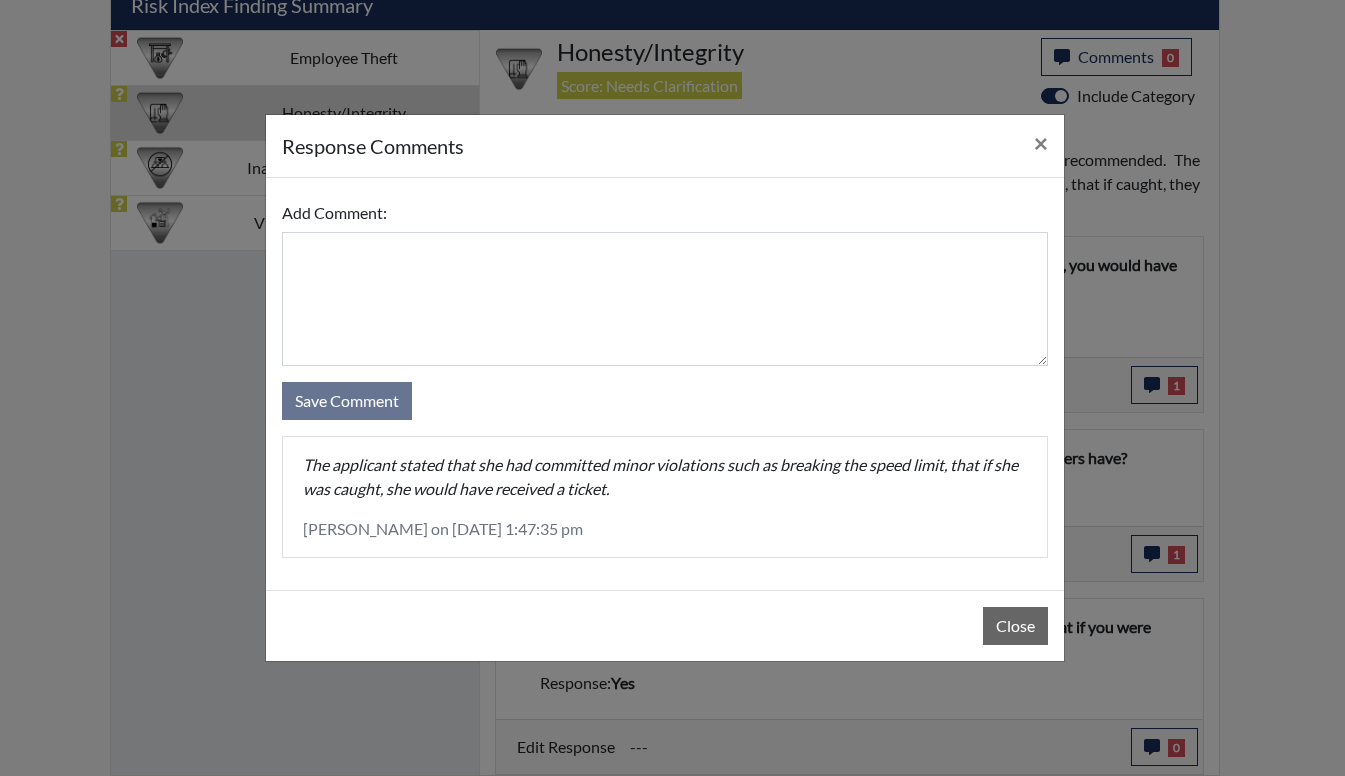 drag, startPoint x: 711, startPoint y: 463, endPoint x: 754, endPoint y: 515, distance: 67.47592 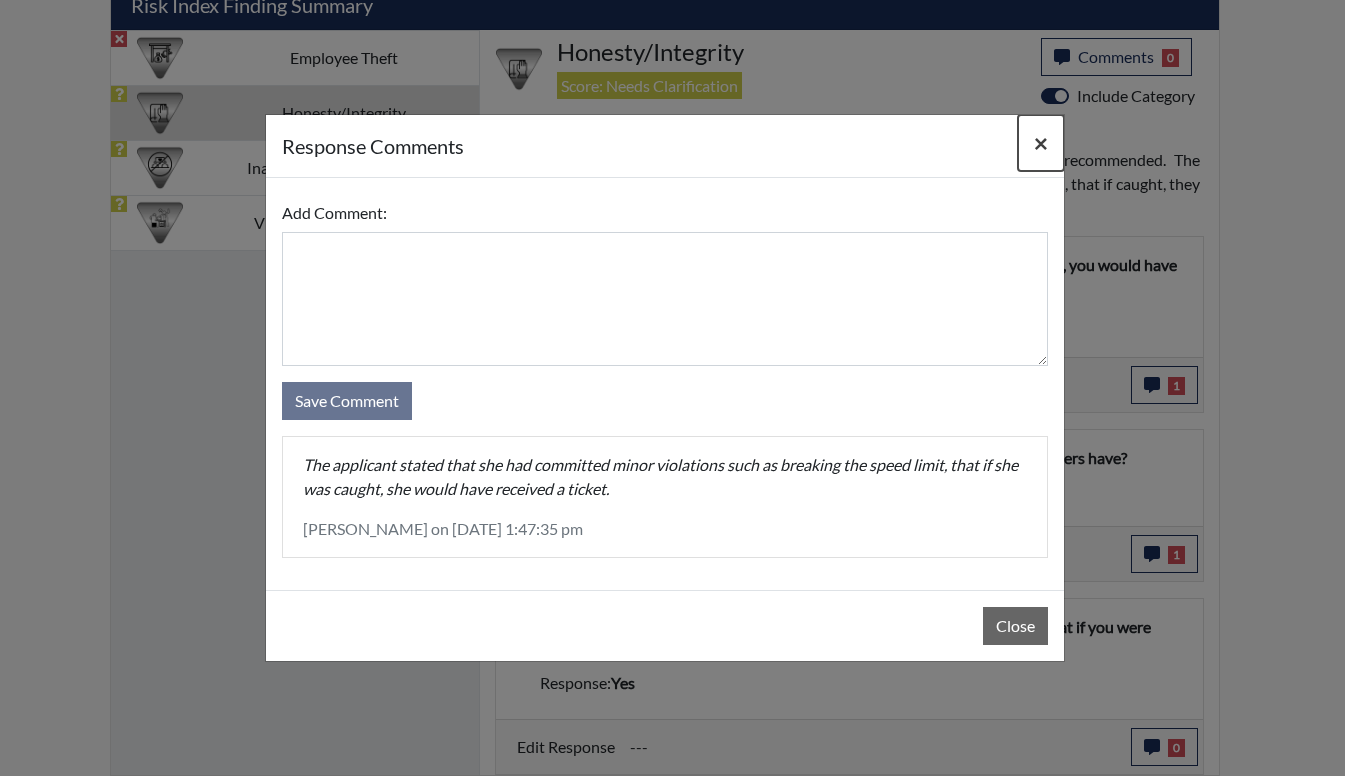 click on "×" at bounding box center [1041, 142] 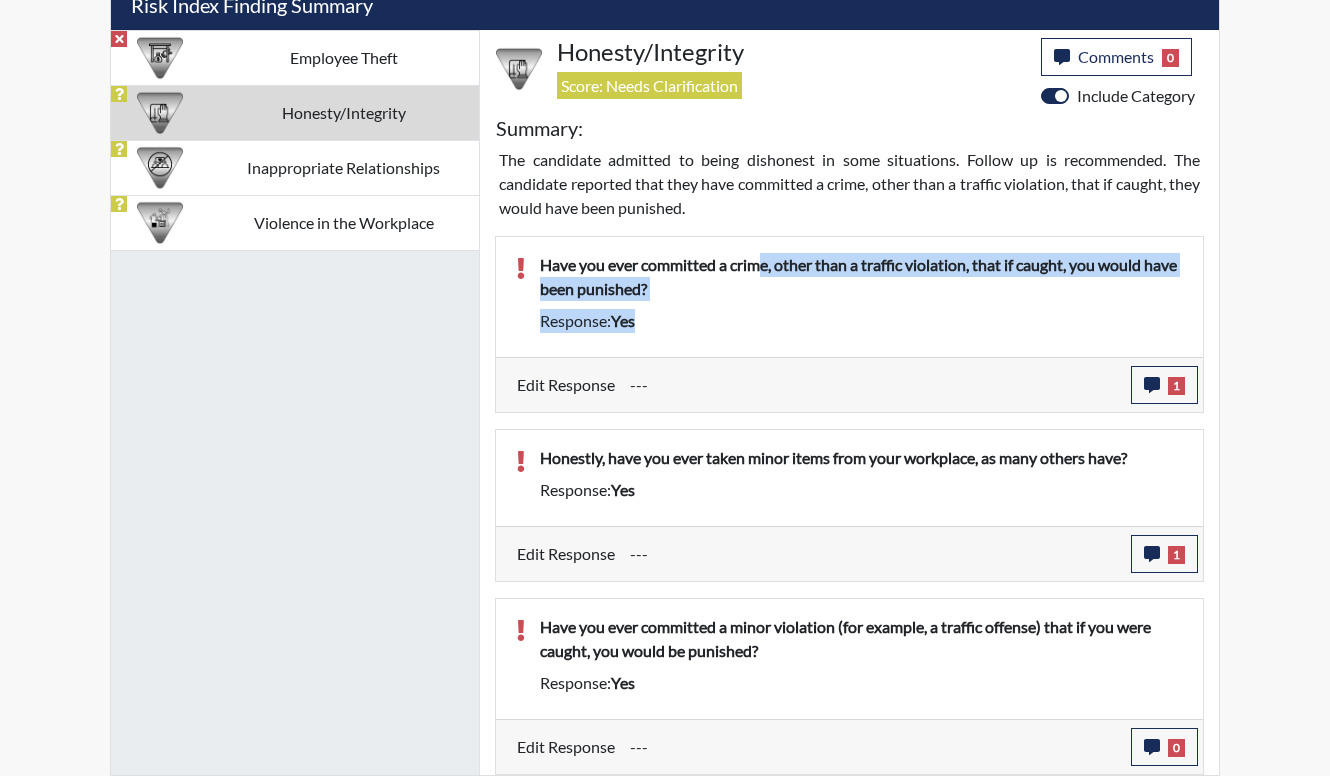 drag, startPoint x: 944, startPoint y: 351, endPoint x: 964, endPoint y: 358, distance: 21.189621 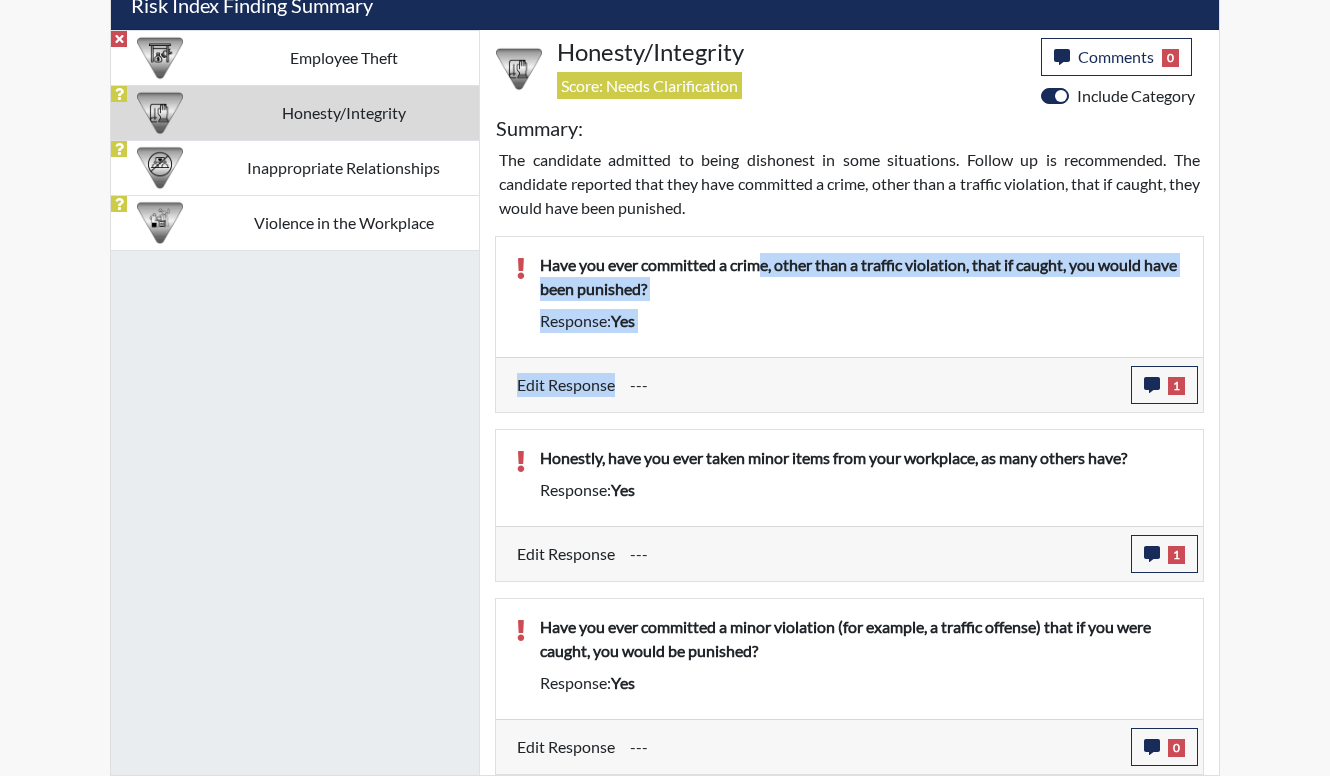 click on "Response:  yes" at bounding box center [861, 321] 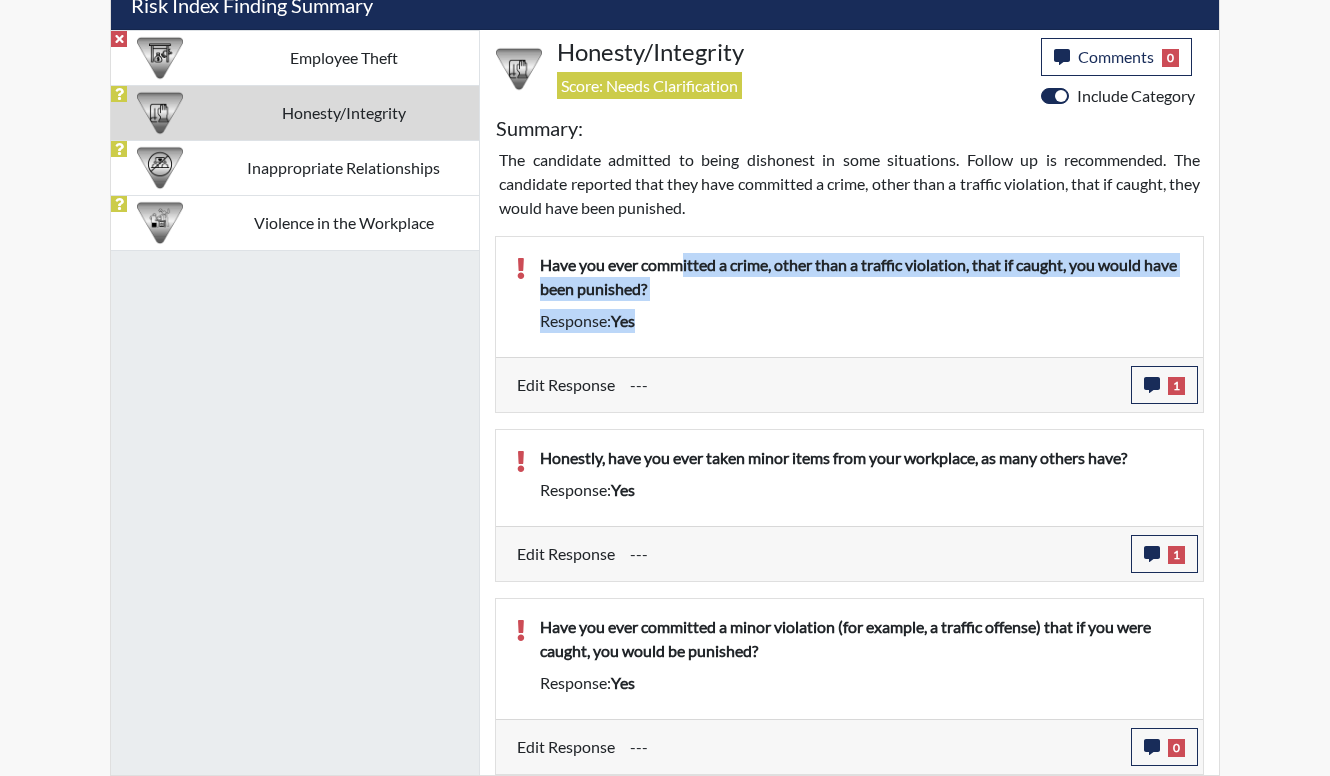 drag, startPoint x: 926, startPoint y: 320, endPoint x: 681, endPoint y: 268, distance: 250.45758 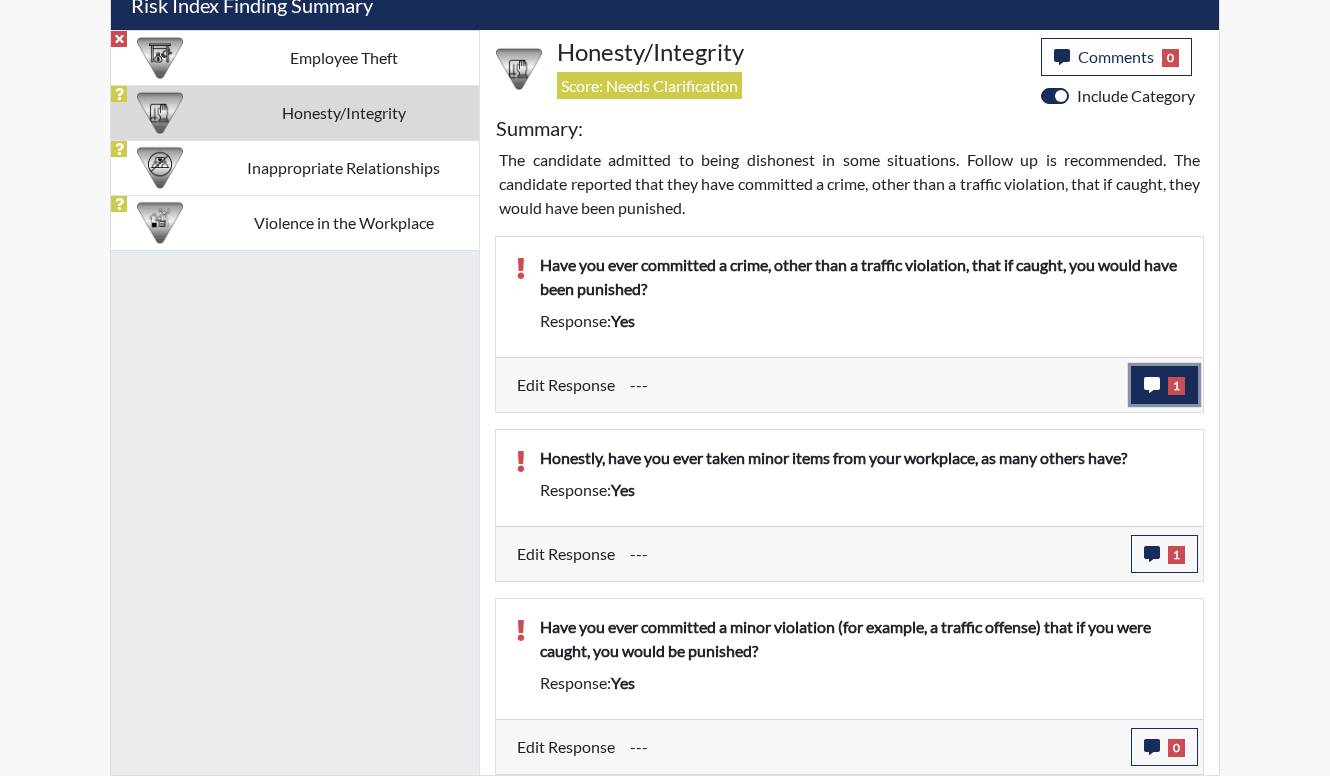 click on "1" at bounding box center [1176, 386] 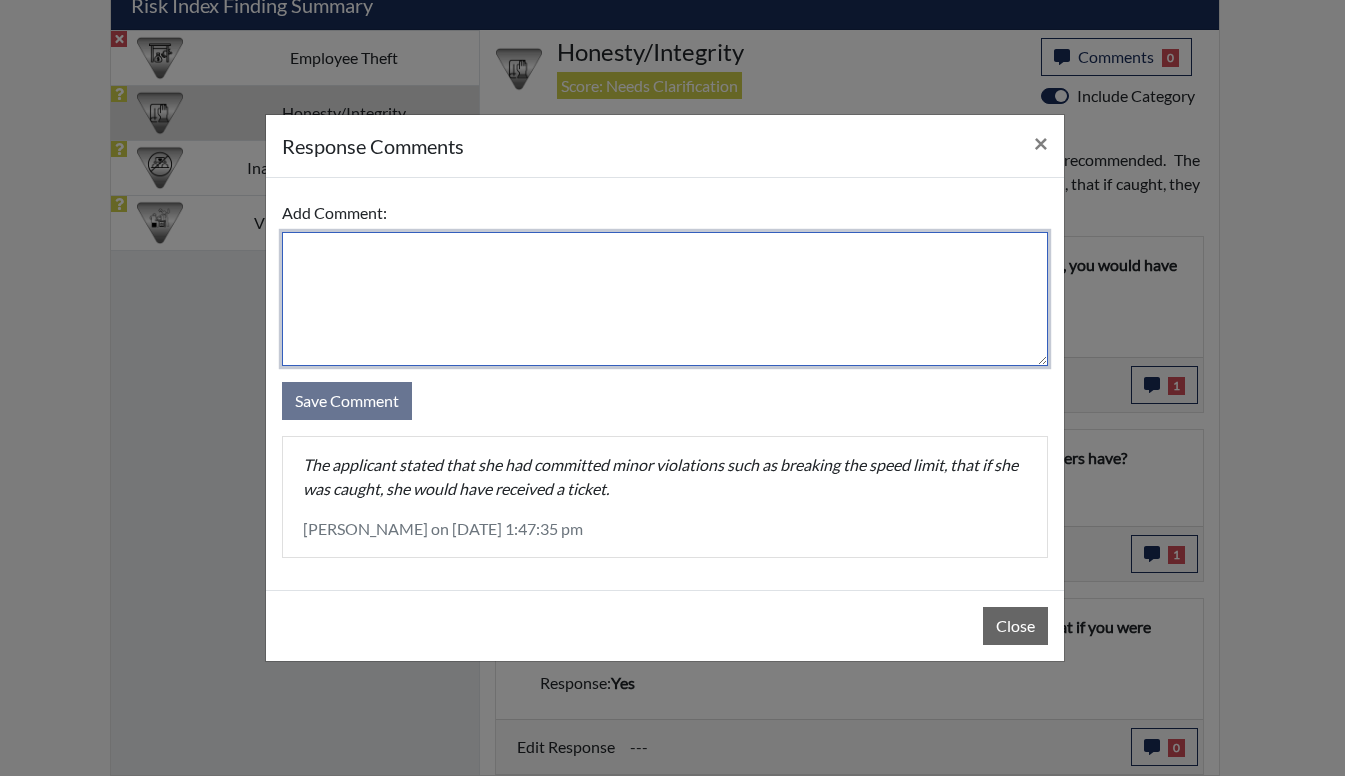 click at bounding box center (665, 299) 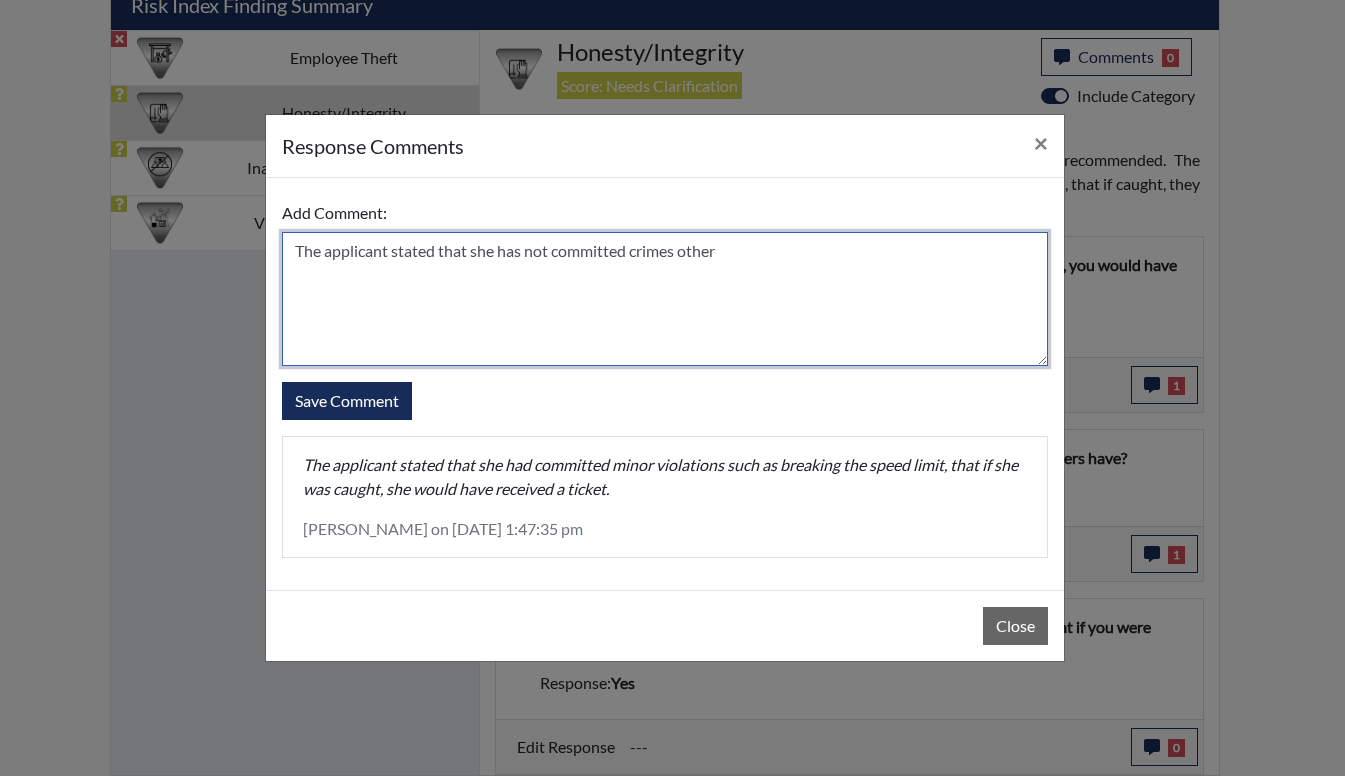 click on "The applicant stated that she has not committed crimes other" at bounding box center [665, 299] 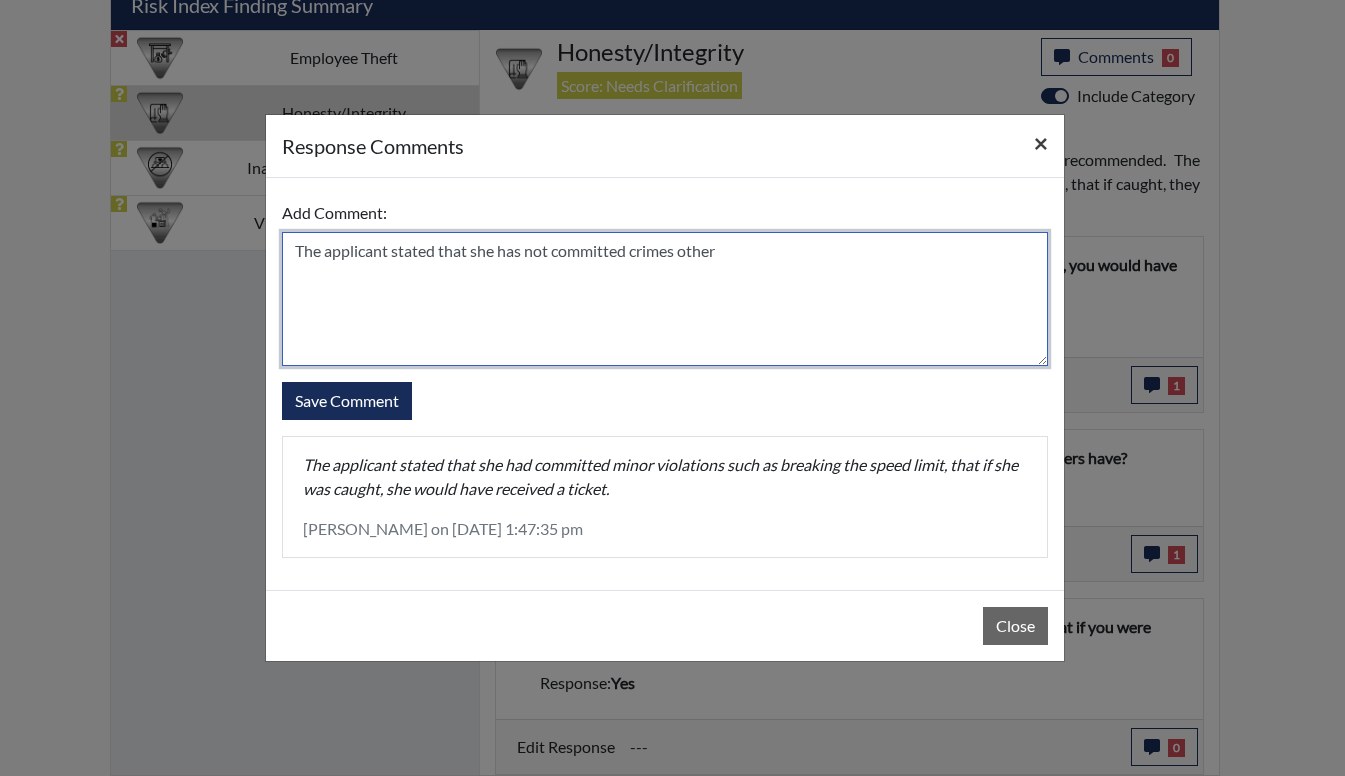 type on "The applicant stated that she has not committed crimes other" 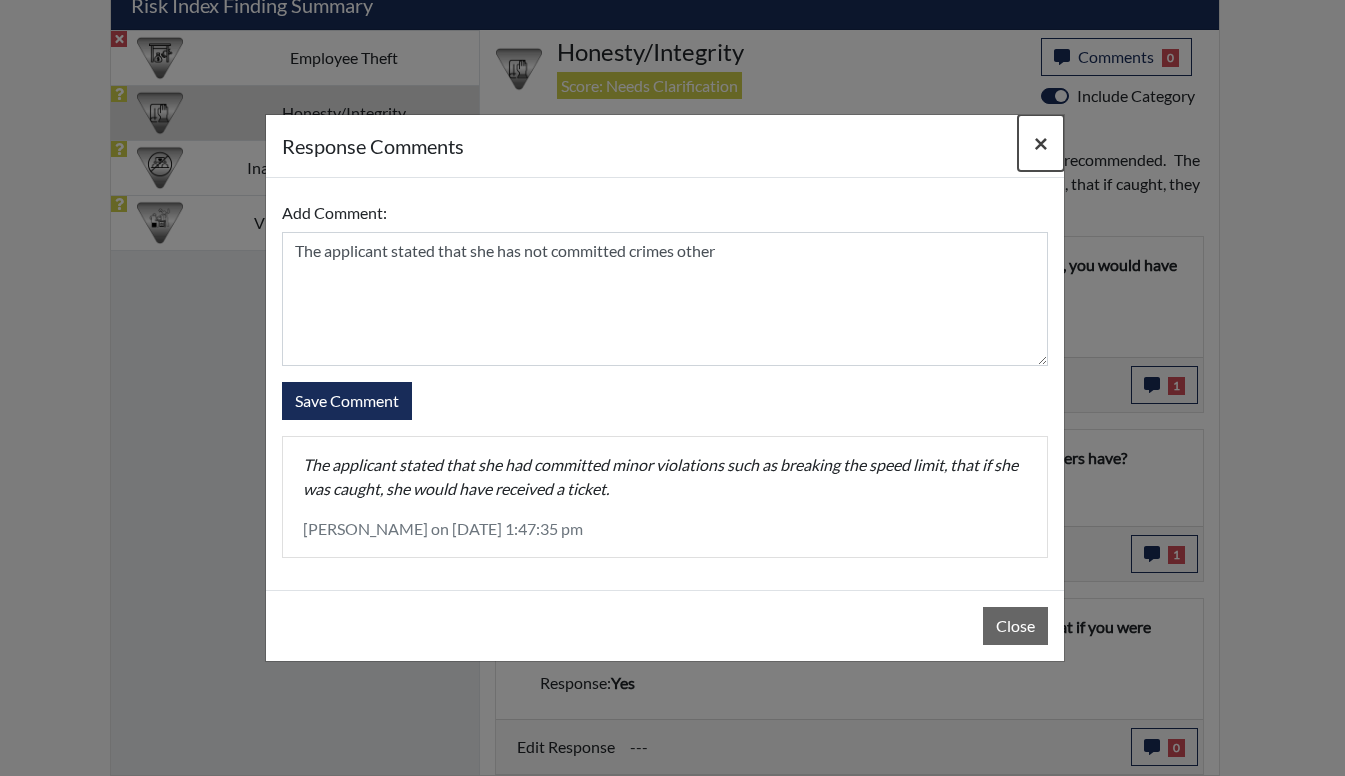 click on "×" at bounding box center (1041, 143) 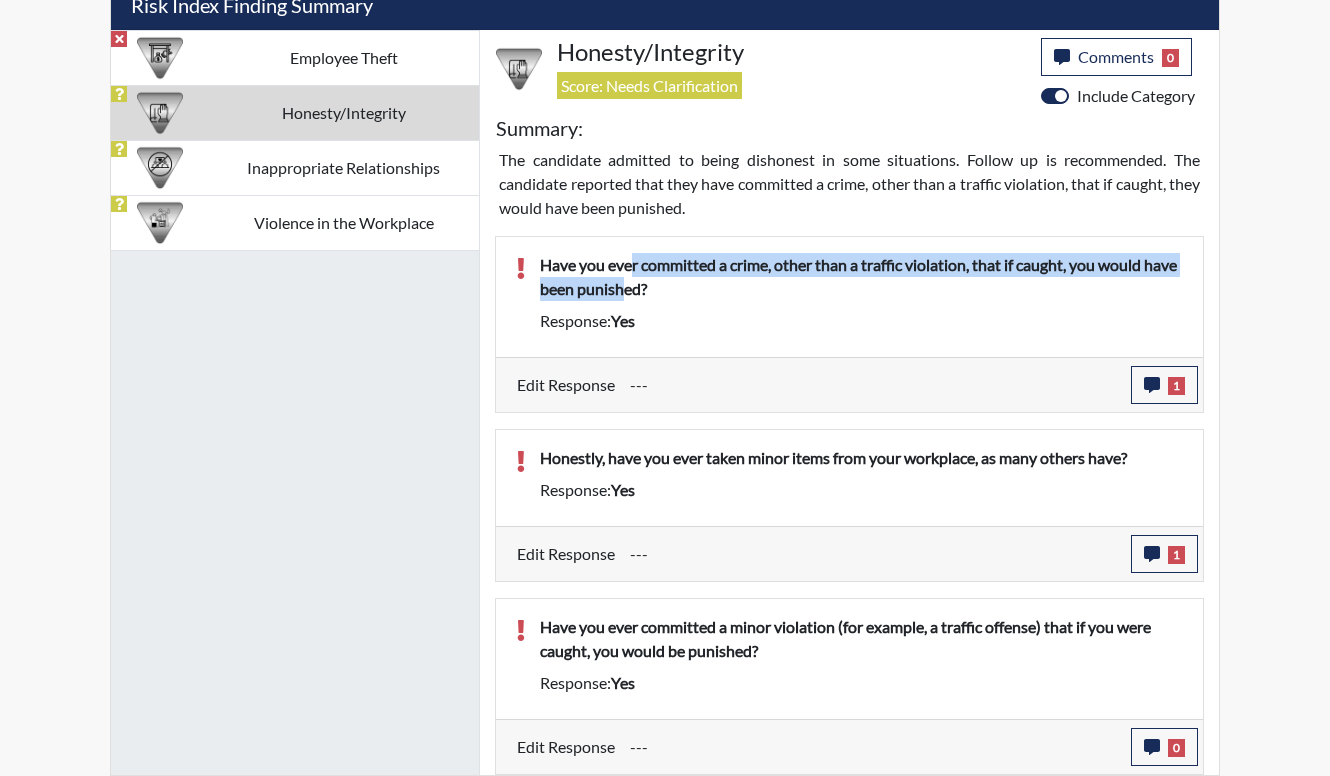 drag, startPoint x: 635, startPoint y: 262, endPoint x: 658, endPoint y: 280, distance: 29.206163 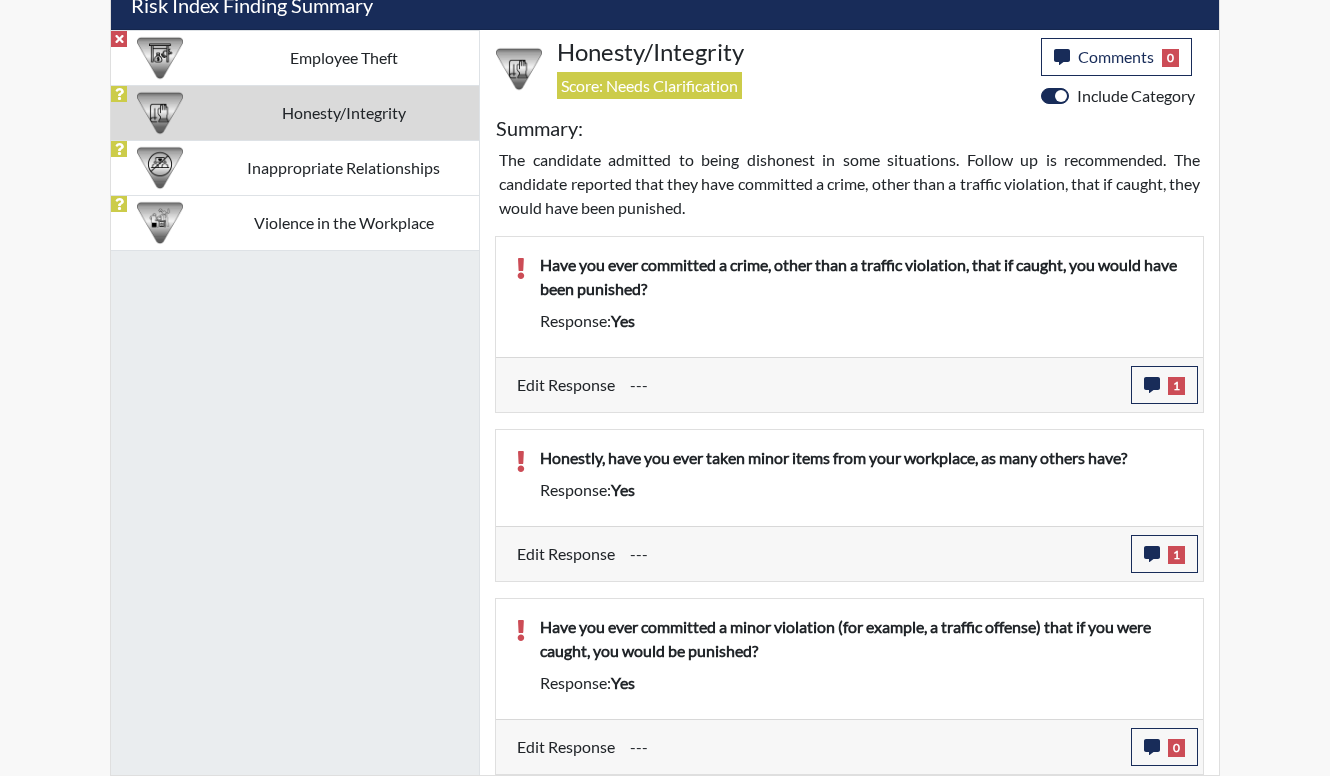 drag, startPoint x: 658, startPoint y: 280, endPoint x: 685, endPoint y: 292, distance: 29.546574 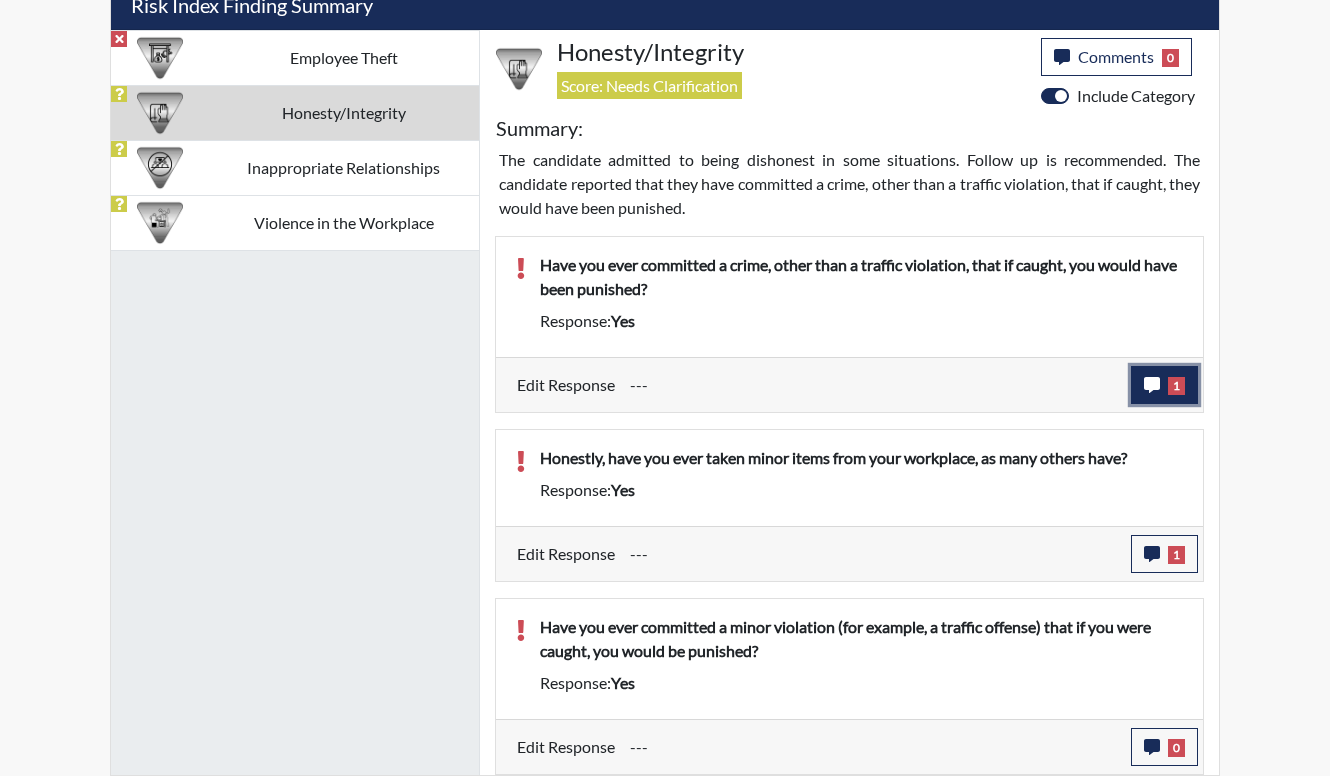 click on "1" at bounding box center [1176, 386] 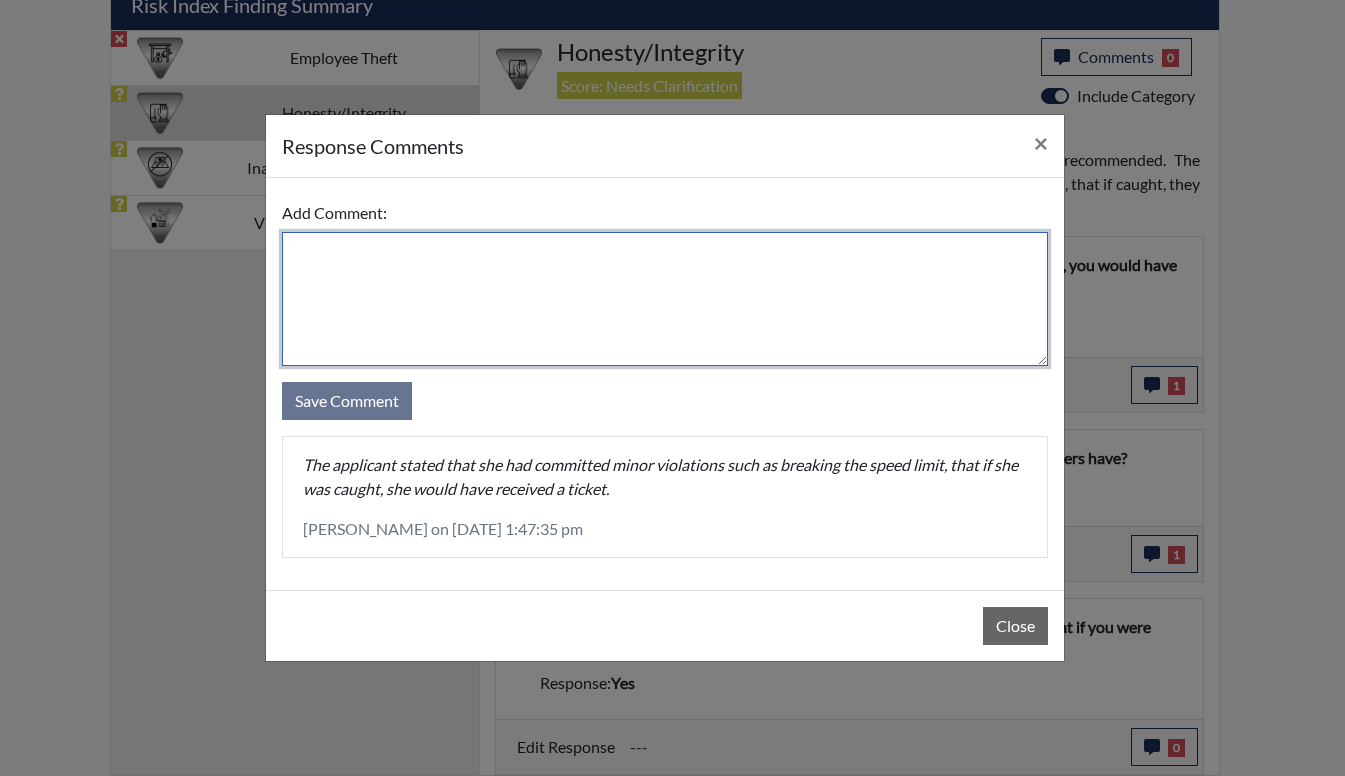 click at bounding box center [665, 299] 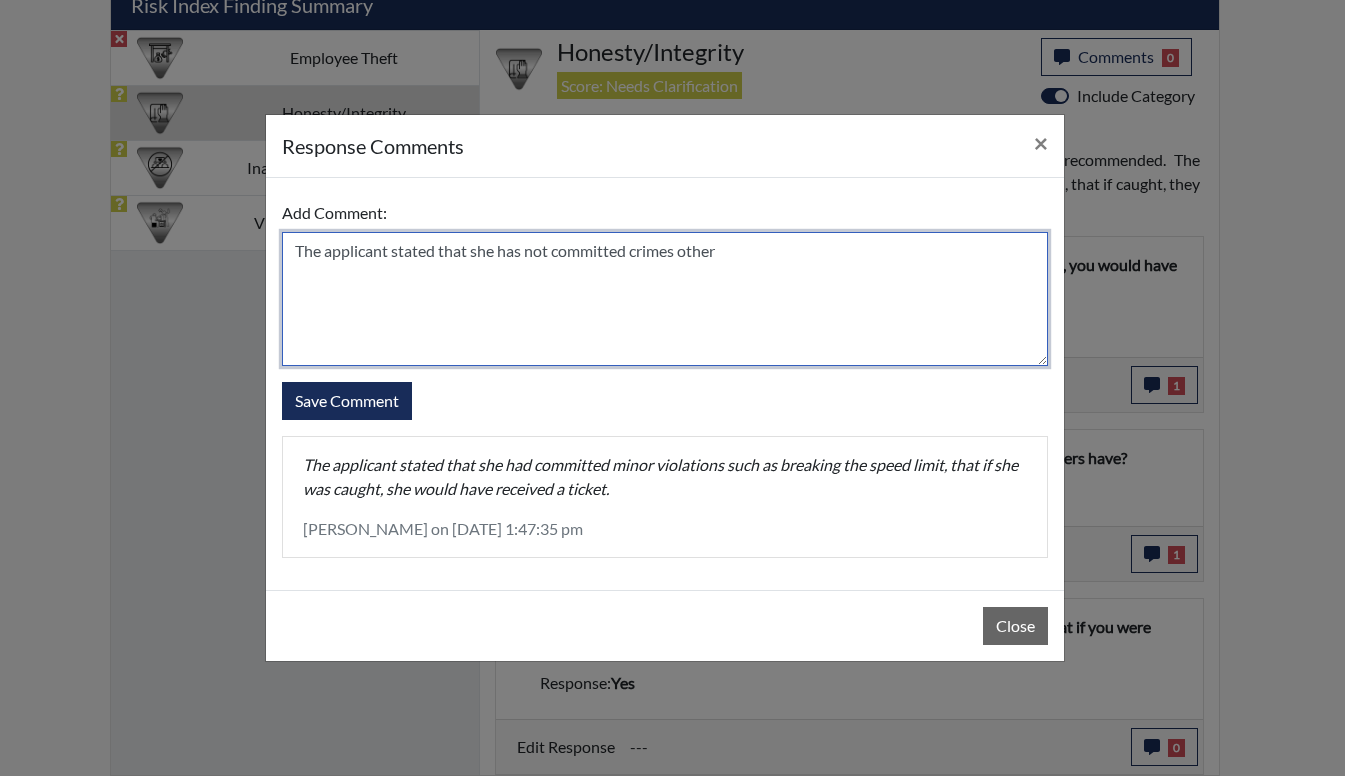 click on "The applicant stated that she has not committed crimes other" at bounding box center (665, 299) 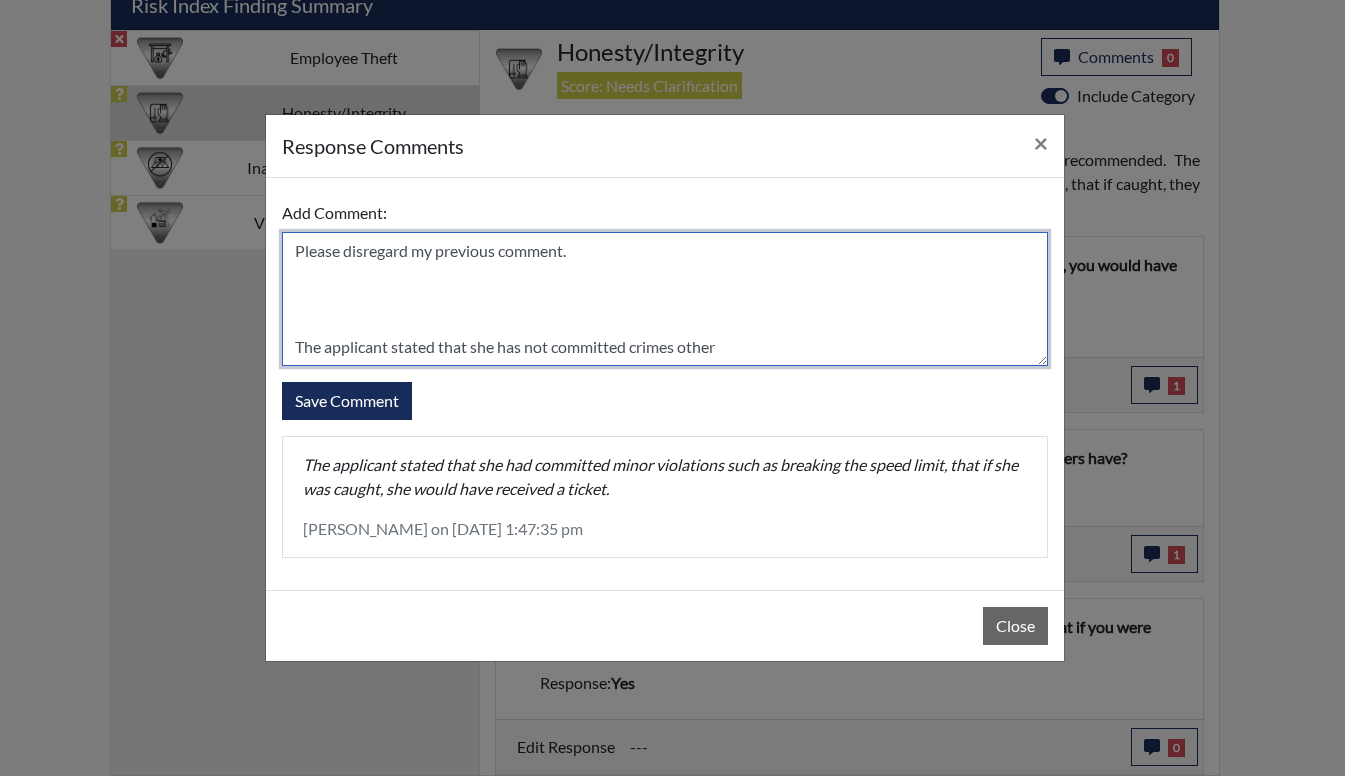 click on "Please disregard my previous comment.
The applicant stated that she has not committed crimes other" at bounding box center (665, 299) 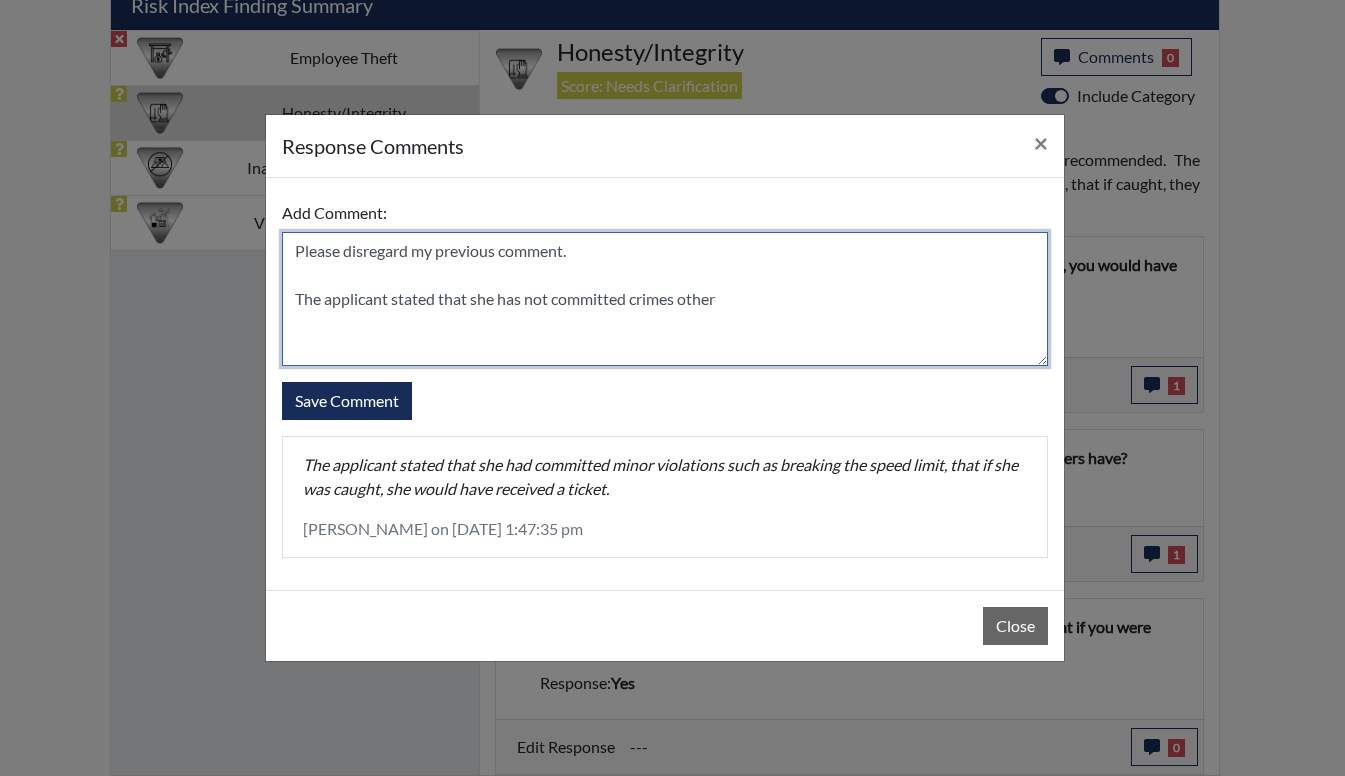 click on "Please disregard my previous comment.
The applicant stated that she has not committed crimes other" at bounding box center (665, 299) 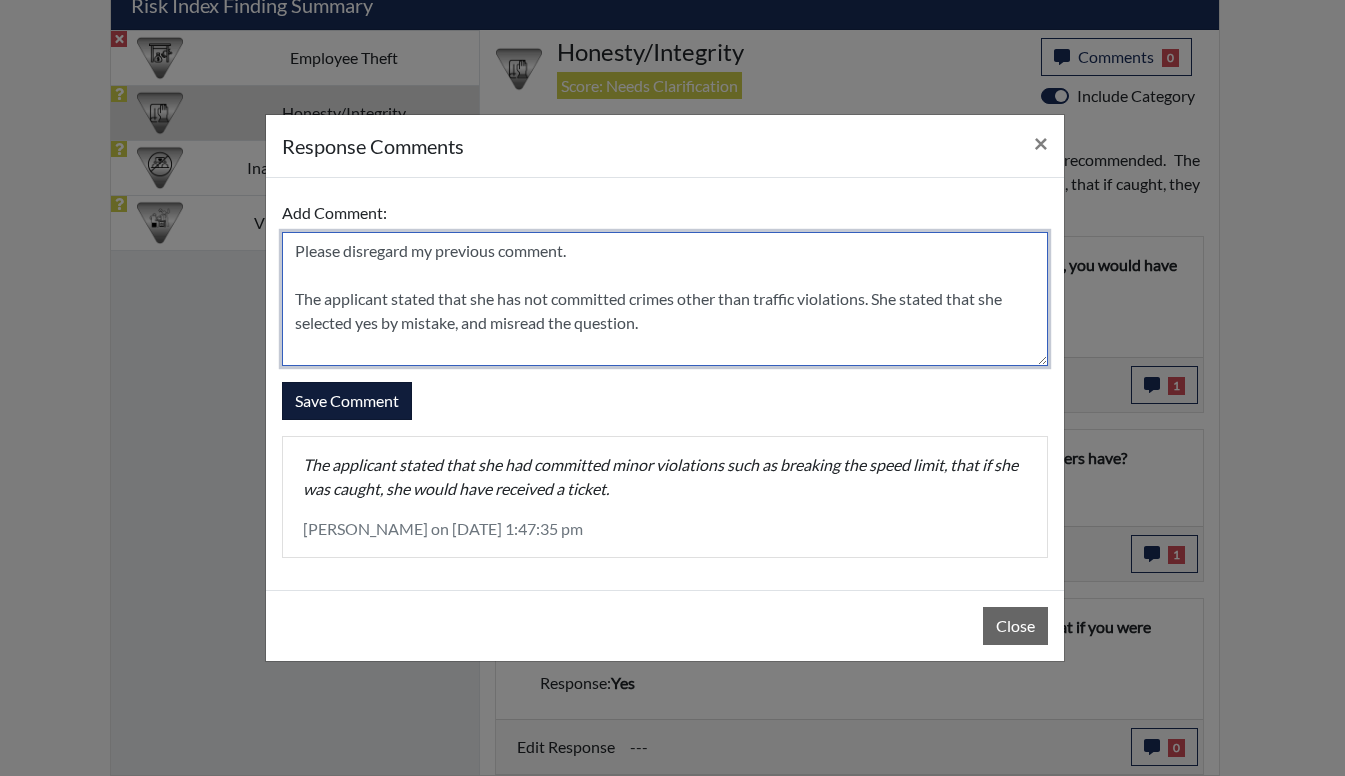 type on "Please disregard my previous comment.
The applicant stated that she has not committed crimes other than traffic violations. She stated that she selected yes by mistake, and misread the question." 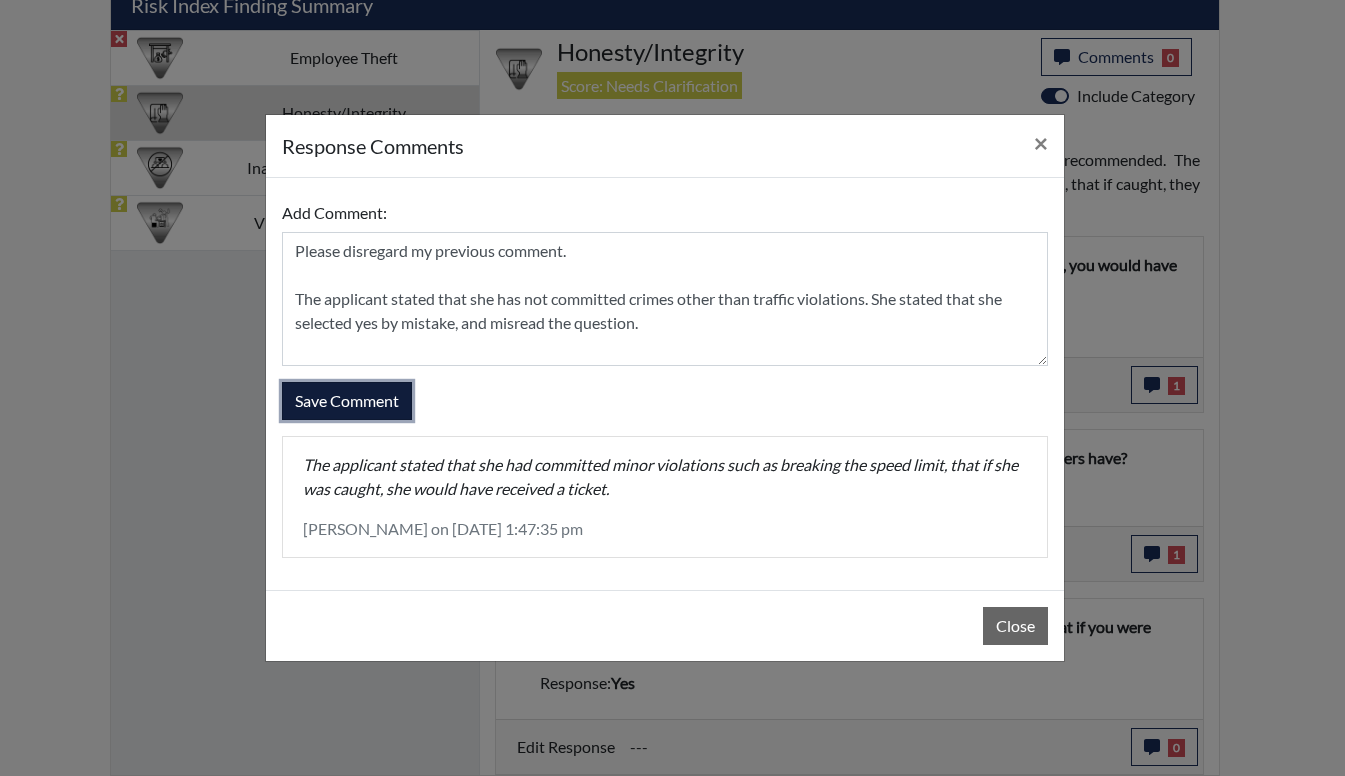 click on "Save Comment" at bounding box center [347, 401] 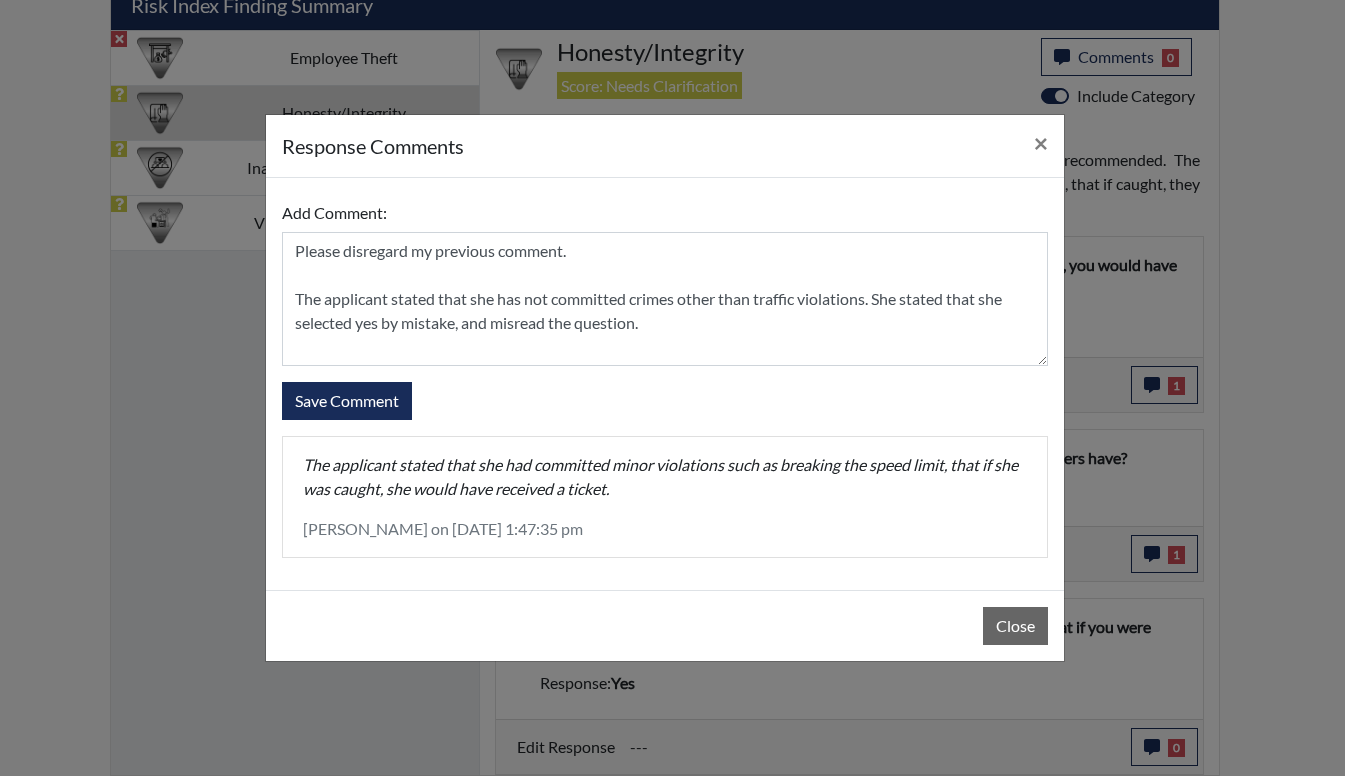 type 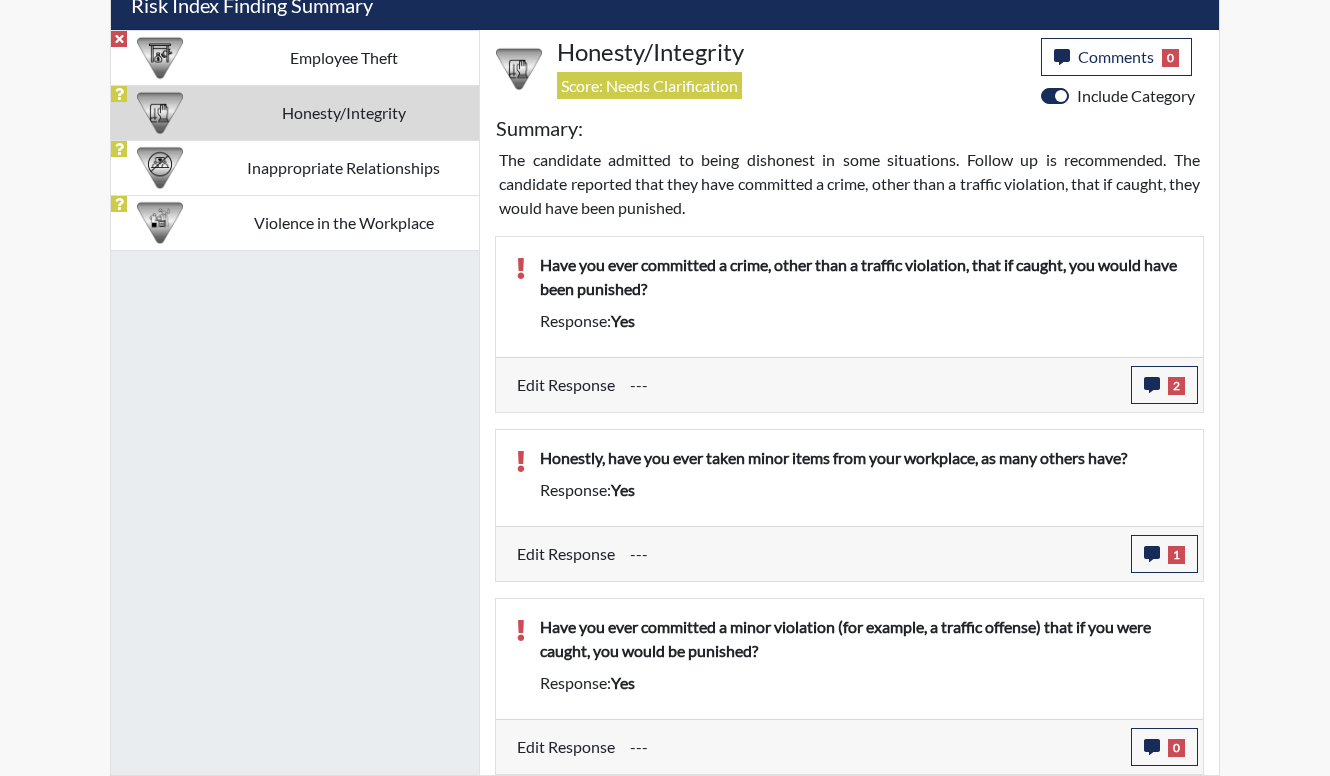 scroll, scrollTop: 999668, scrollLeft: 999169, axis: both 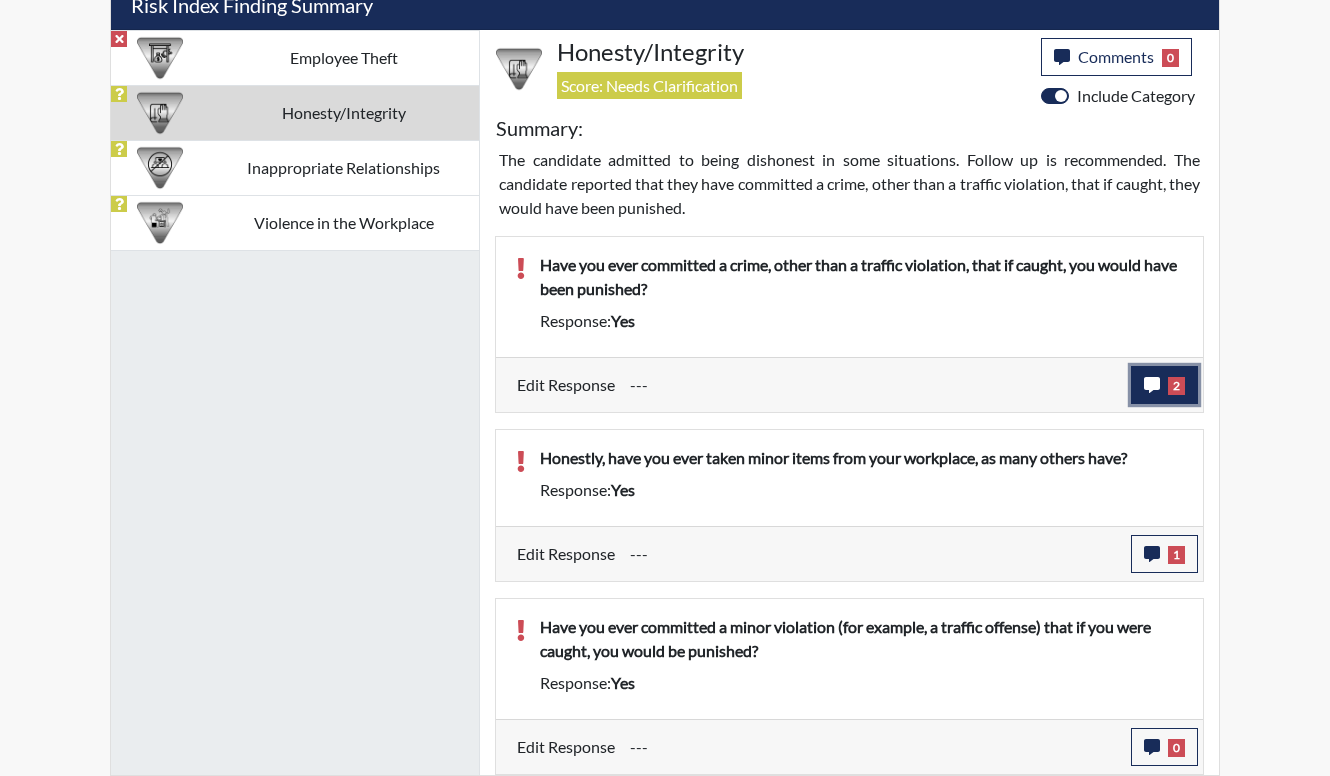 click on "2" at bounding box center [1164, 385] 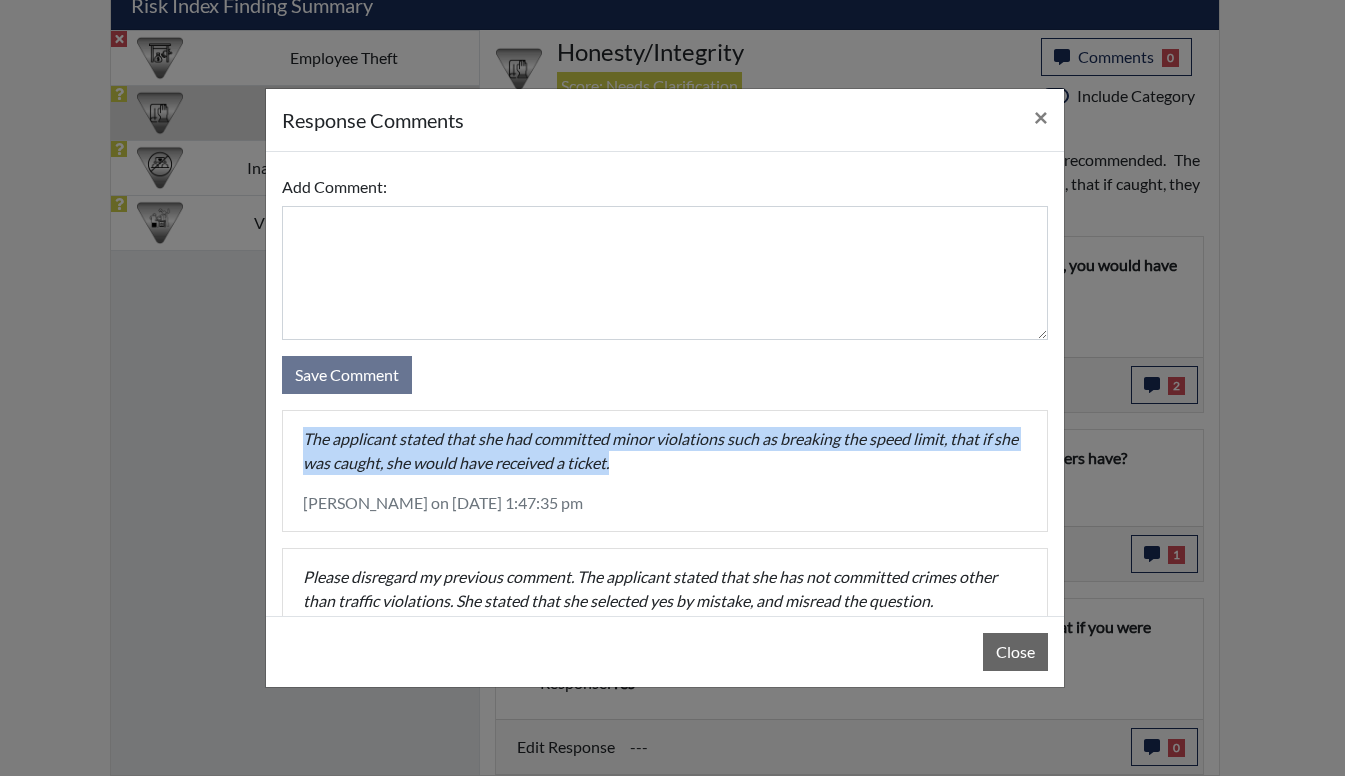 drag, startPoint x: 662, startPoint y: 466, endPoint x: 305, endPoint y: 447, distance: 357.50525 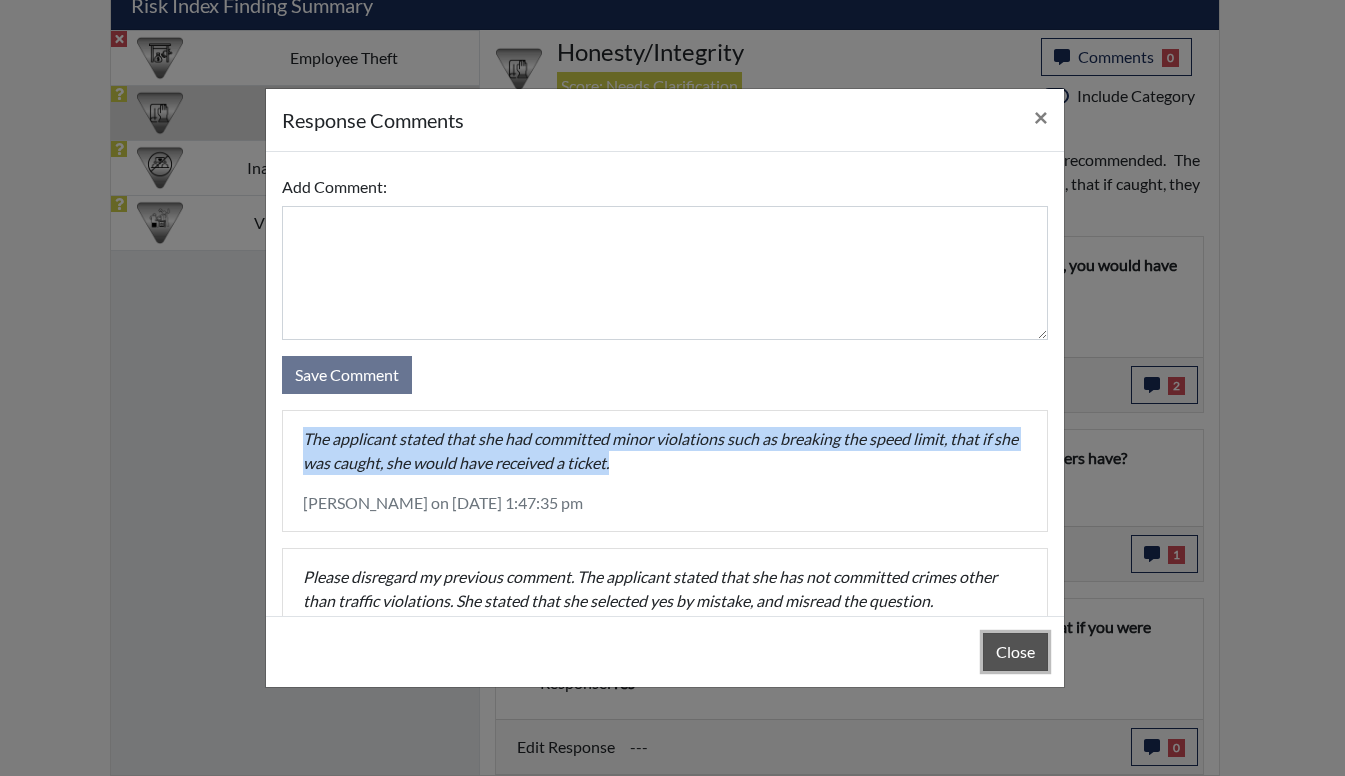 click on "Close" at bounding box center [1015, 652] 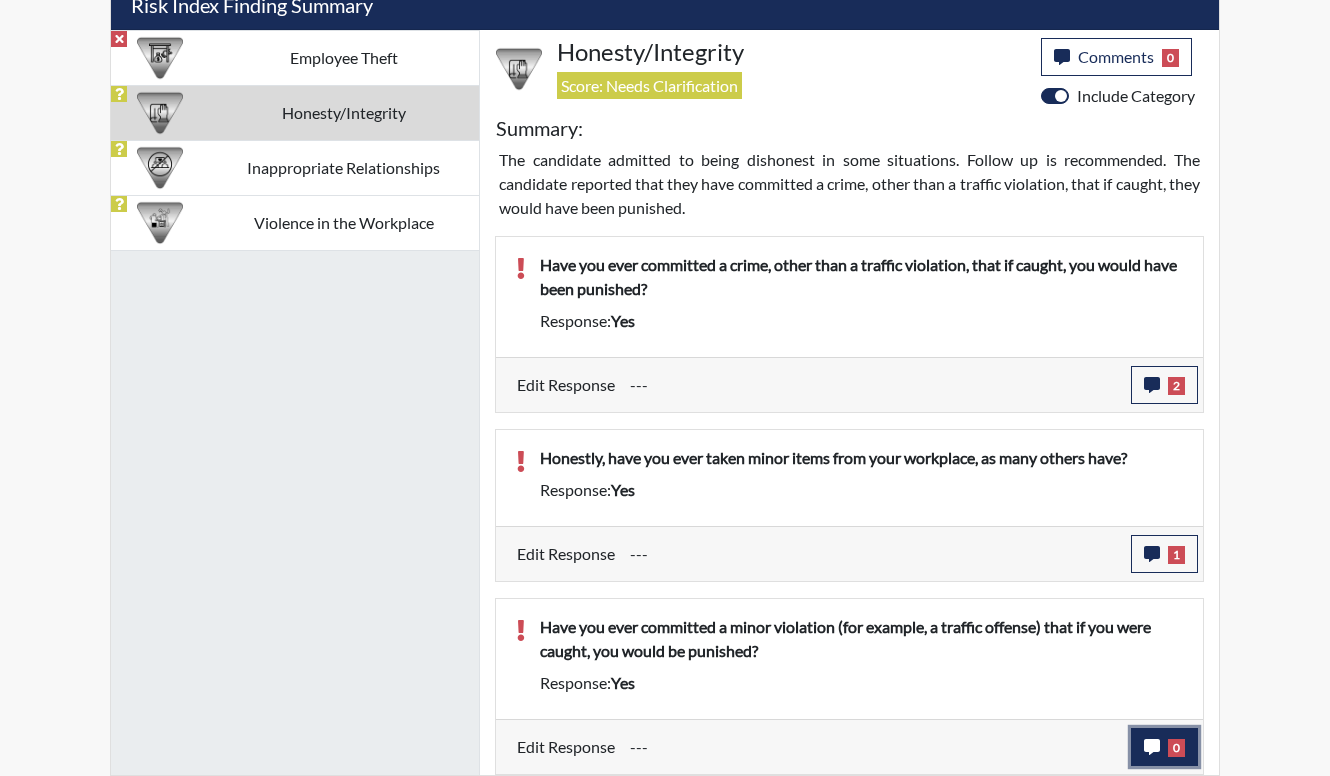 click on "0" at bounding box center [1176, 748] 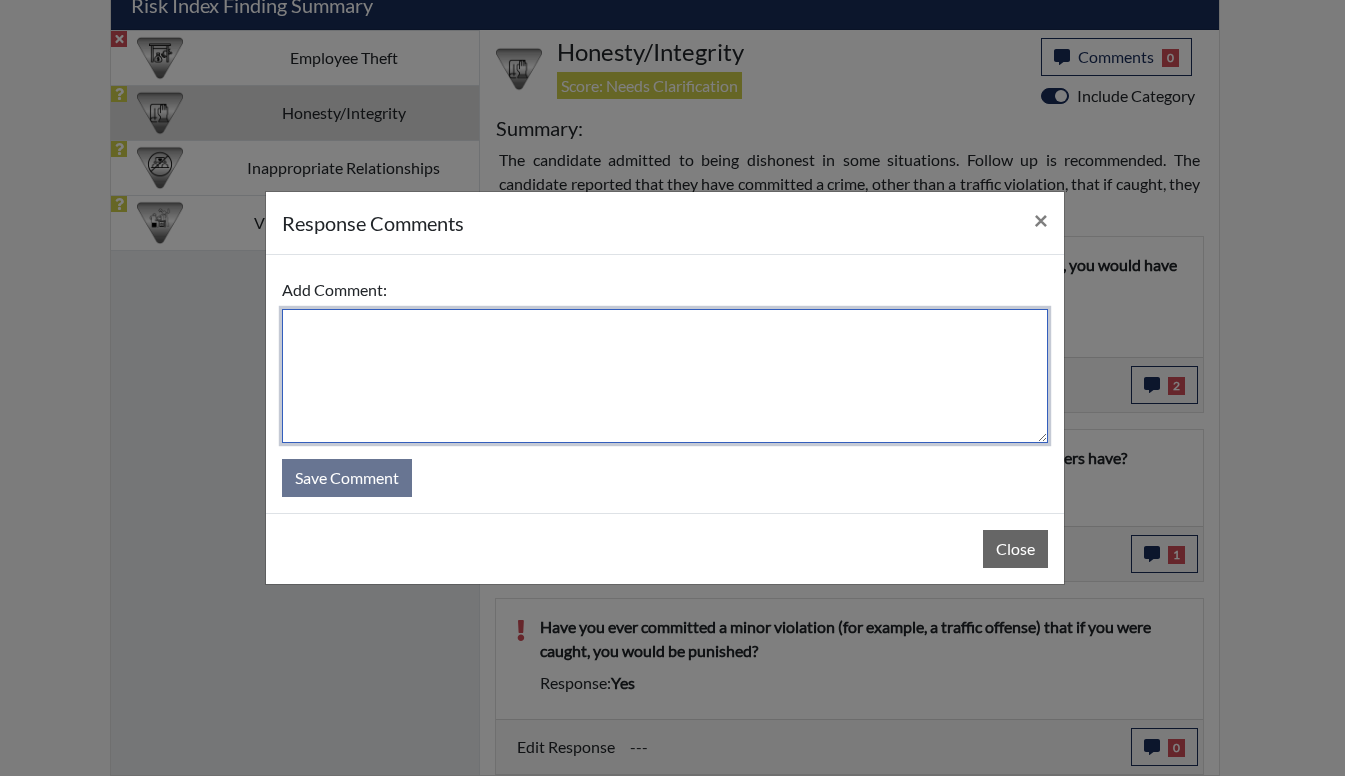 click at bounding box center (665, 376) 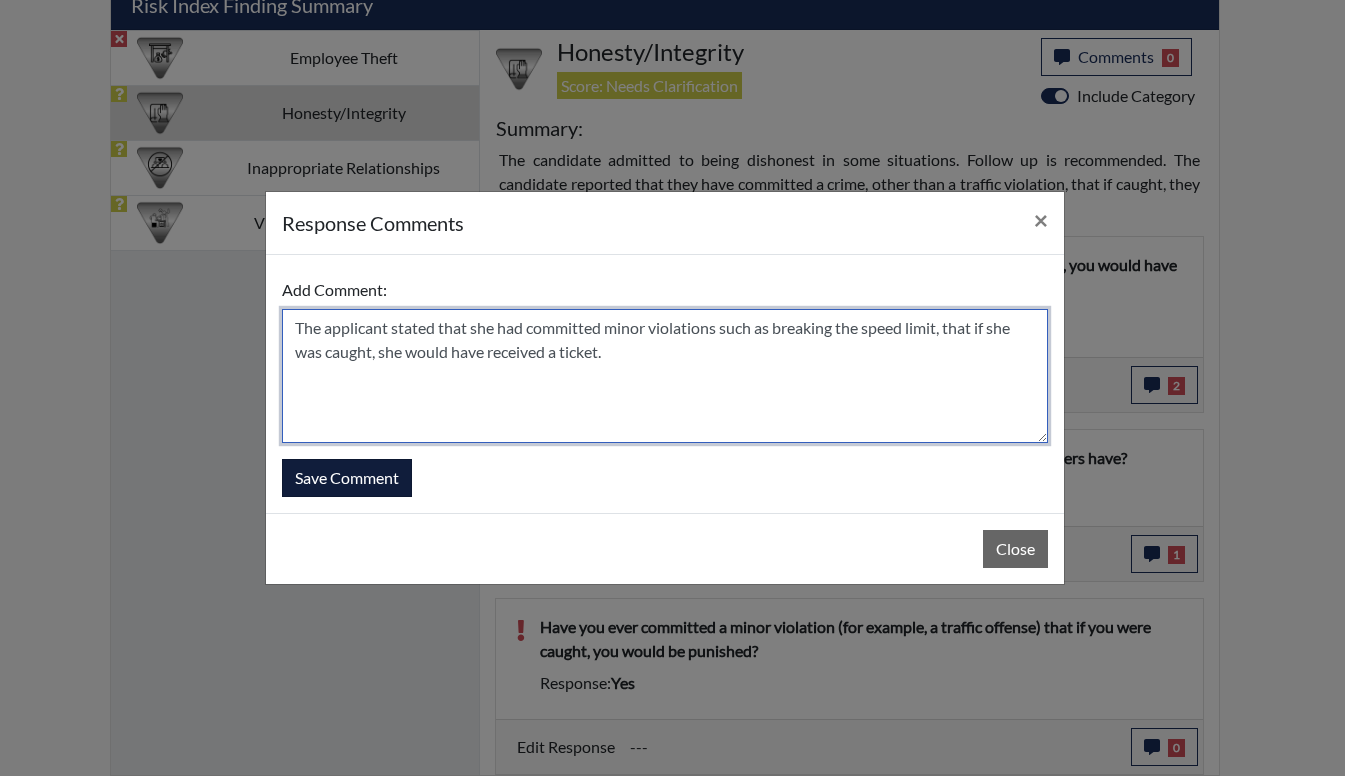 type on "The applicant stated that she had committed minor violations such as breaking the speed limit, that if she was caught, she would have received a ticket." 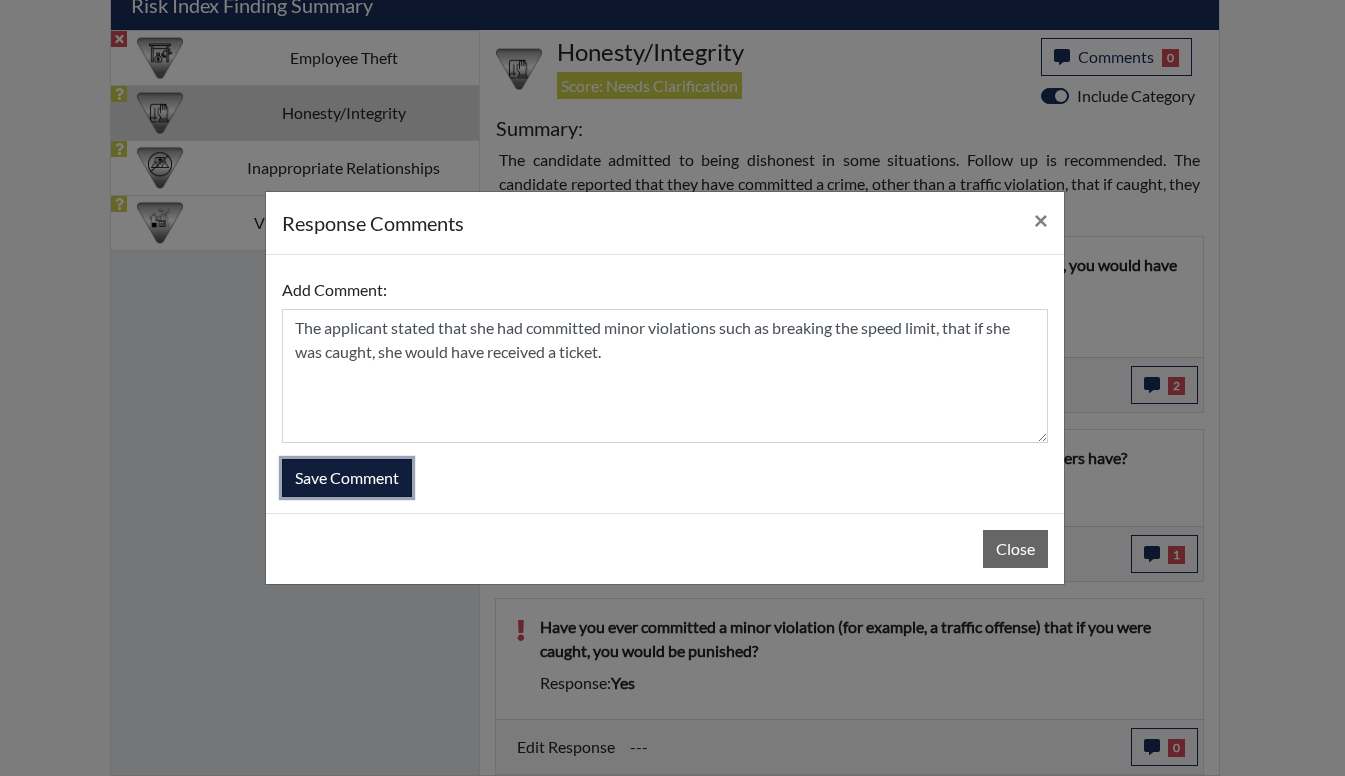 click on "Save Comment" at bounding box center [347, 478] 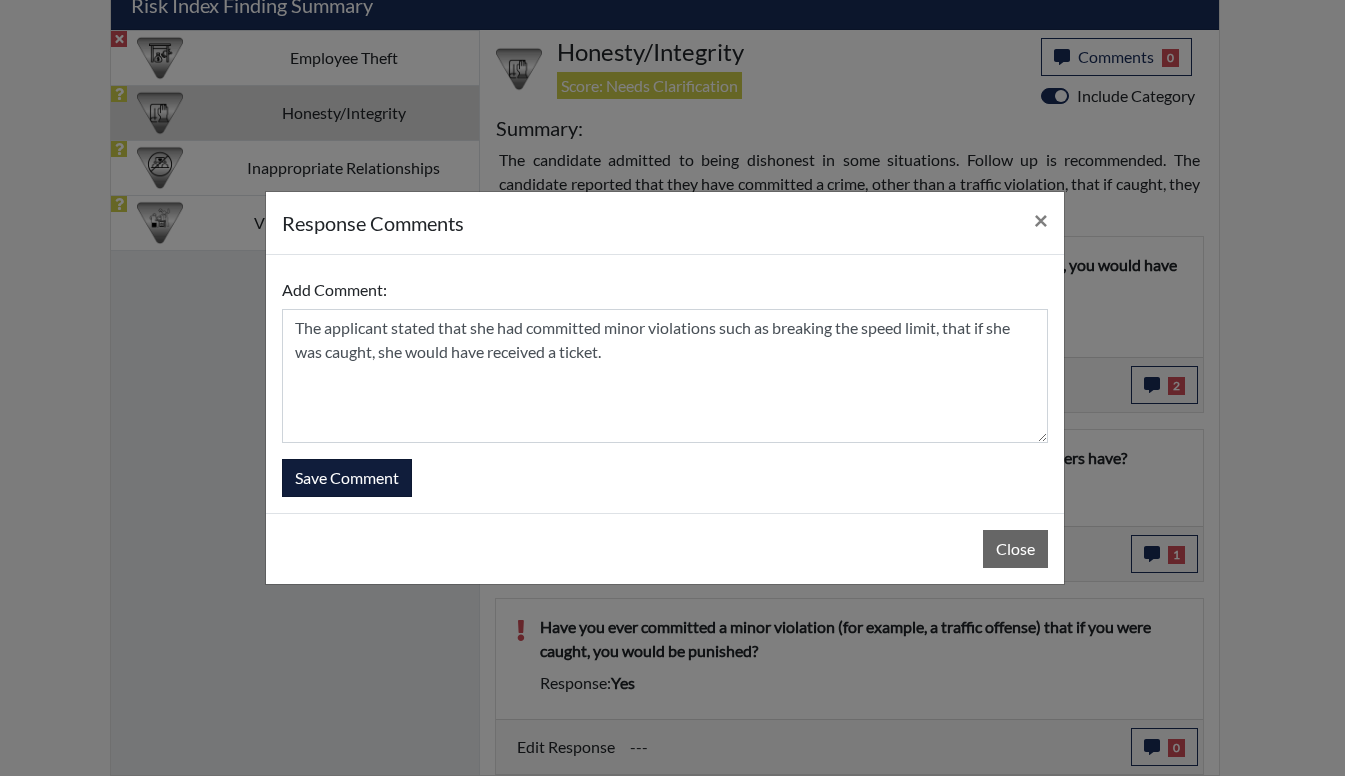 type 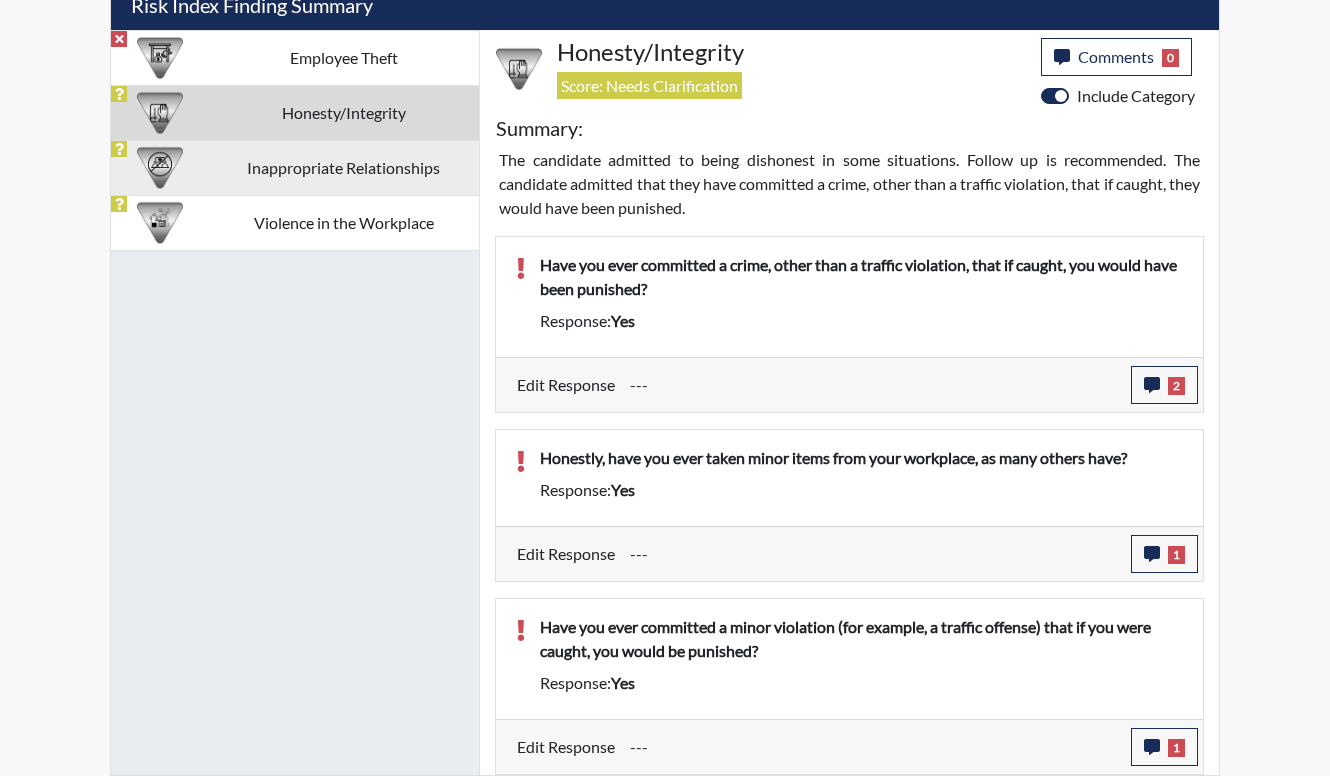click on "Inappropriate Relationships" at bounding box center (343, 167) 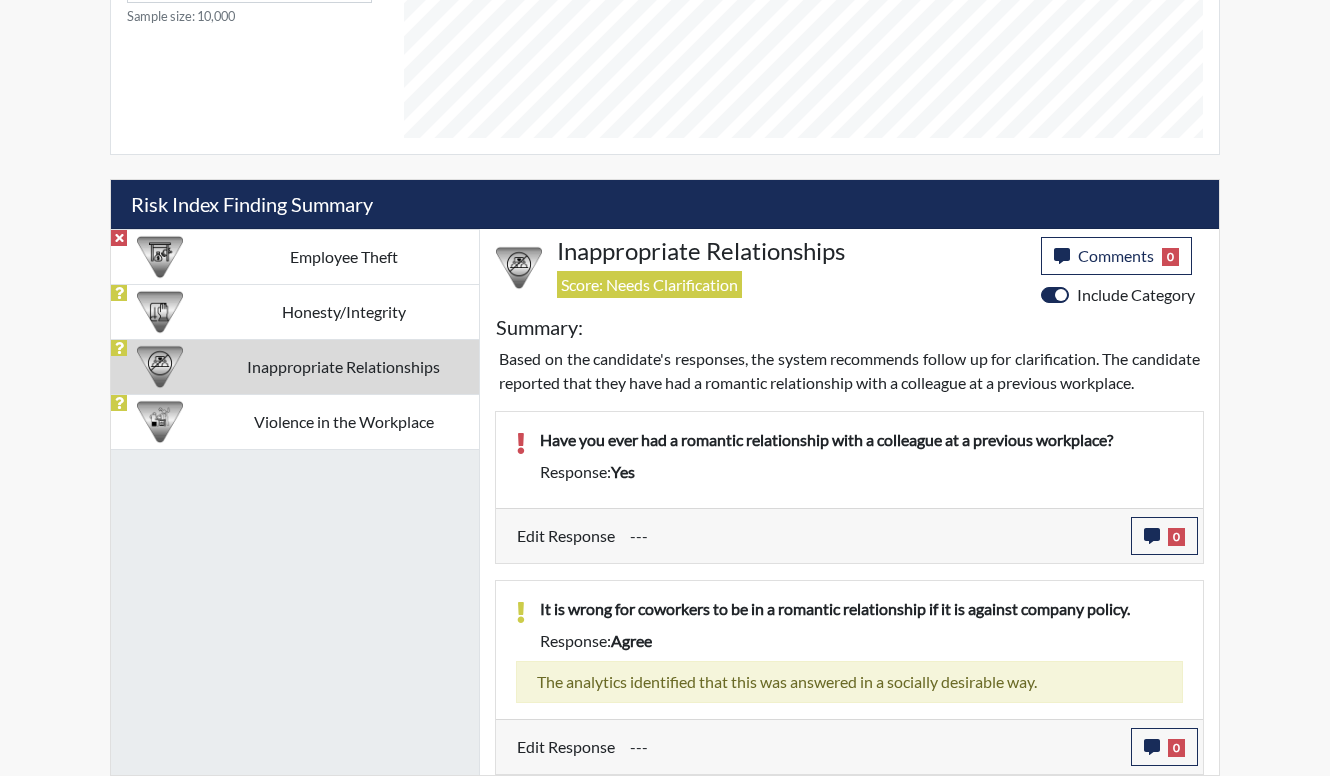 scroll, scrollTop: 999668, scrollLeft: 999169, axis: both 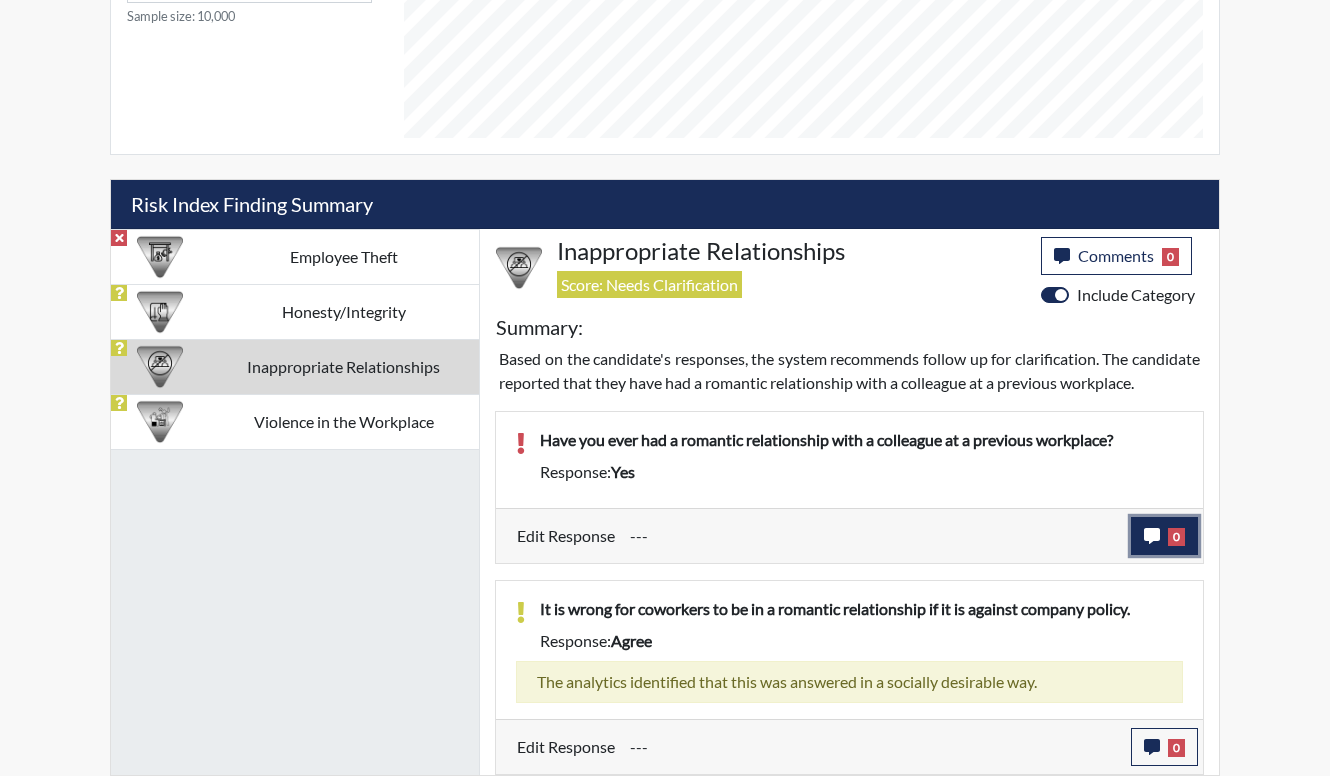 click on "0" at bounding box center [1176, 537] 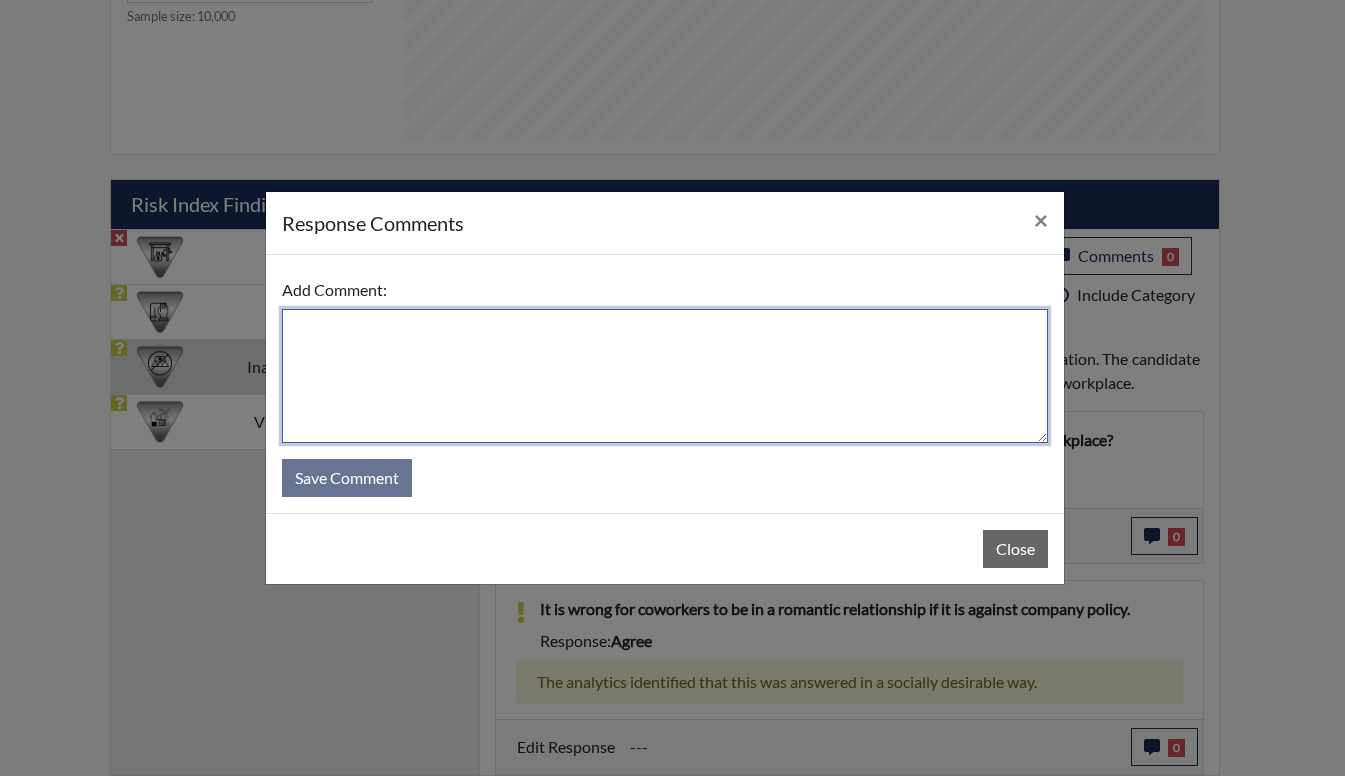 click at bounding box center (665, 376) 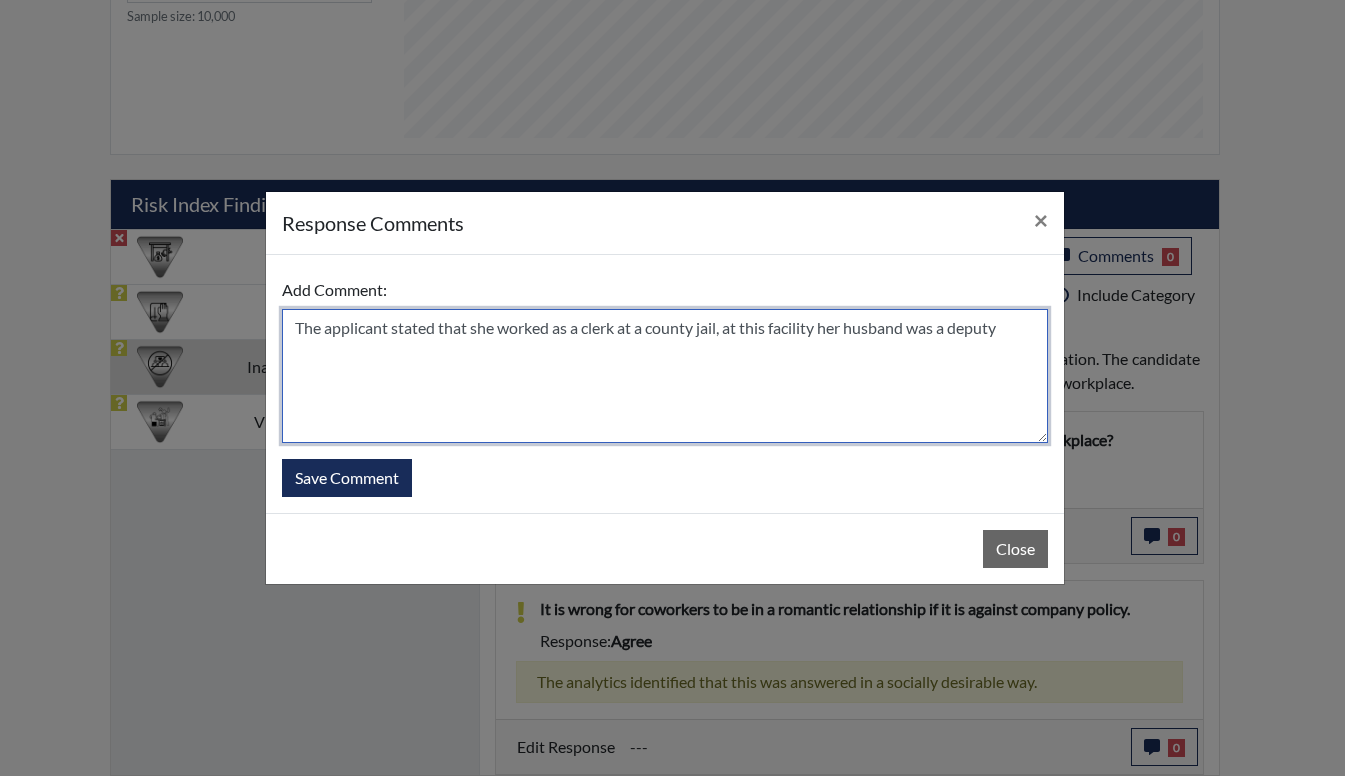 click on "The applicant stated that she worked as a clerk at a county jail, at this facility her husband was a deputy" at bounding box center (665, 376) 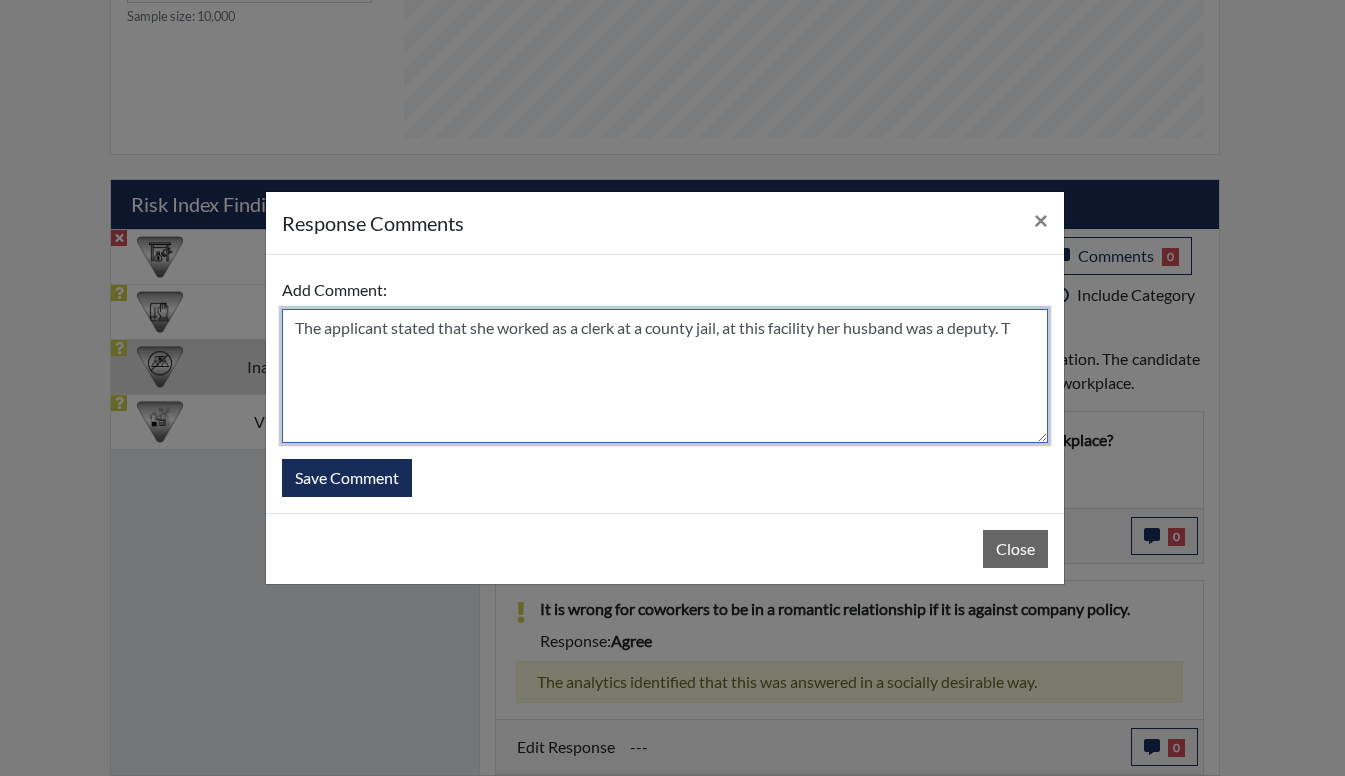 click on "The applicant stated that she worked as a clerk at a county jail, at this facility her husband was a deputy. T" at bounding box center [665, 376] 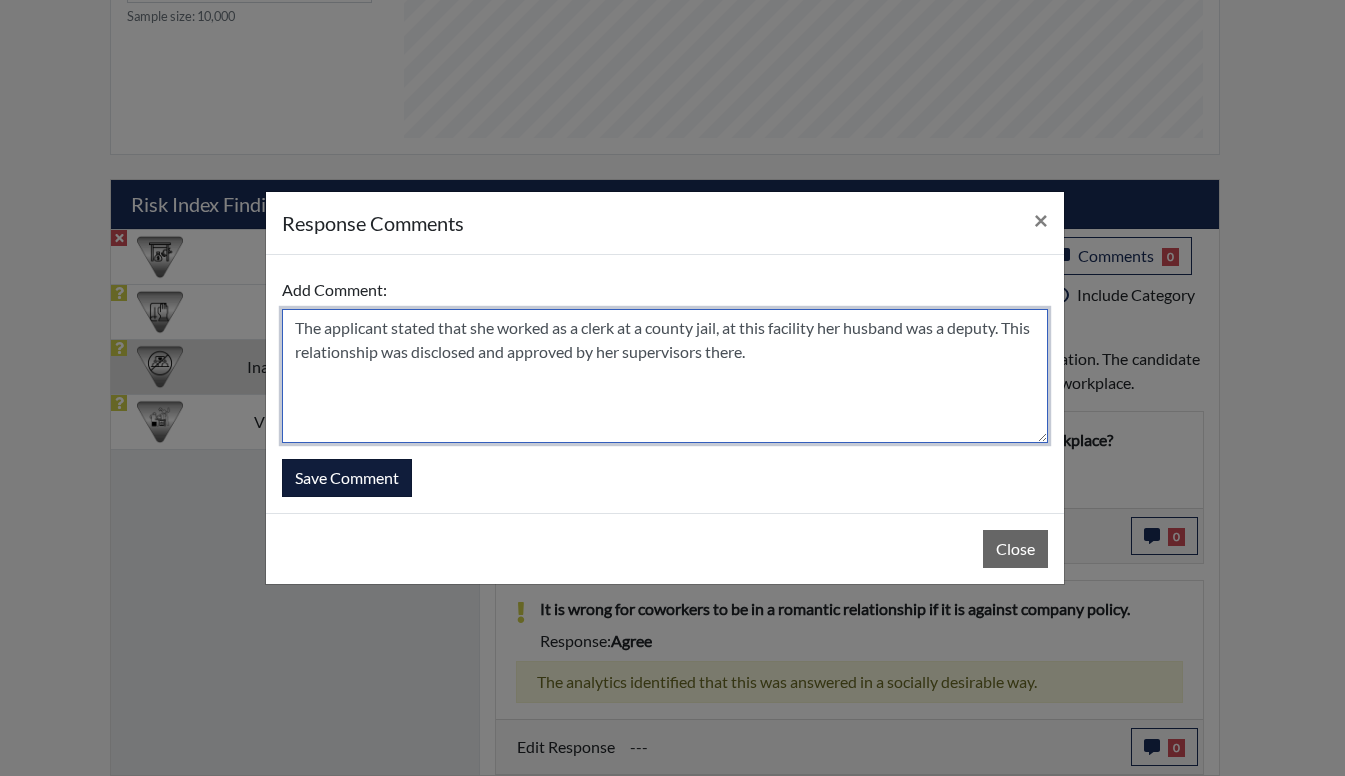 type on "The applicant stated that she worked as a clerk at a county jail, at this facility her husband was a deputy. This relationship was disclosed and approved by her supervisors there." 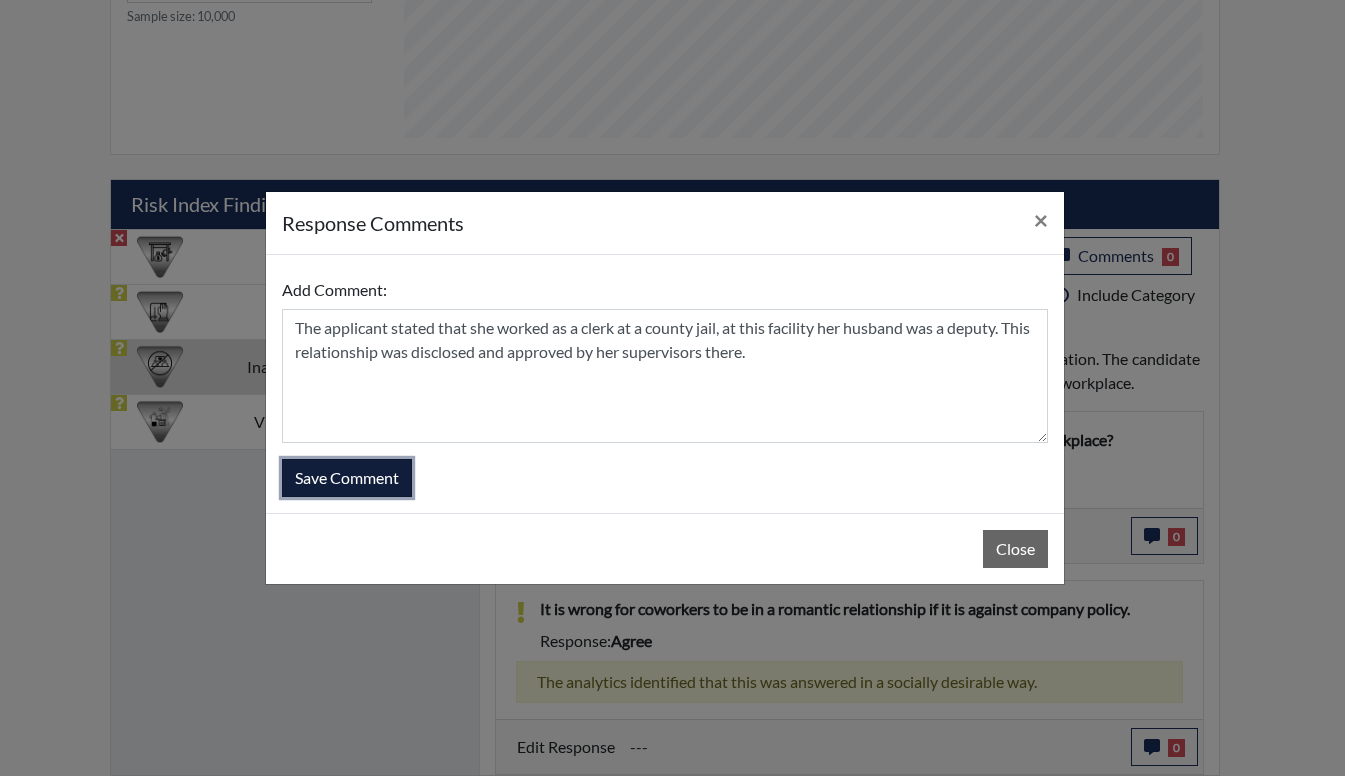 click on "Save Comment" at bounding box center [347, 478] 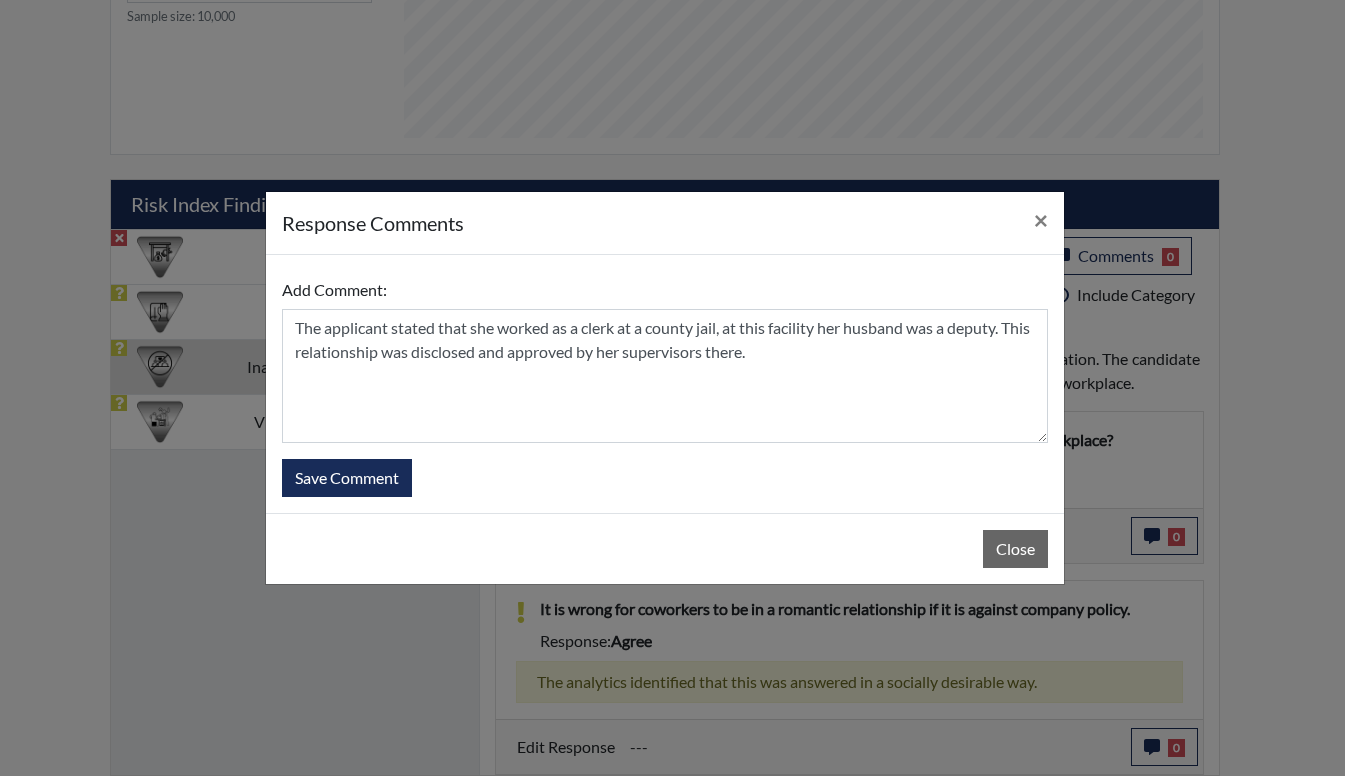 type 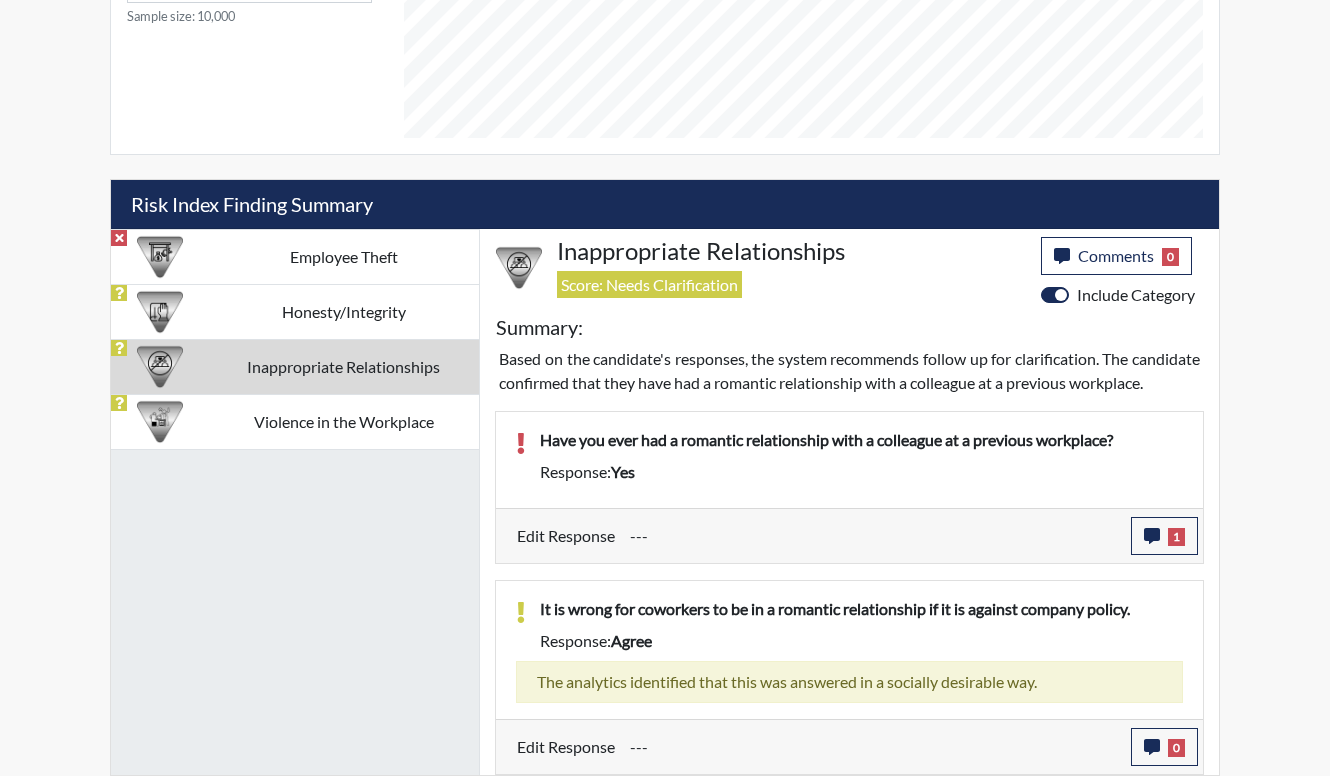 scroll, scrollTop: 999668, scrollLeft: 999169, axis: both 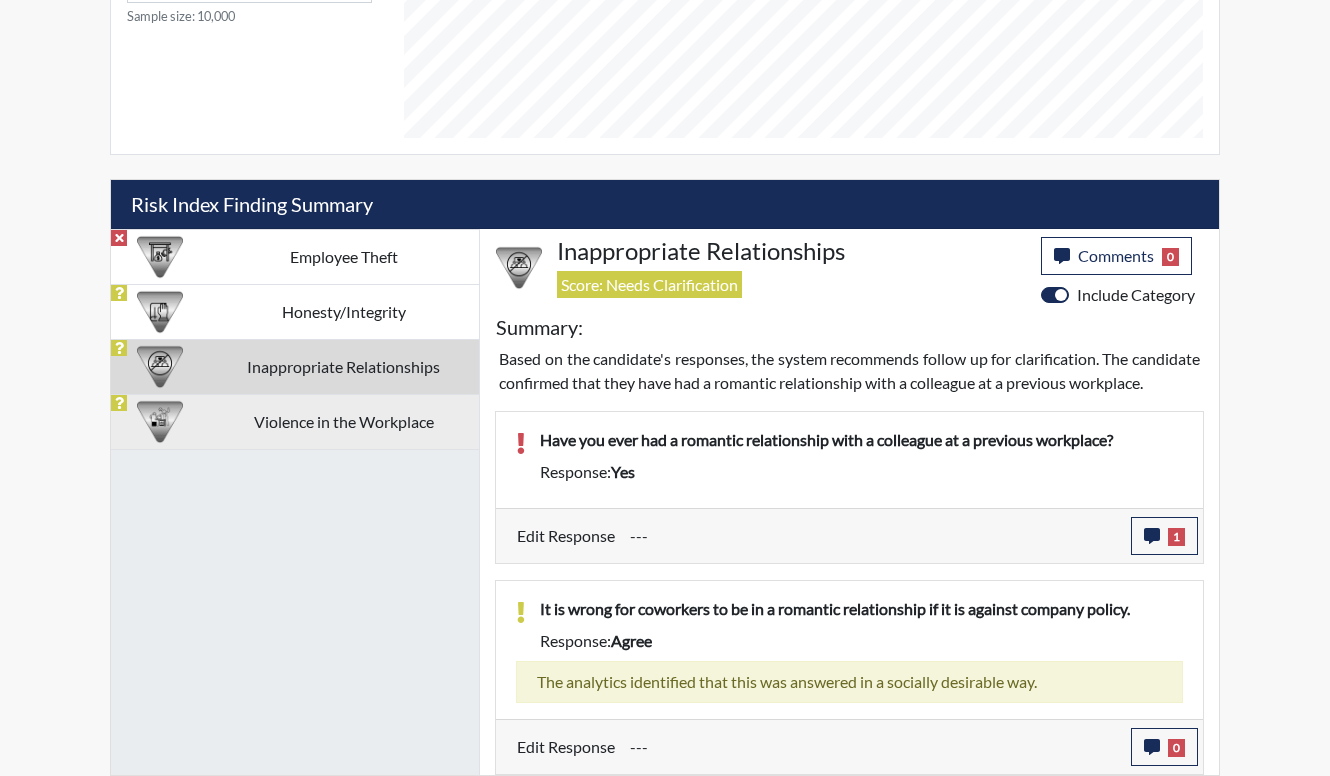 click on "Violence in the Workplace" at bounding box center (343, 421) 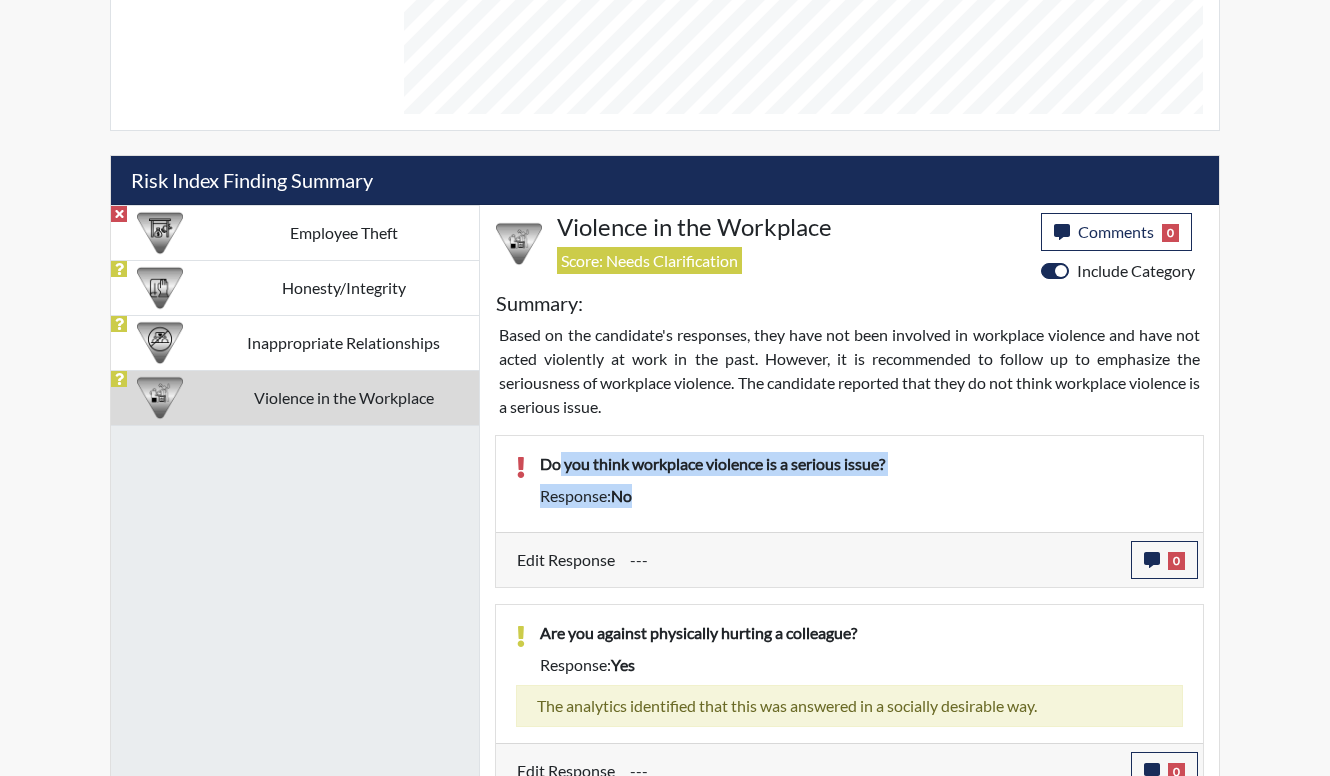drag, startPoint x: 560, startPoint y: 463, endPoint x: 665, endPoint y: 514, distance: 116.73046 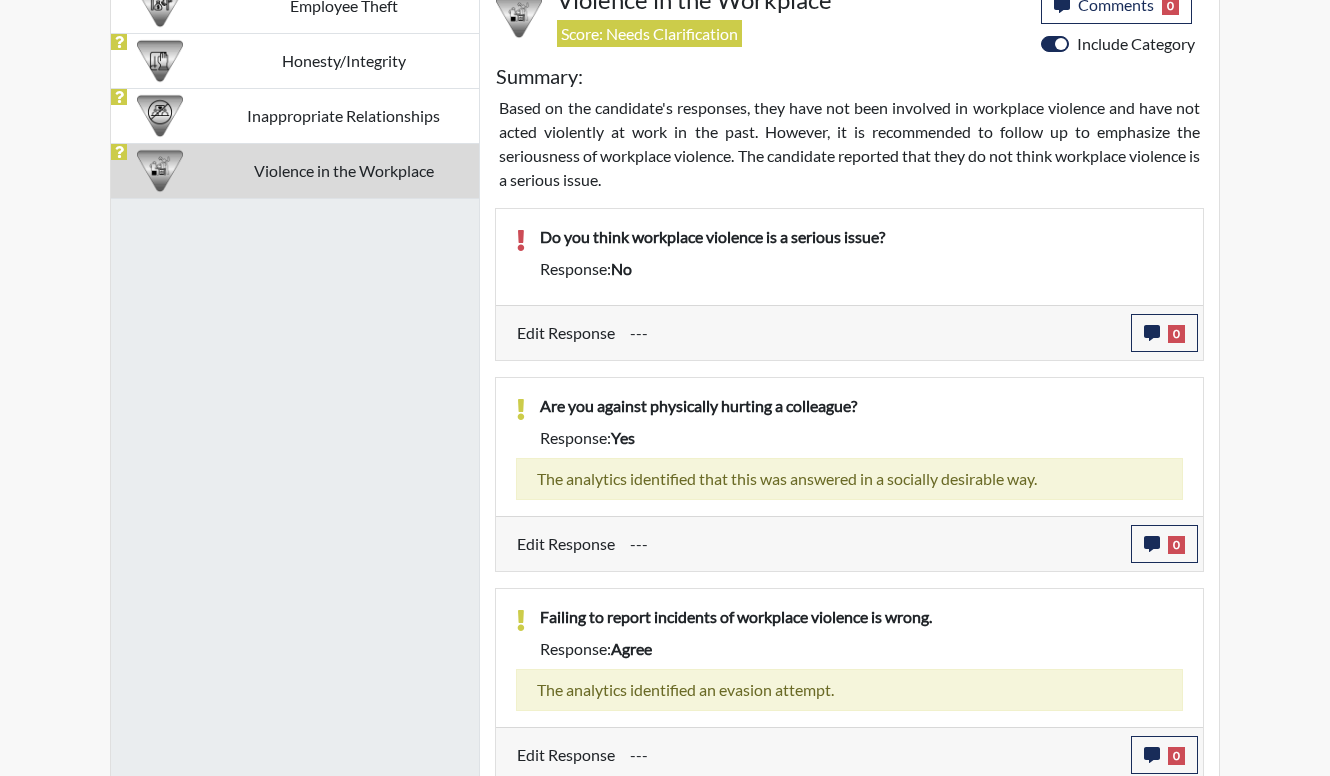 scroll, scrollTop: 1290, scrollLeft: 0, axis: vertical 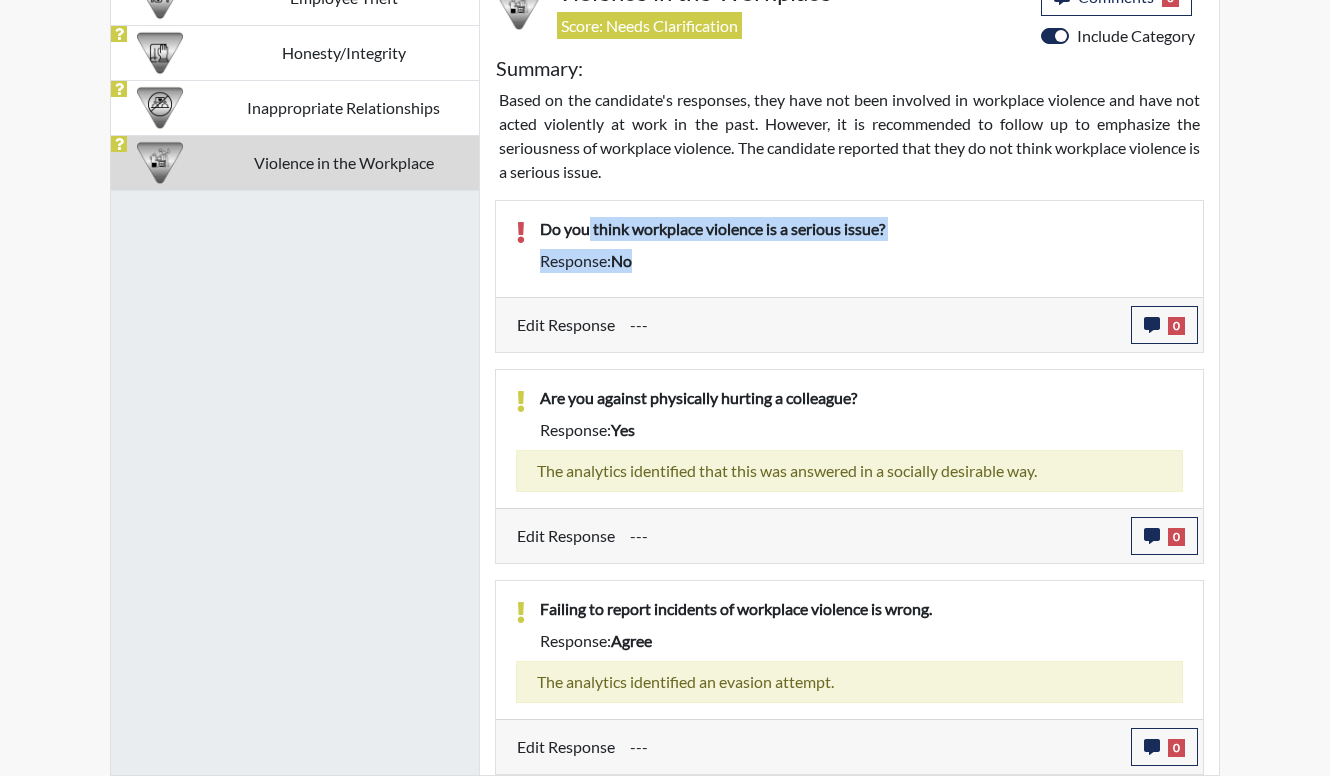 drag, startPoint x: 700, startPoint y: 276, endPoint x: 591, endPoint y: 234, distance: 116.81181 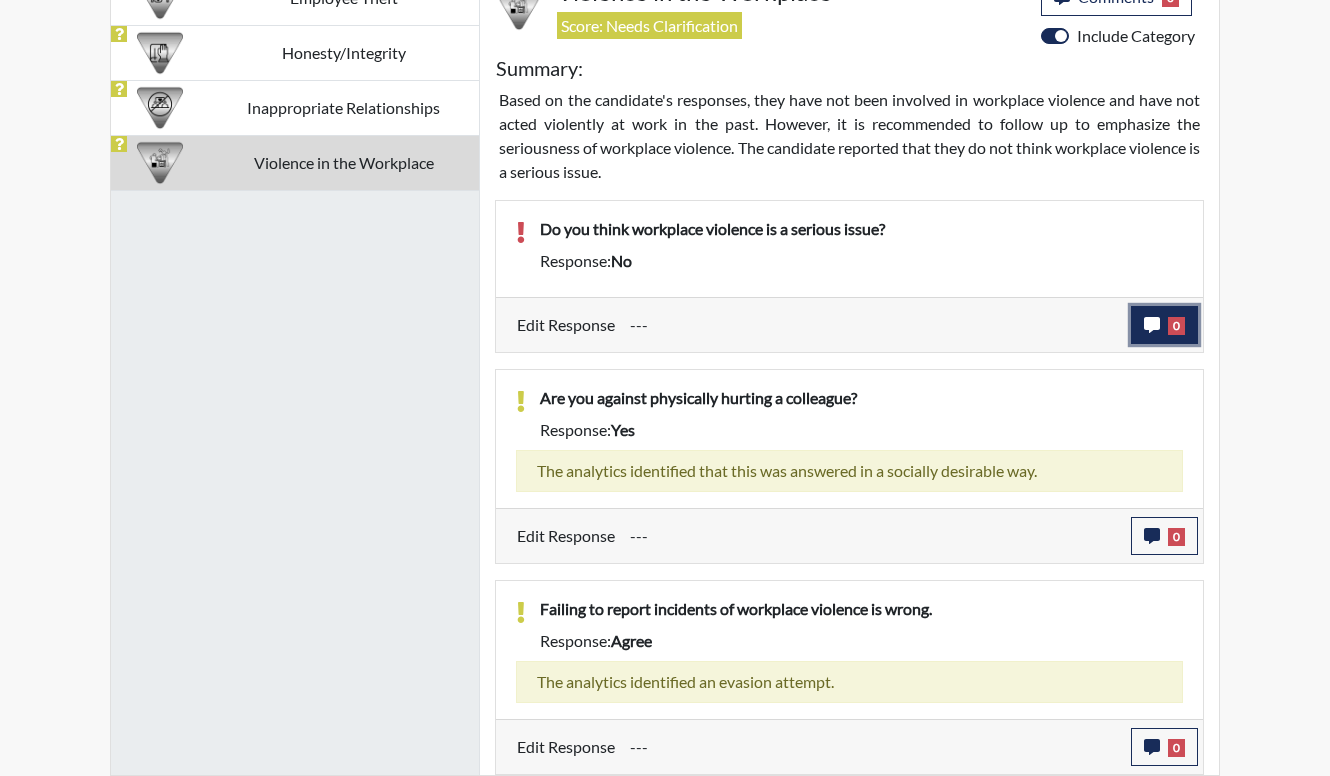 click on "0" at bounding box center [1164, 325] 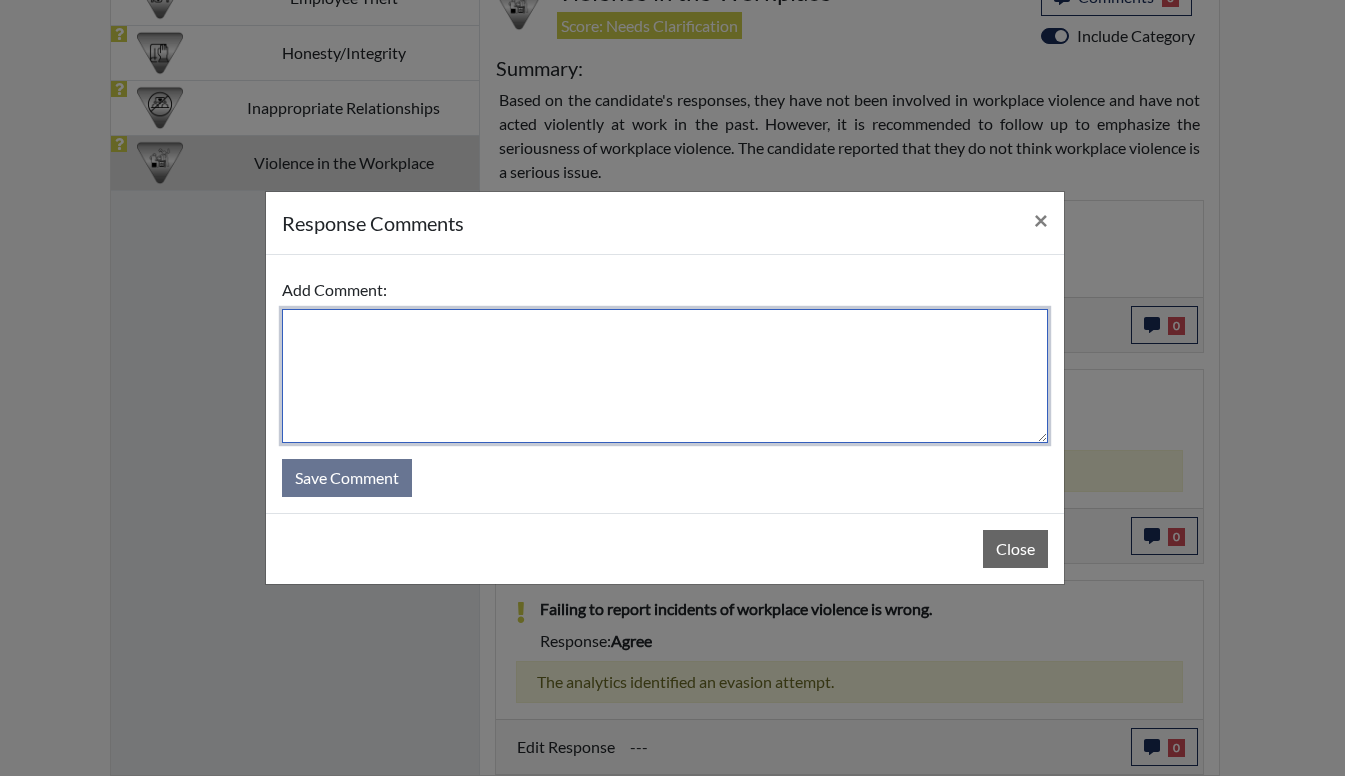 click at bounding box center (665, 376) 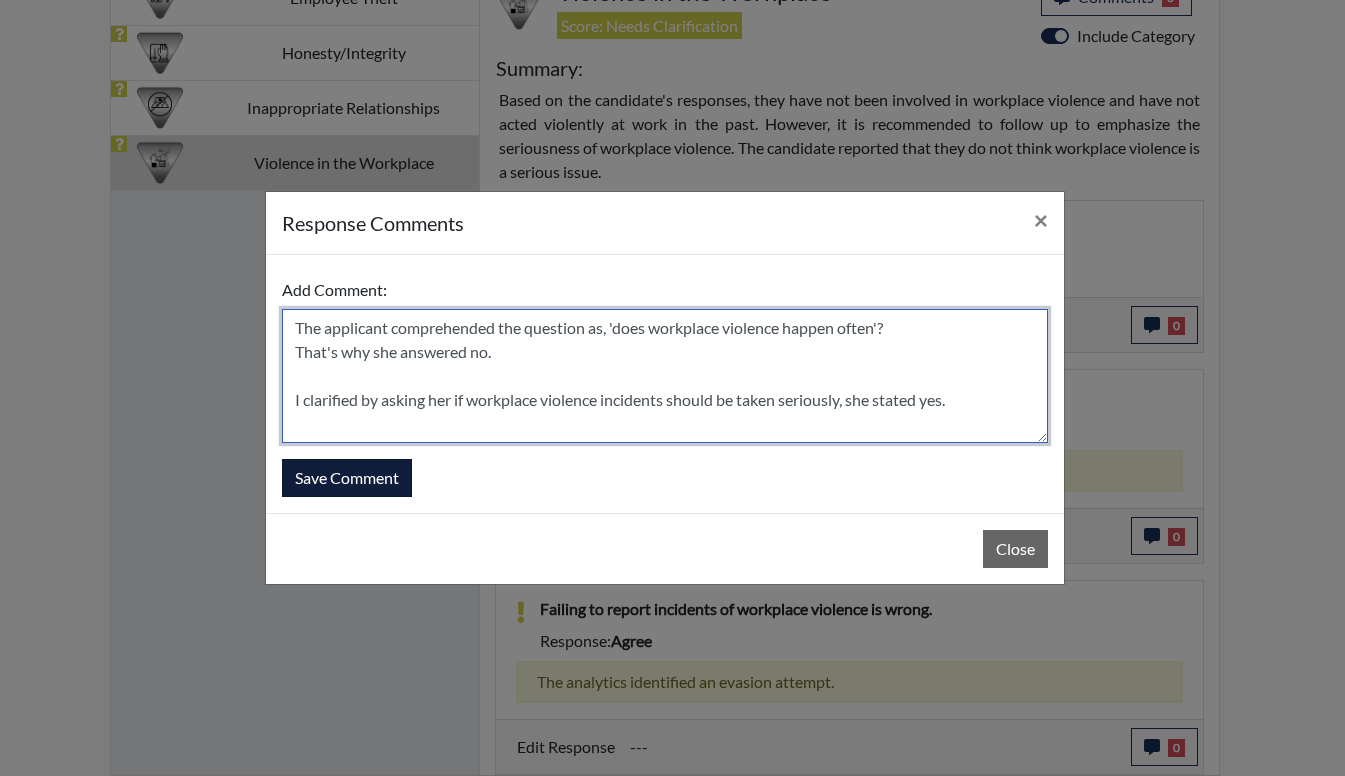 type on "The applicant comprehended the question as, 'does workplace violence happen often'?
That's why she answered no.
I clarified by asking her if workplace violence incidents should be taken seriously, she stated yes." 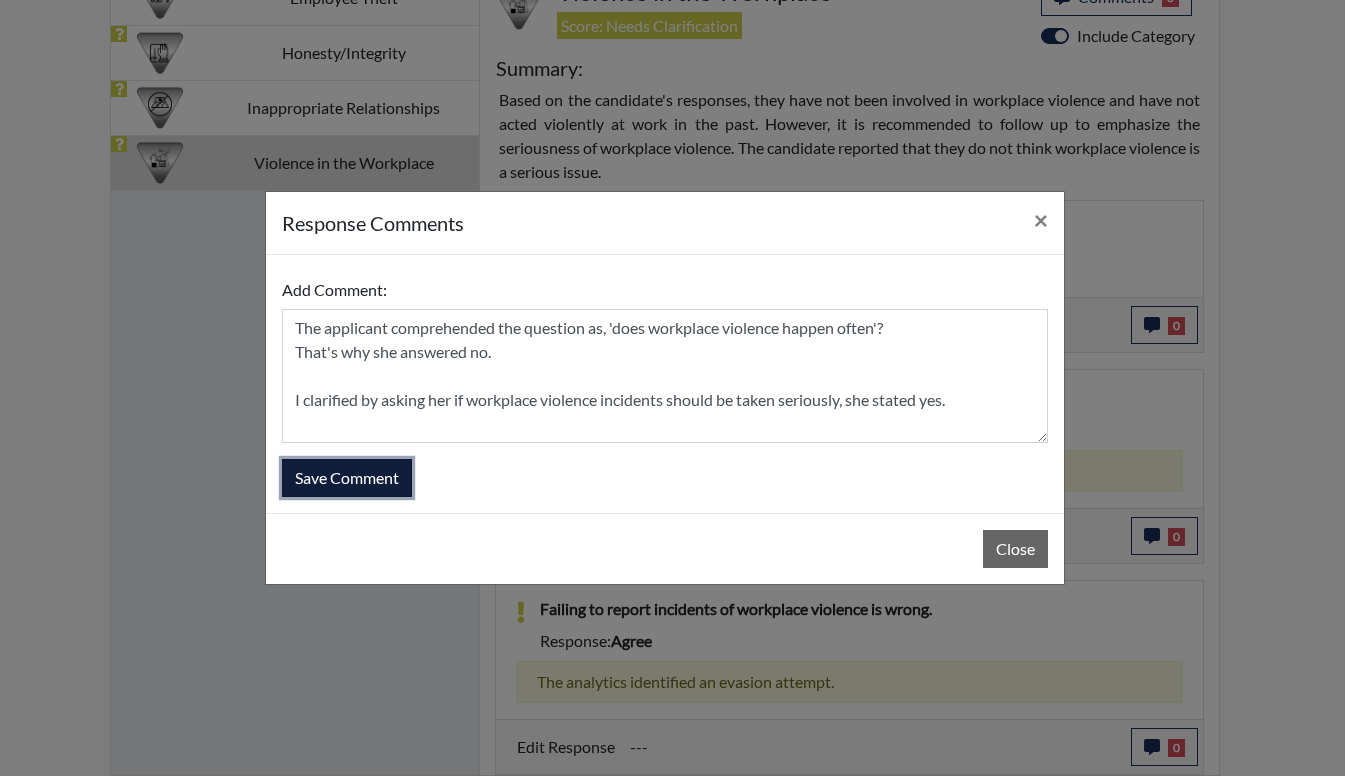click on "Save Comment" at bounding box center (347, 478) 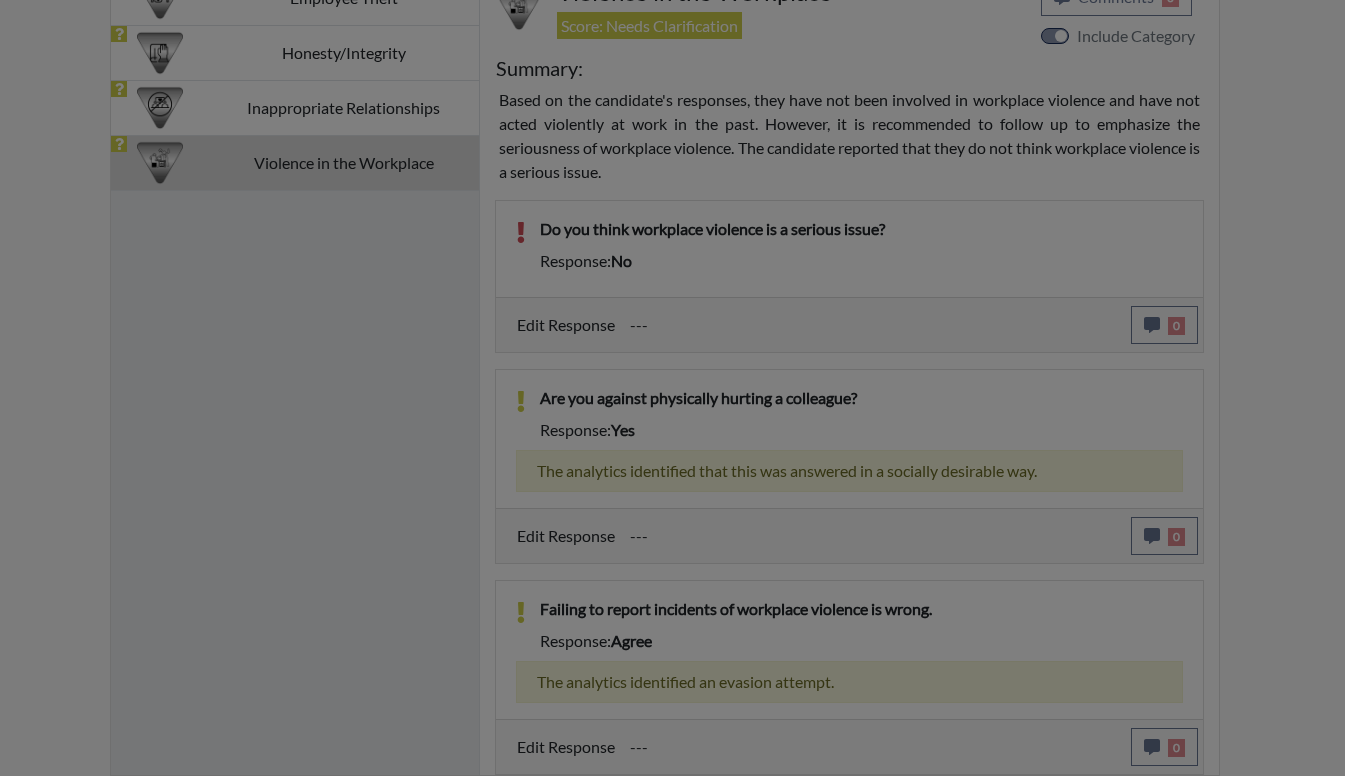 type 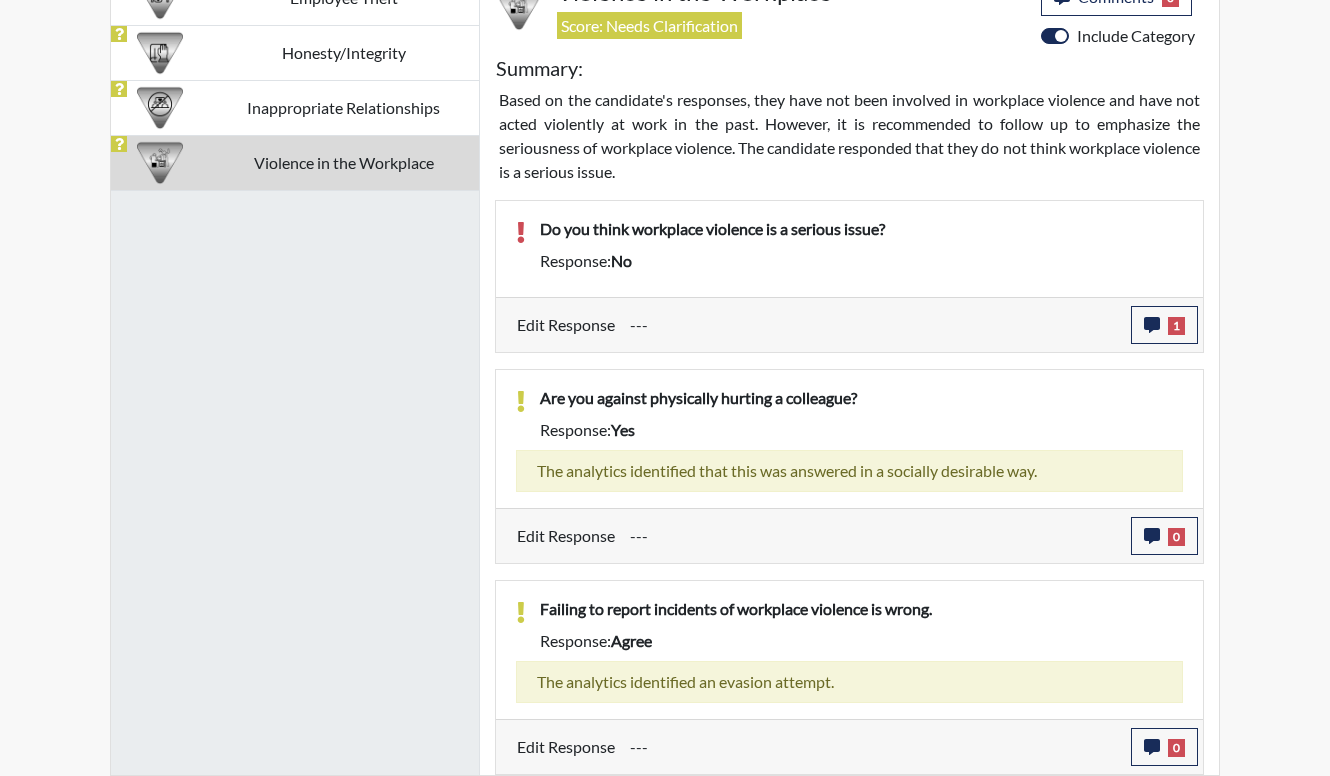 scroll, scrollTop: 999668, scrollLeft: 999169, axis: both 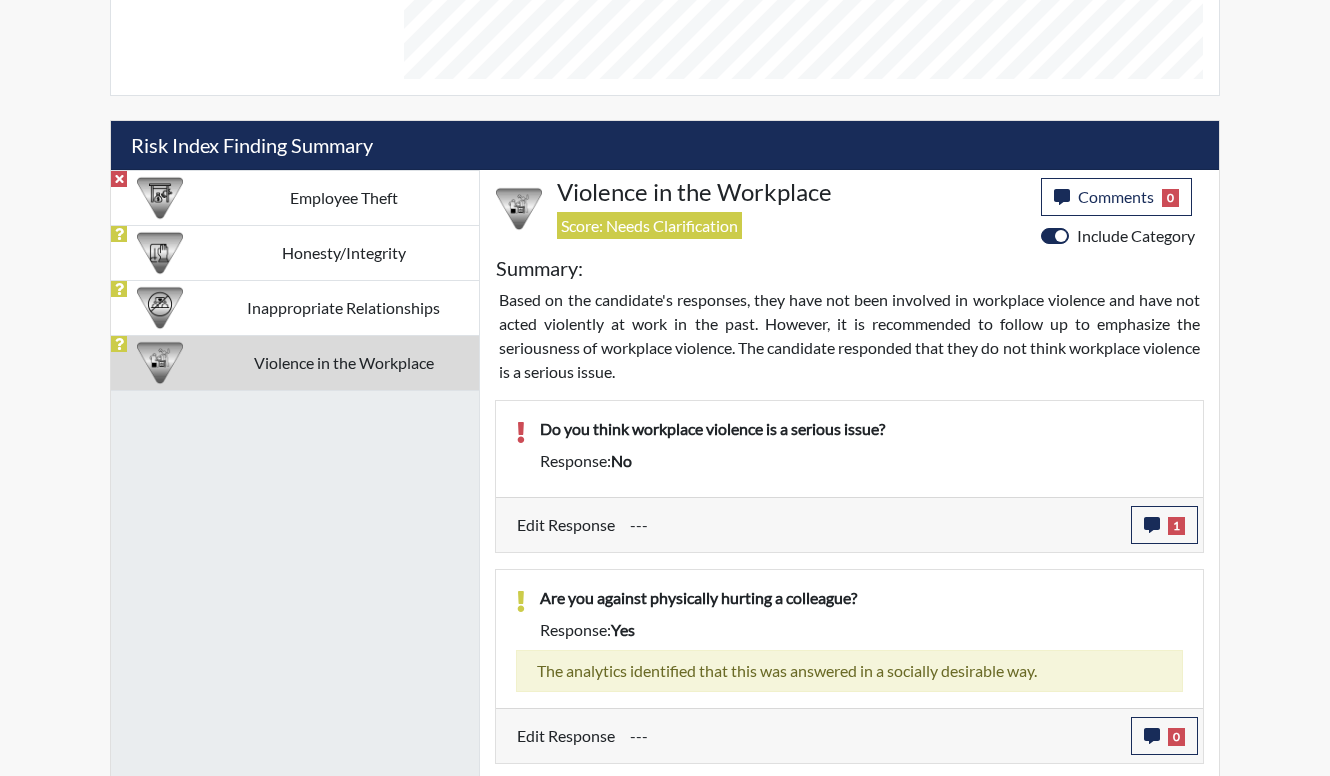 click on "Employee Theft Honesty/Integrity Inappropriate Relationships Violence in the Workplace" at bounding box center [295, 572] 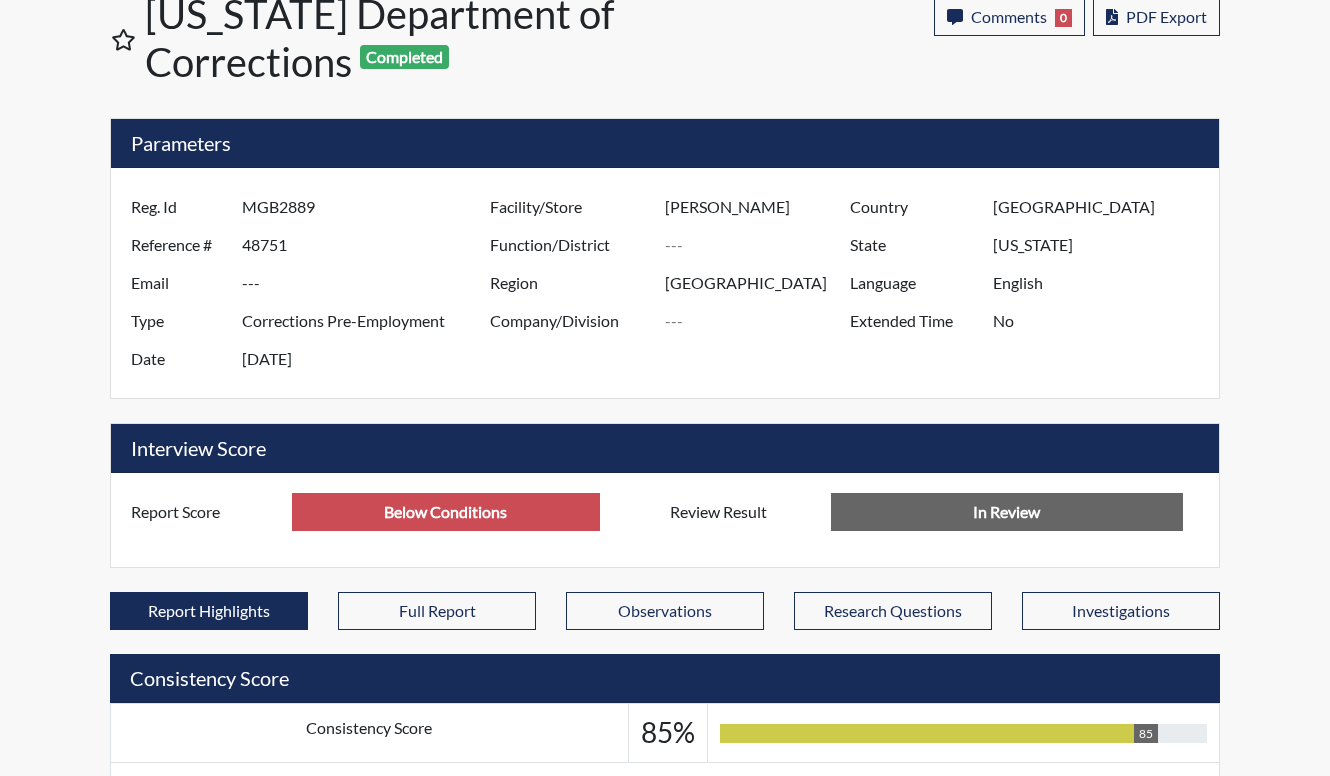 scroll, scrollTop: 0, scrollLeft: 0, axis: both 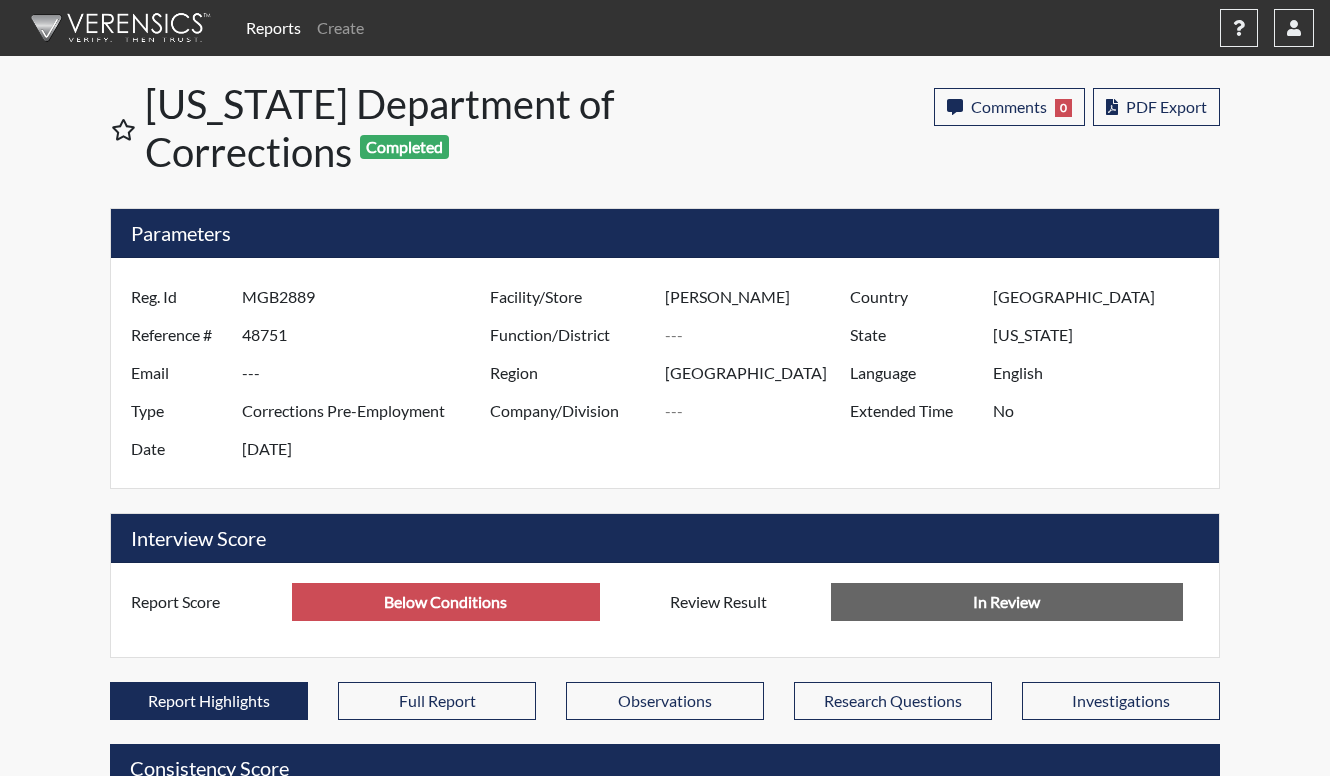 drag, startPoint x: 316, startPoint y: 295, endPoint x: 247, endPoint y: 301, distance: 69.260376 